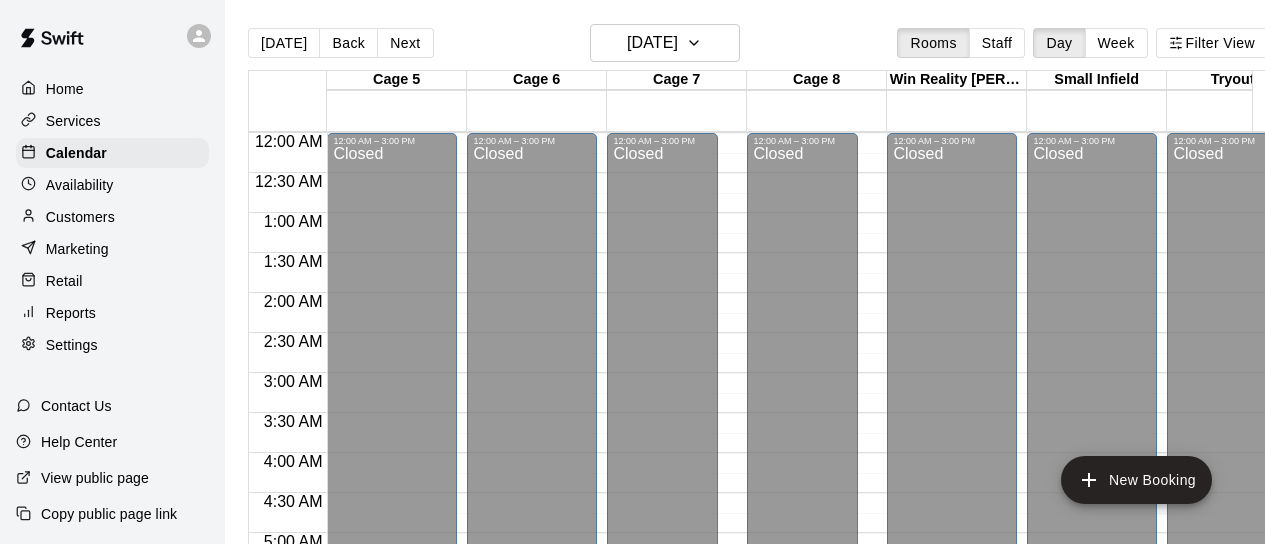 scroll, scrollTop: 0, scrollLeft: 0, axis: both 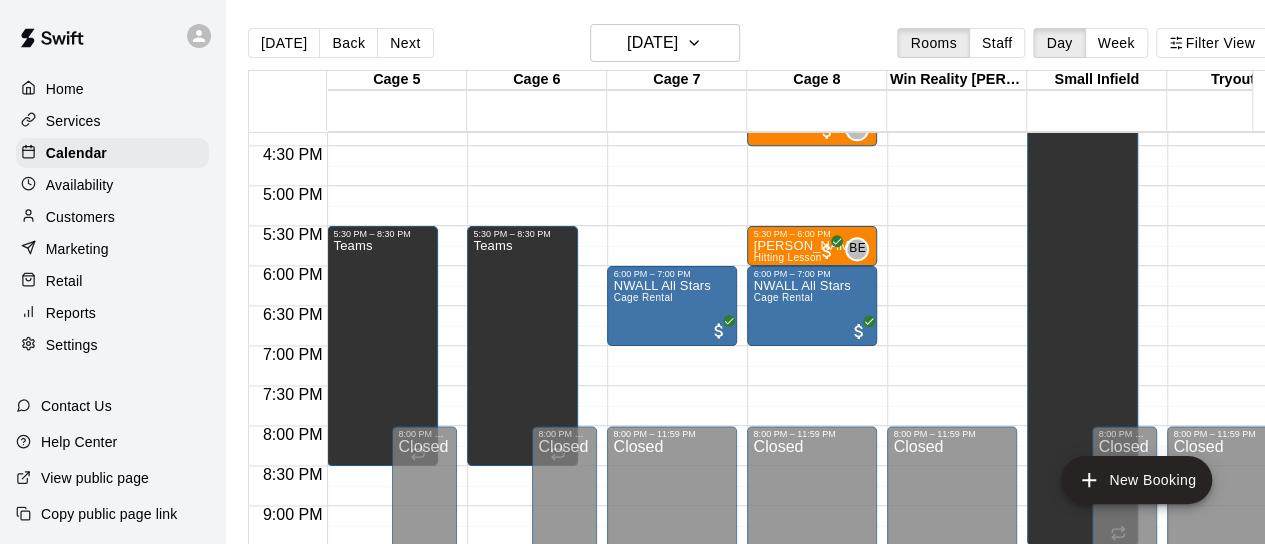 click on "Customers" at bounding box center (80, 217) 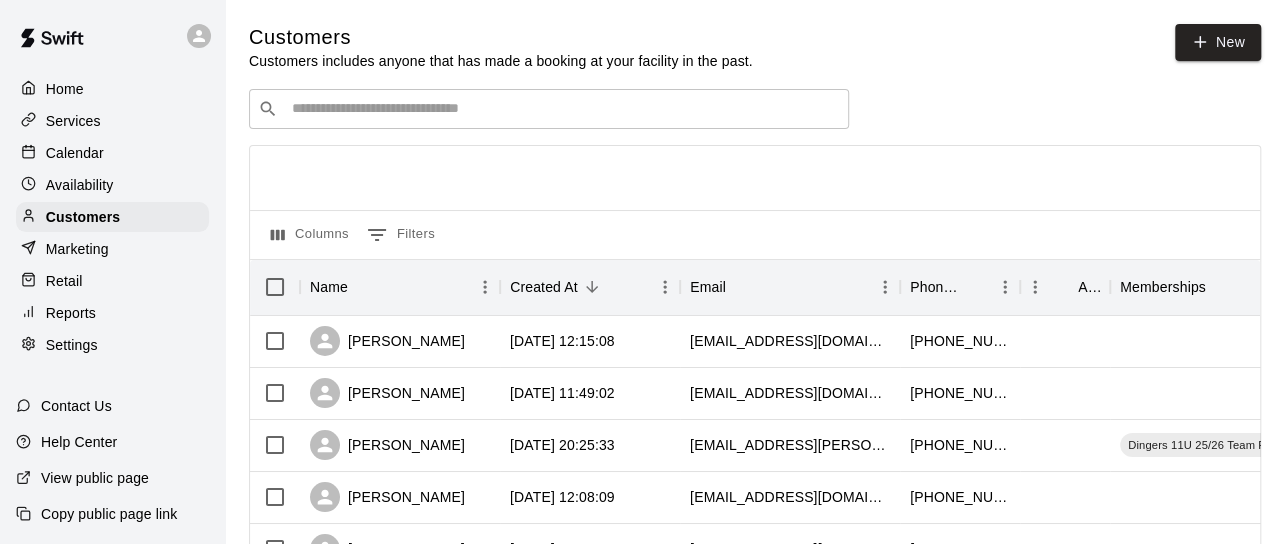 click at bounding box center (563, 109) 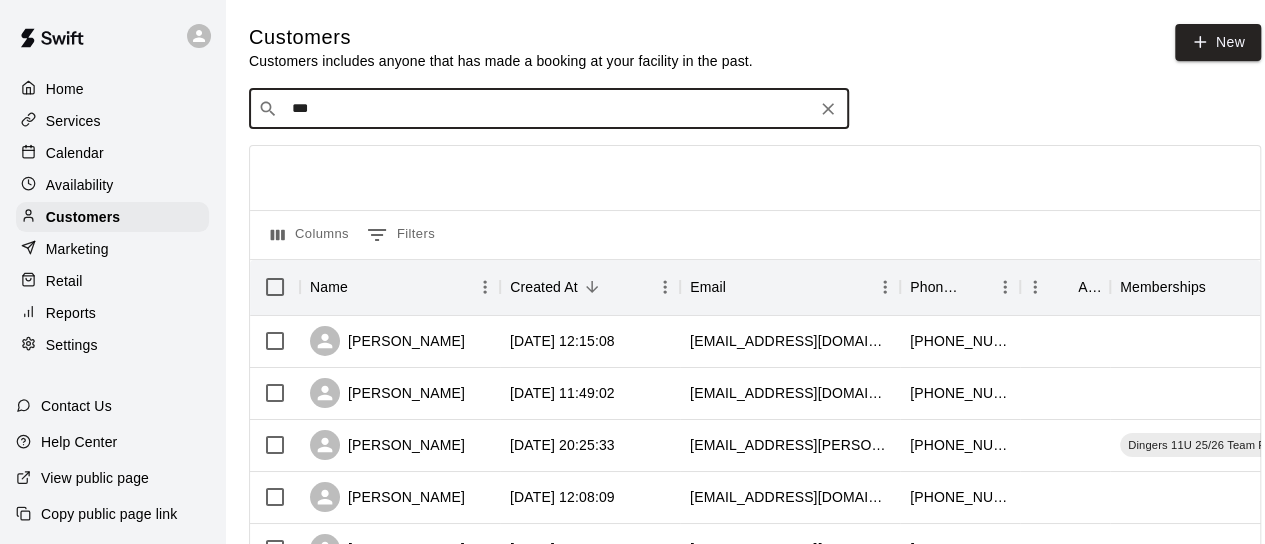 type on "****" 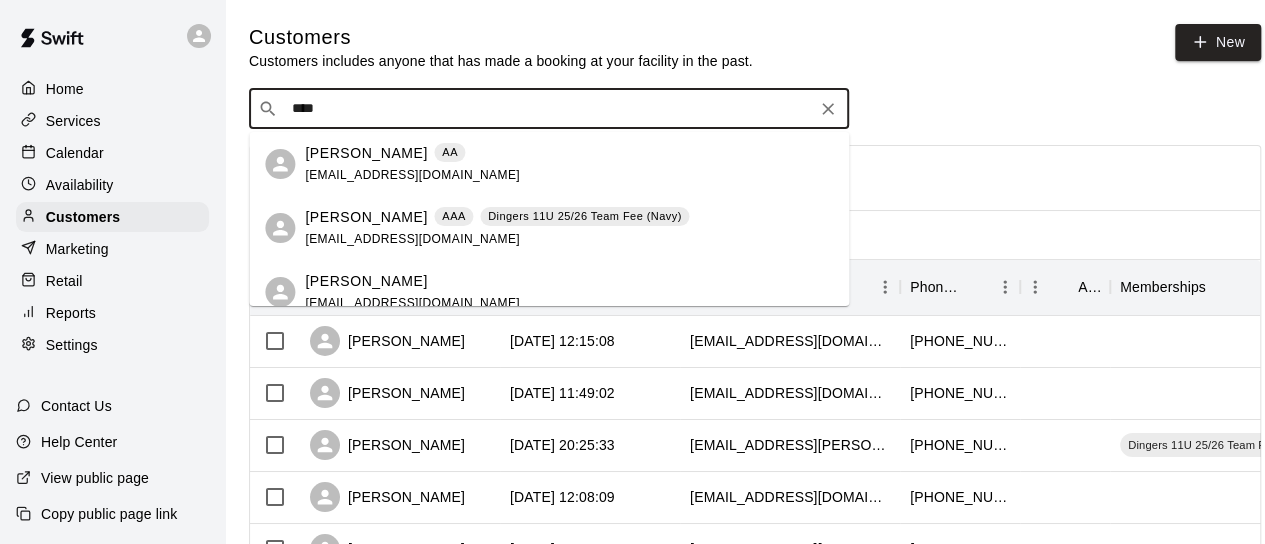 click on "Joshua Hagan" at bounding box center [366, 217] 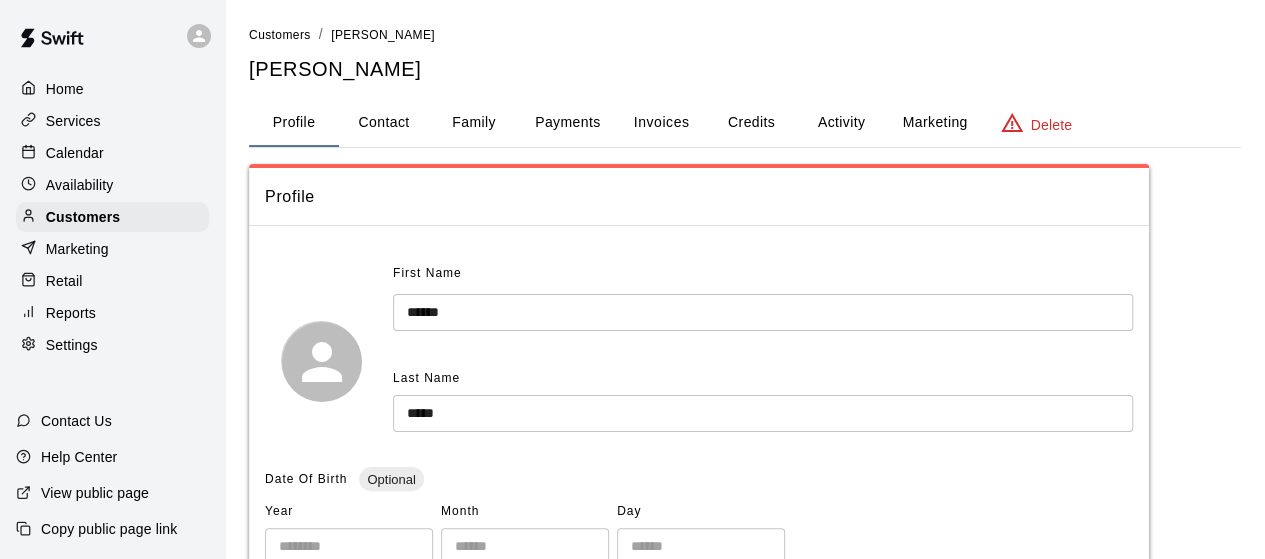 click on "Activity" at bounding box center (841, 123) 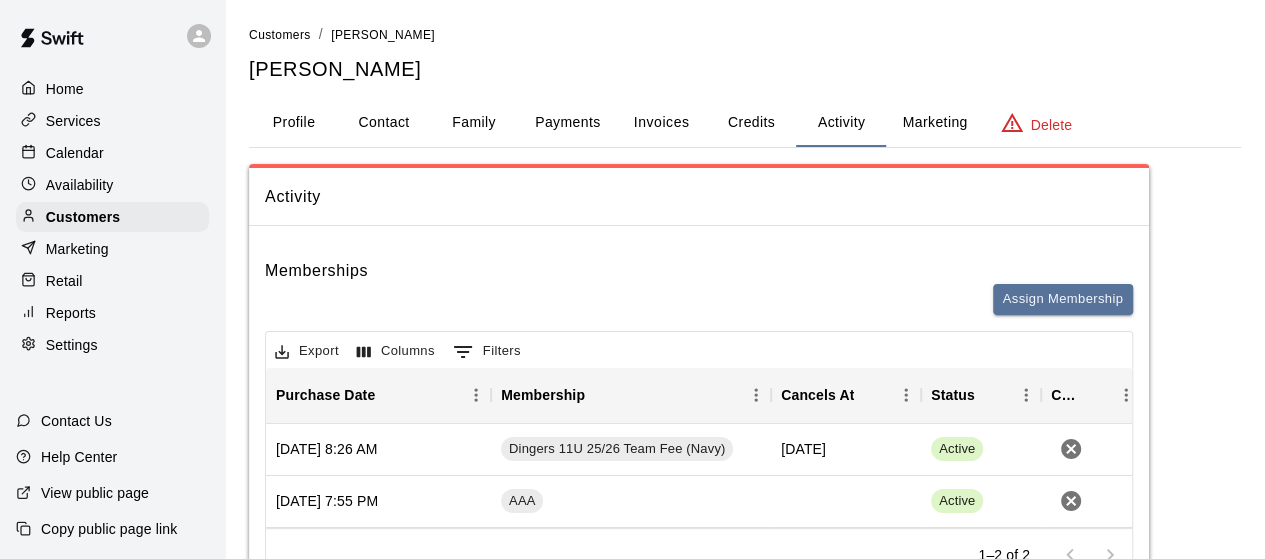 scroll, scrollTop: 0, scrollLeft: 0, axis: both 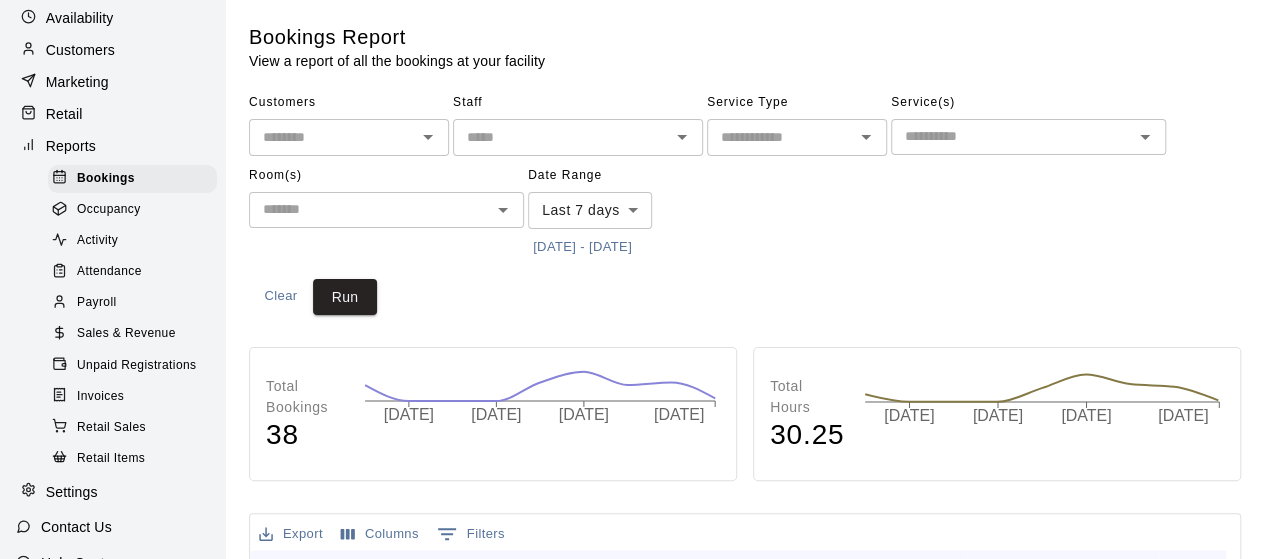 click on "Activity" at bounding box center (97, 241) 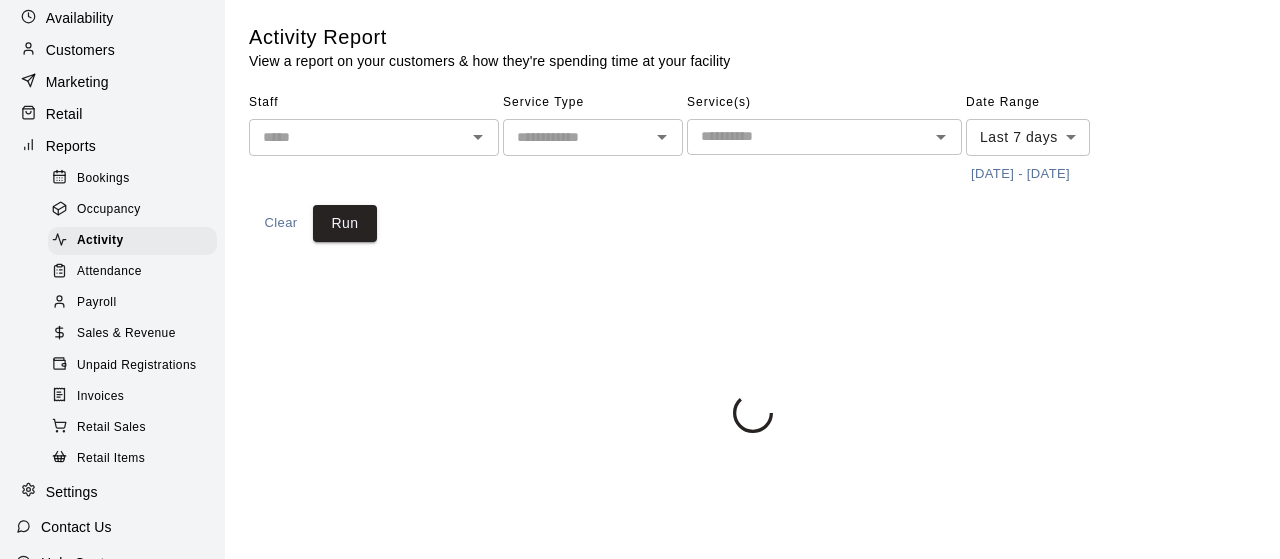click at bounding box center (576, 137) 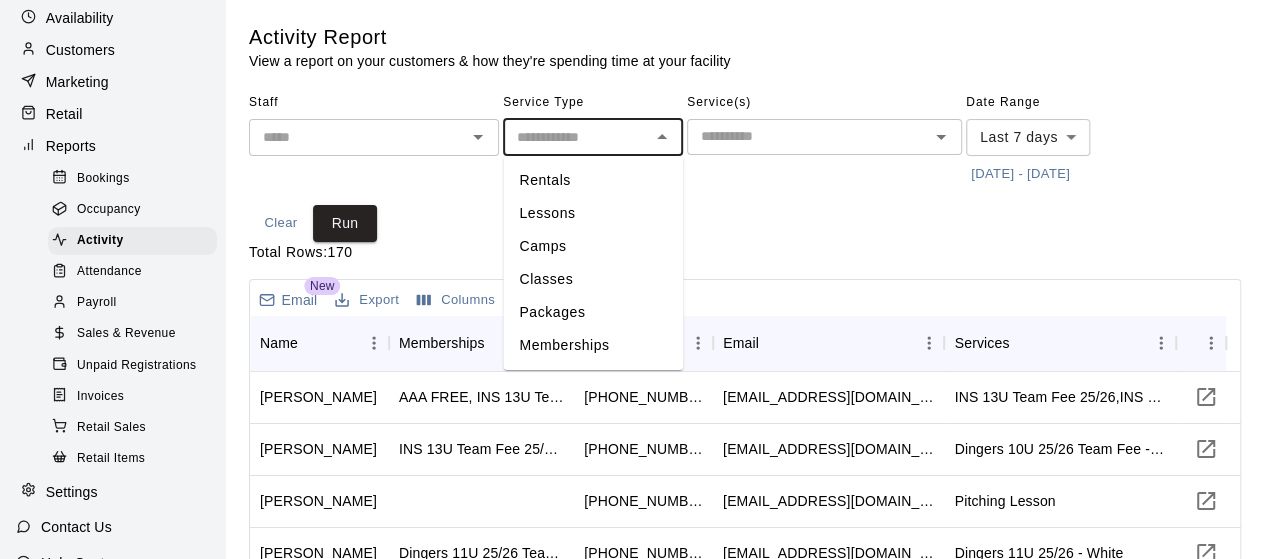 click on "Memberships" at bounding box center (593, 345) 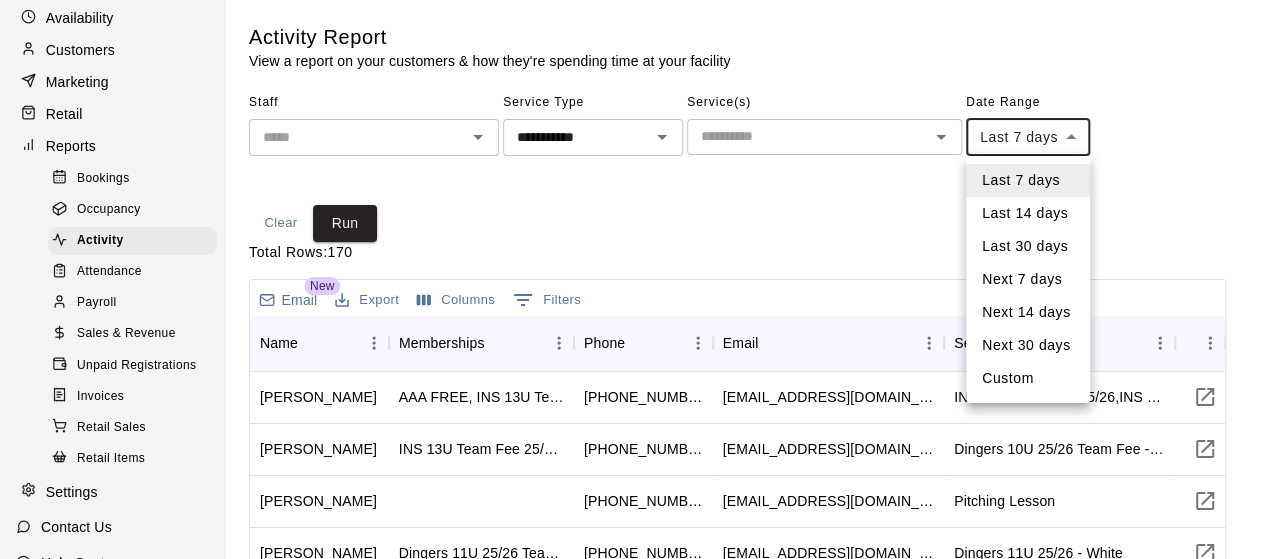 click on "**********" at bounding box center (632, 493) 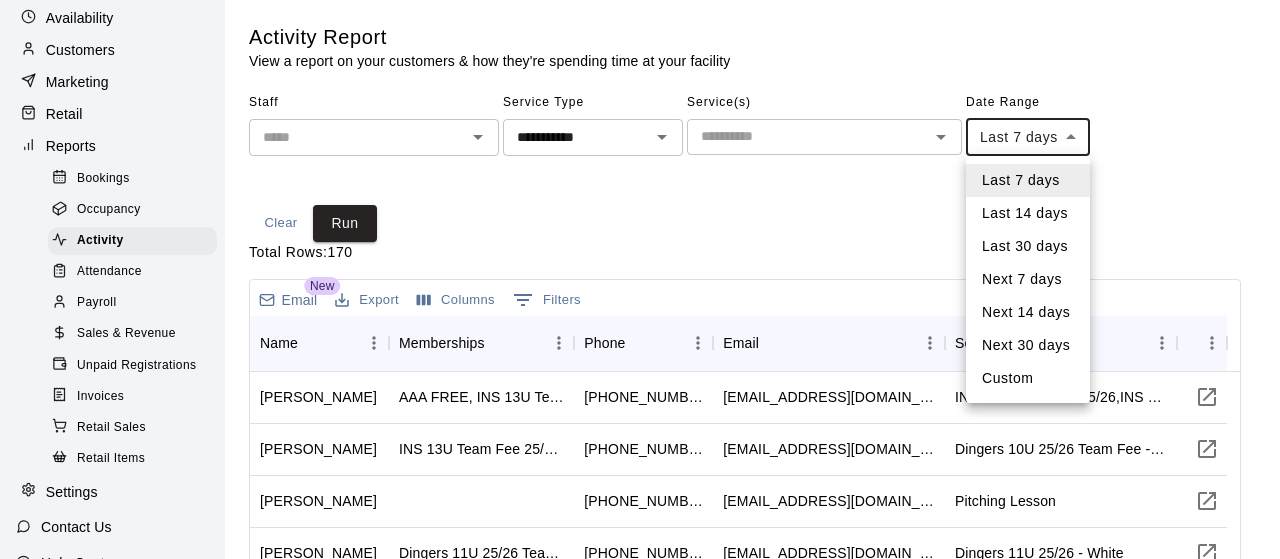 click at bounding box center [640, 279] 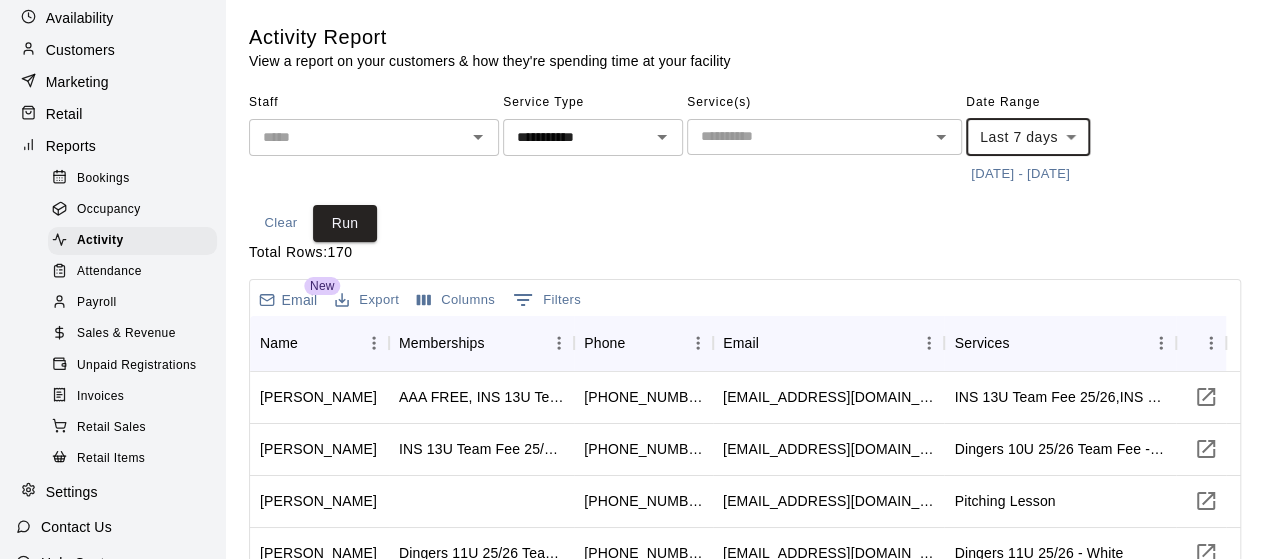 click on "Clear" at bounding box center (281, 223) 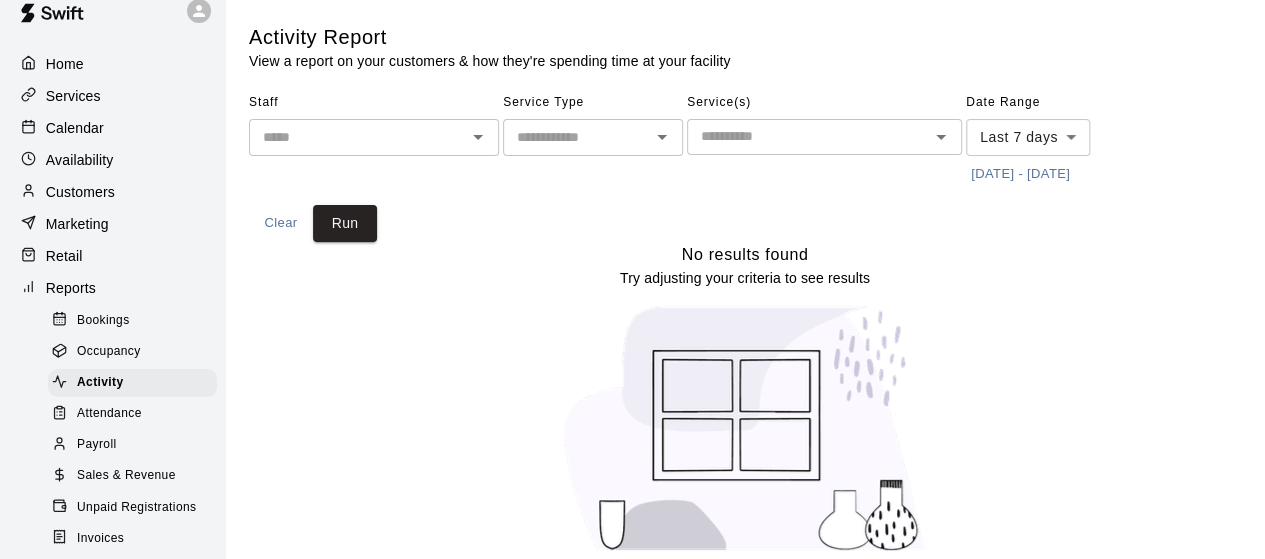 scroll, scrollTop: 0, scrollLeft: 0, axis: both 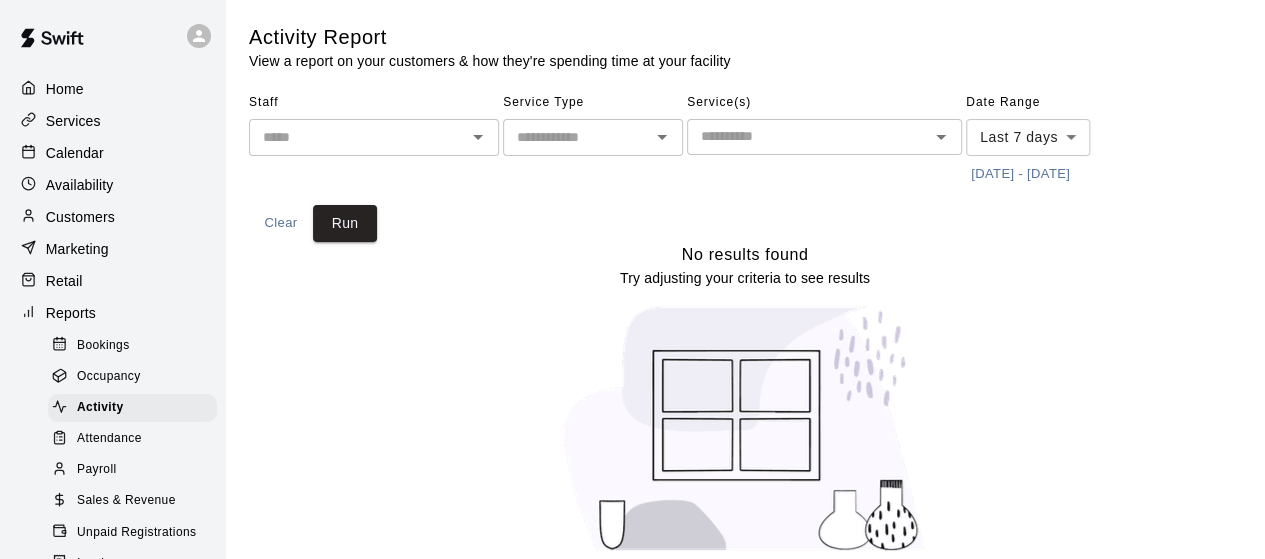 click on "Services" at bounding box center [73, 121] 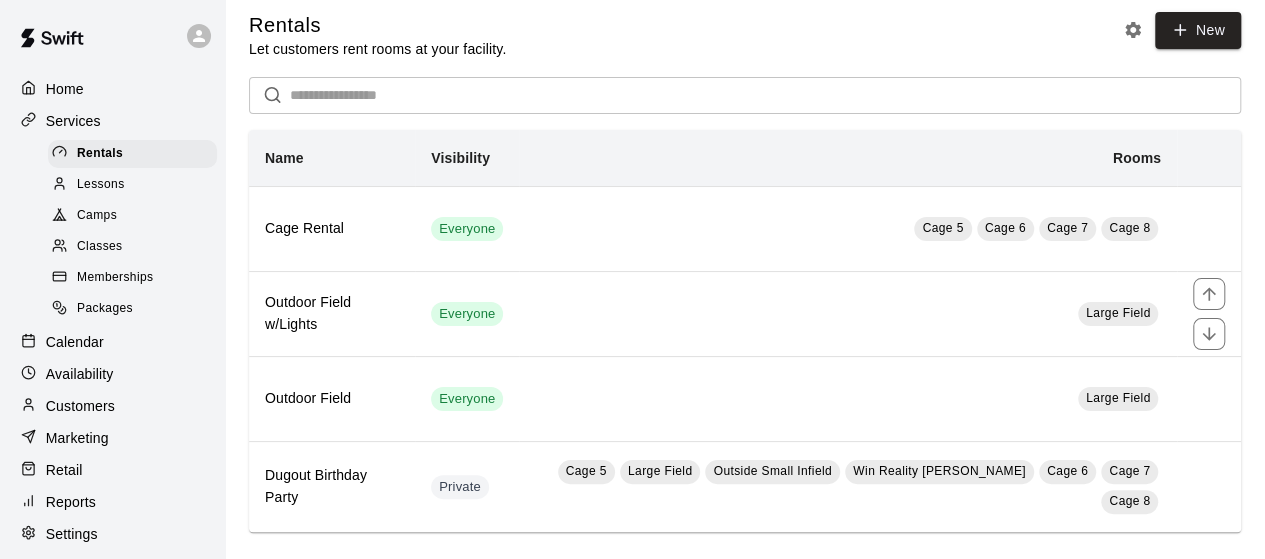 scroll, scrollTop: 15, scrollLeft: 0, axis: vertical 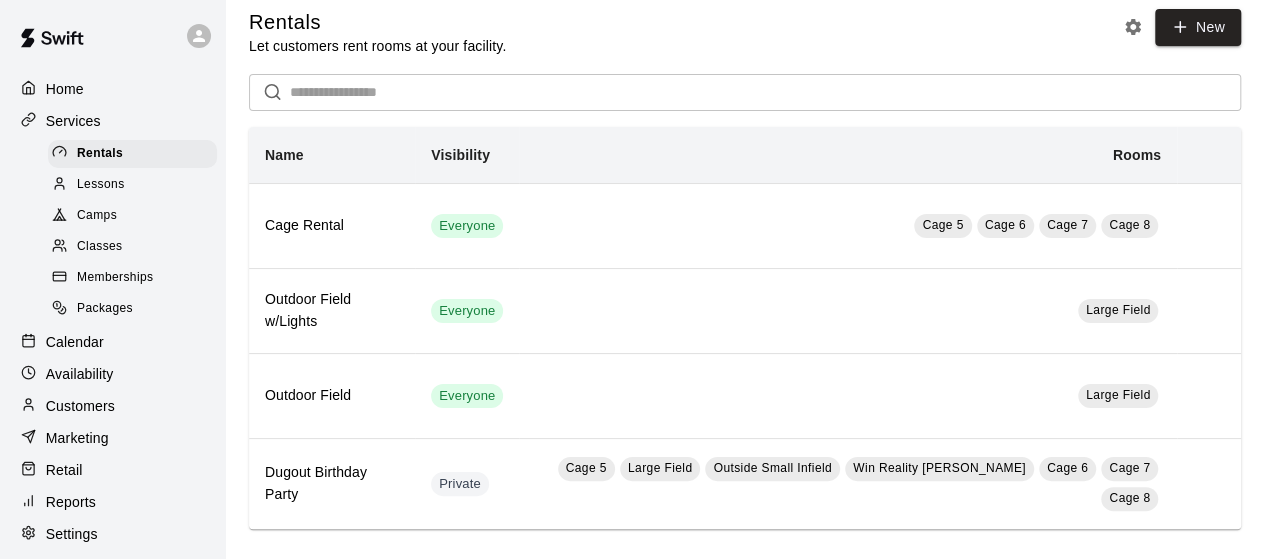 click on "Memberships" at bounding box center [115, 278] 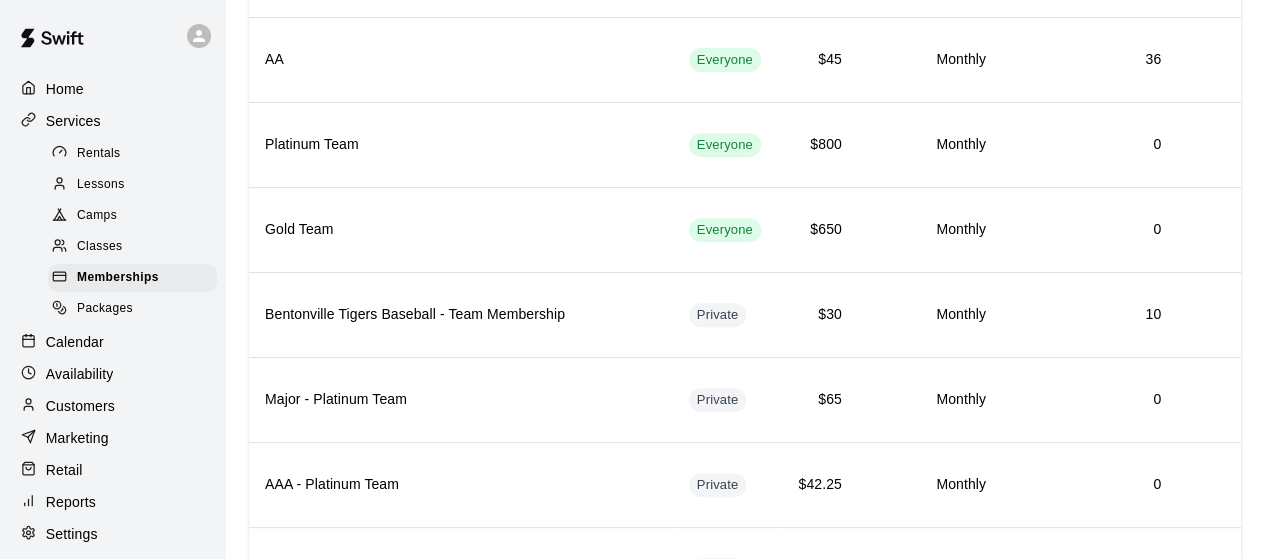 scroll, scrollTop: 352, scrollLeft: 0, axis: vertical 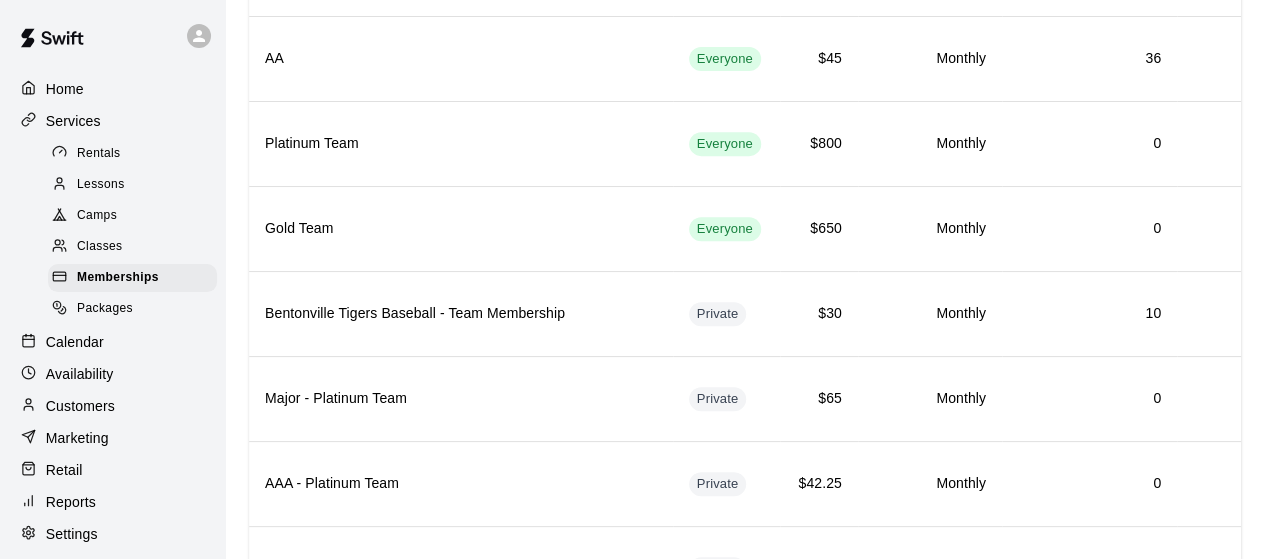 click on "Camps" at bounding box center (132, 216) 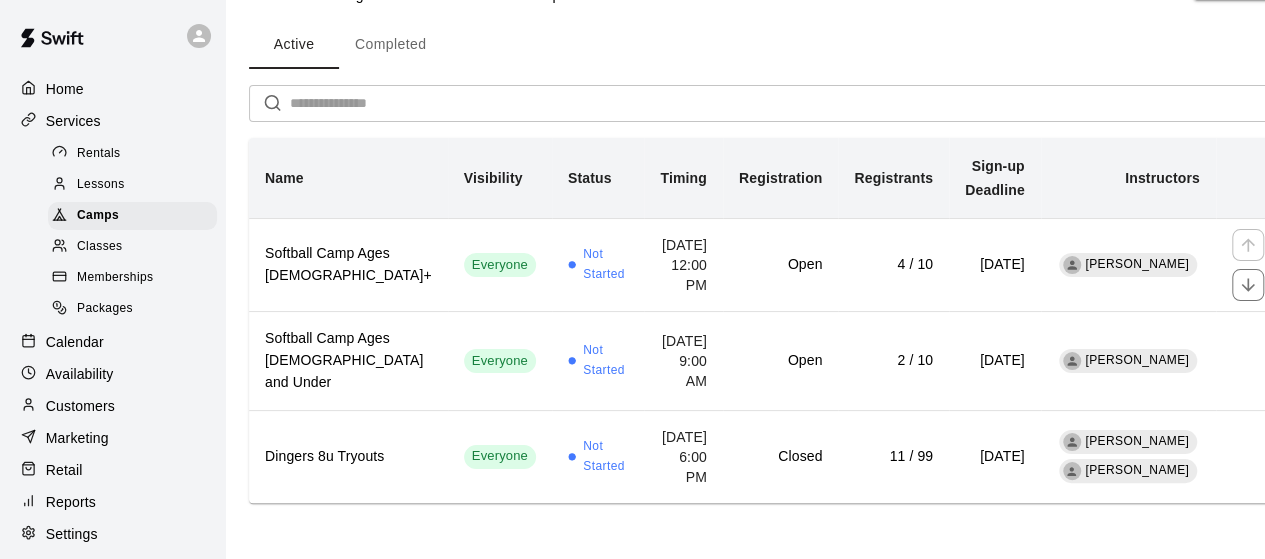 scroll, scrollTop: 92, scrollLeft: 0, axis: vertical 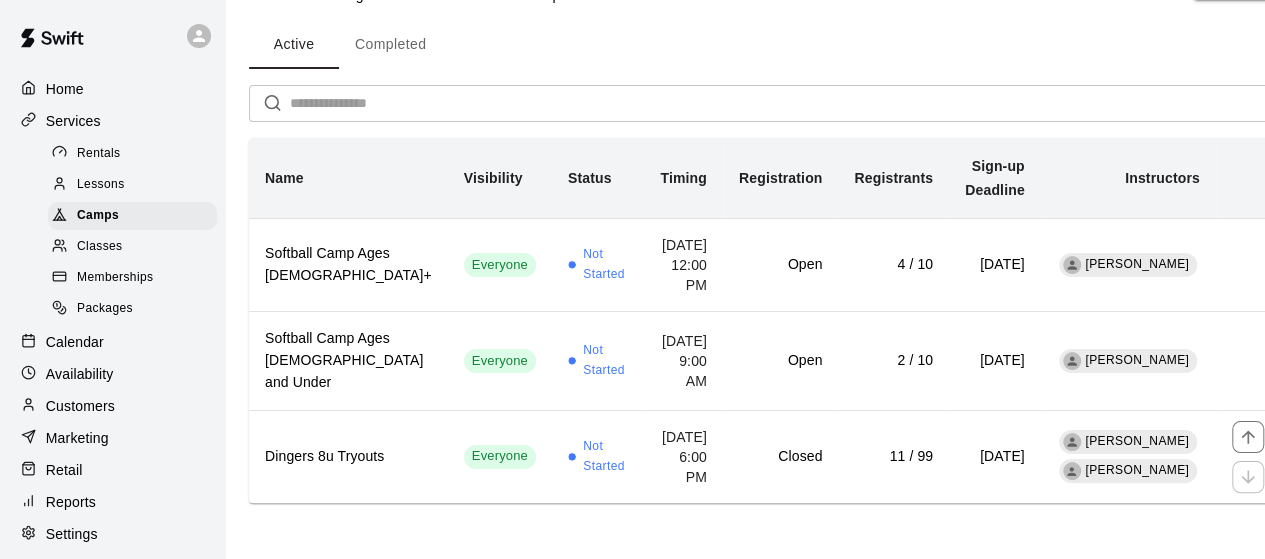 click on "Not Started" at bounding box center (598, 457) 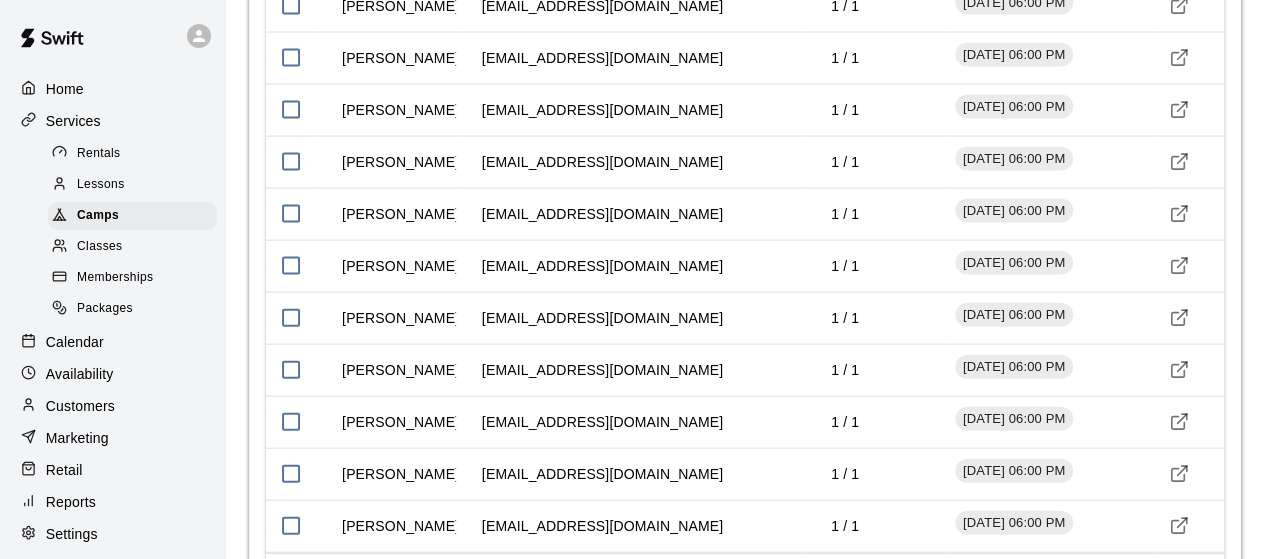 scroll, scrollTop: 2083, scrollLeft: 0, axis: vertical 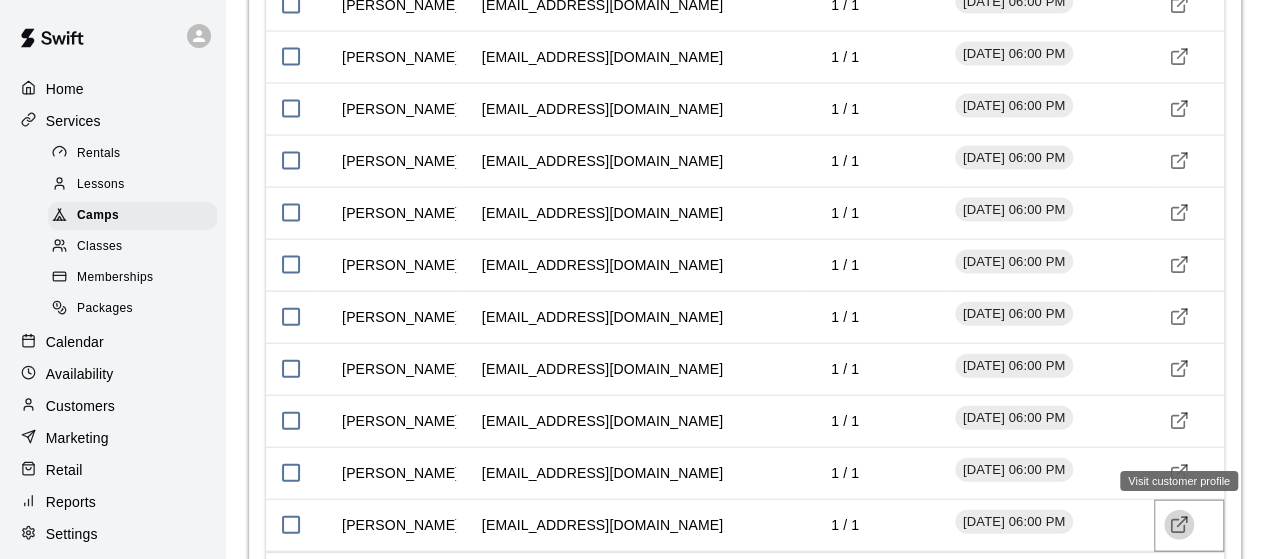 click 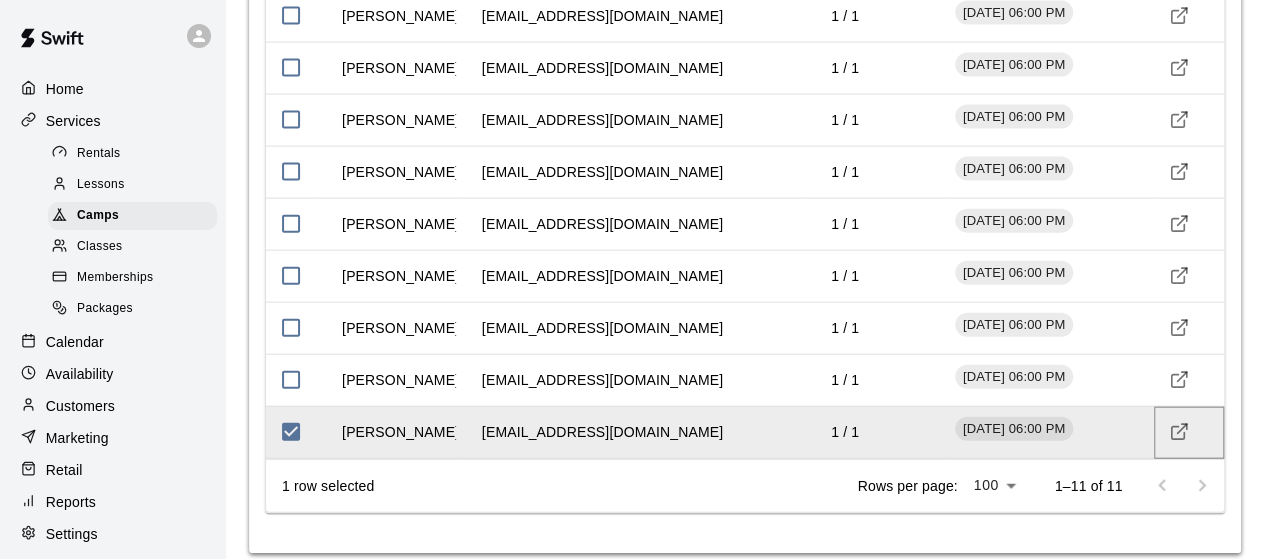 scroll, scrollTop: 2187, scrollLeft: 0, axis: vertical 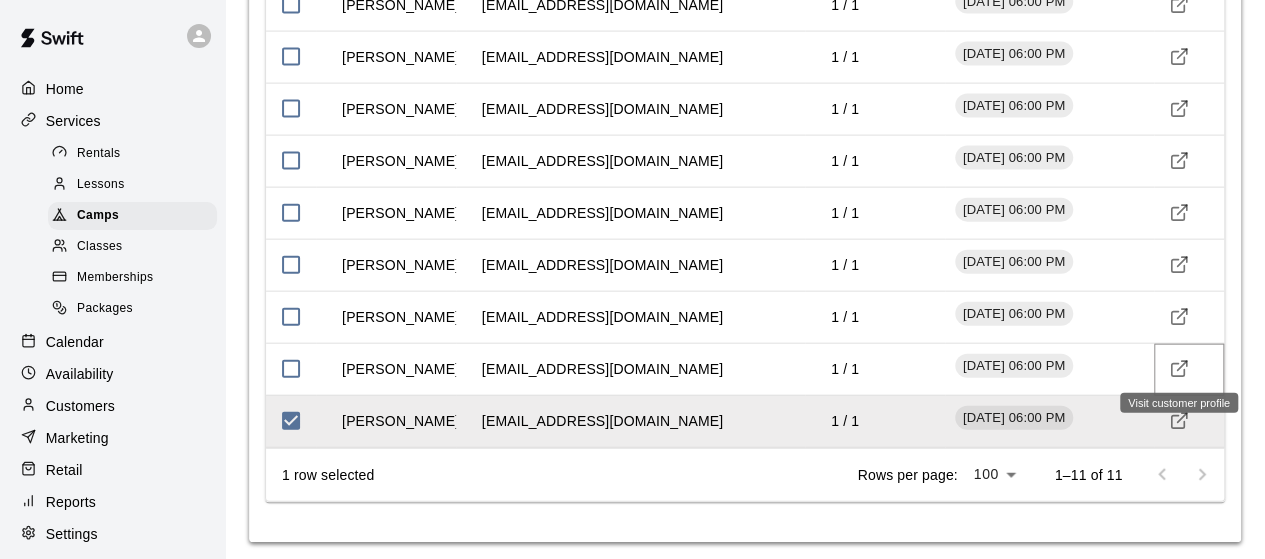 click 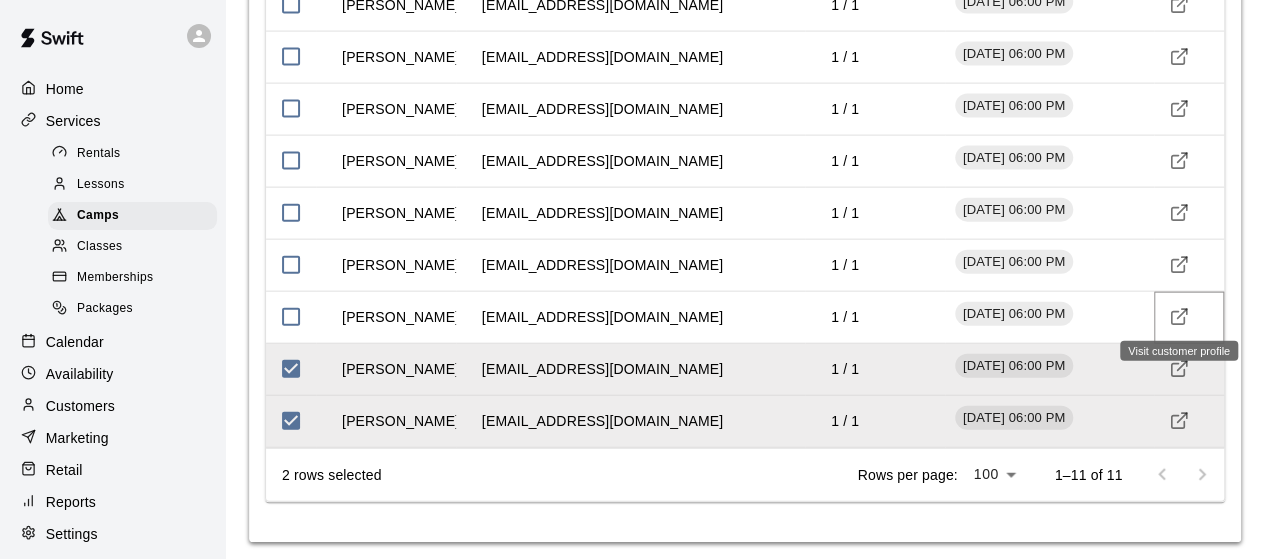 click 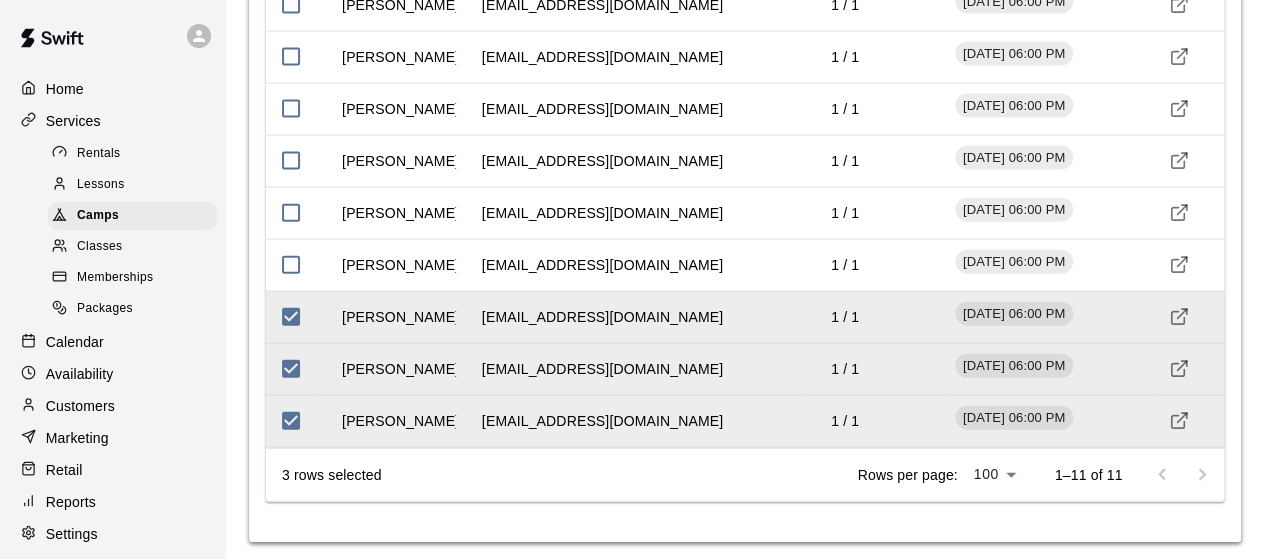 click on "Marketing" at bounding box center [77, 438] 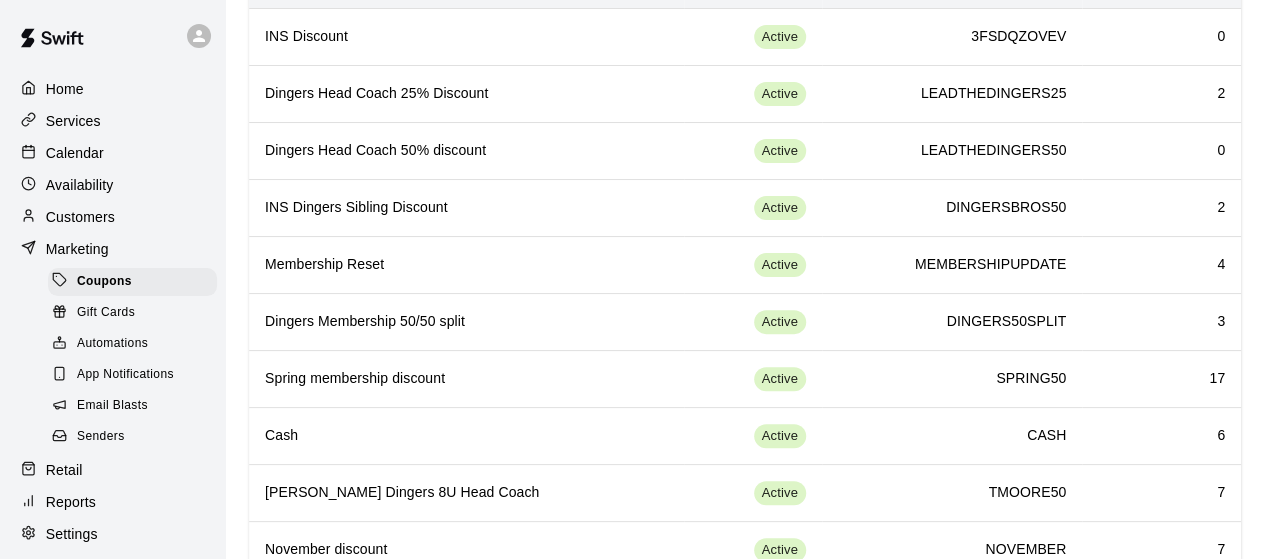 scroll, scrollTop: 190, scrollLeft: 0, axis: vertical 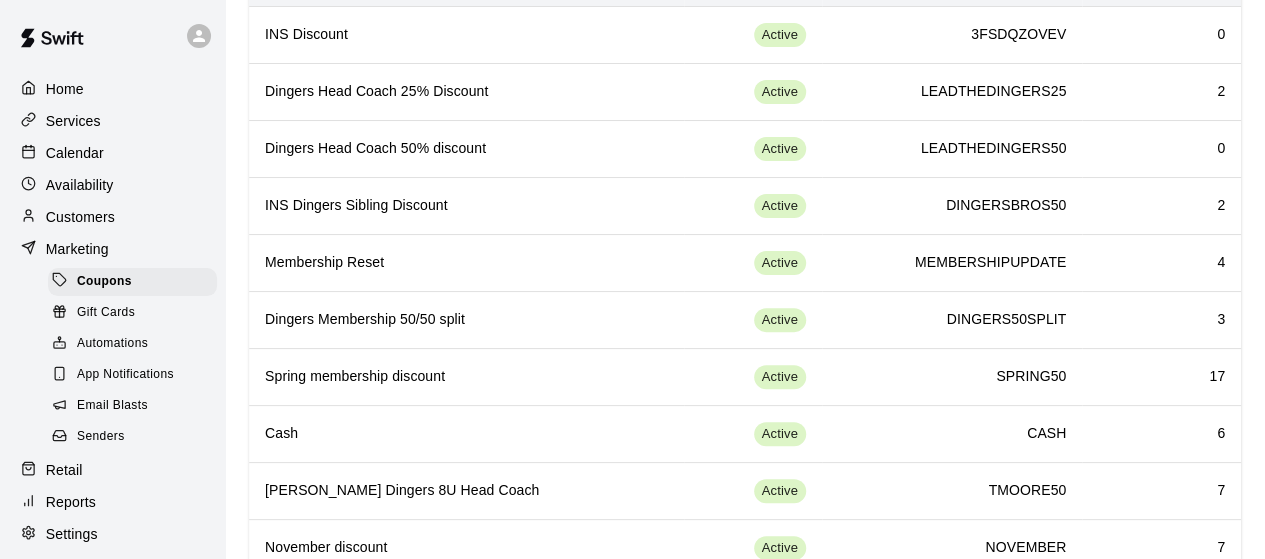 click on "Dingers Membership 50/50 split" at bounding box center (466, 320) 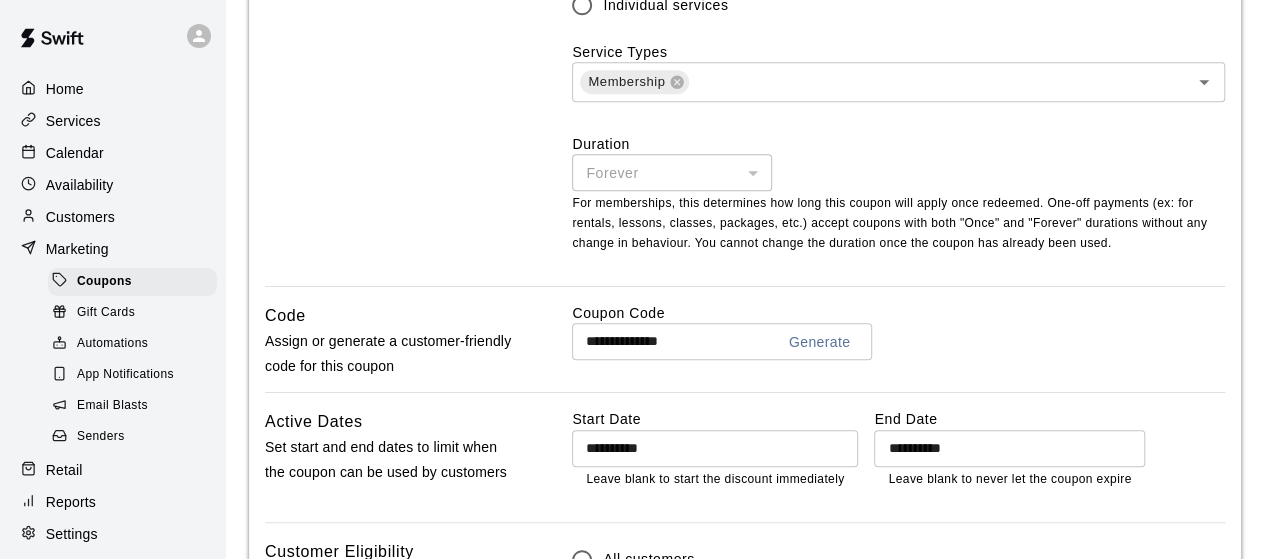 scroll, scrollTop: 835, scrollLeft: 0, axis: vertical 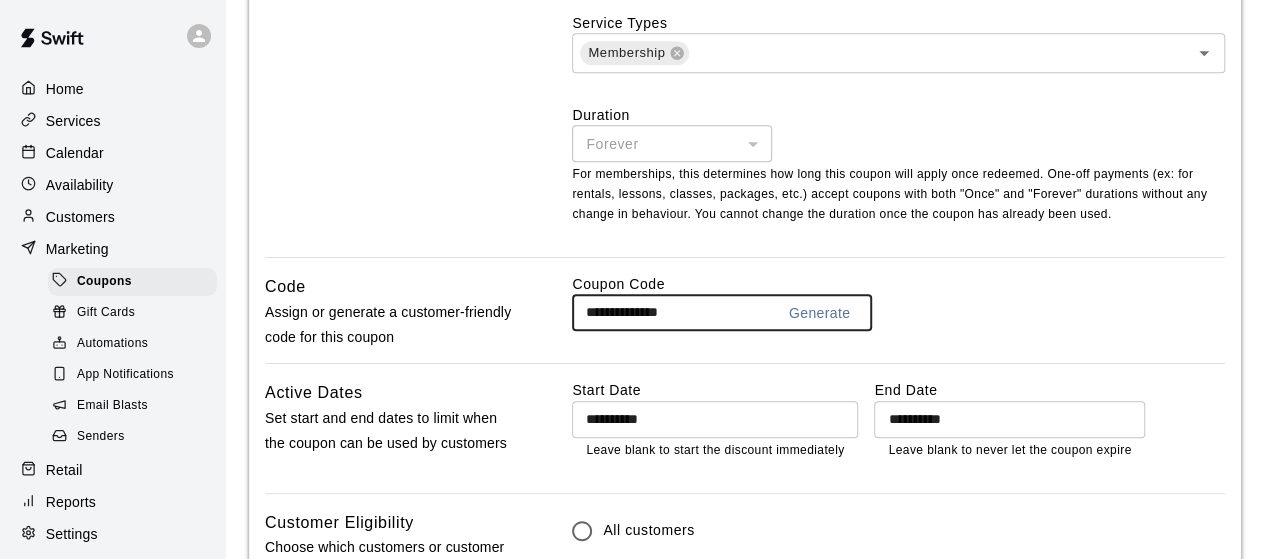 drag, startPoint x: 728, startPoint y: 315, endPoint x: 542, endPoint y: 337, distance: 187.29655 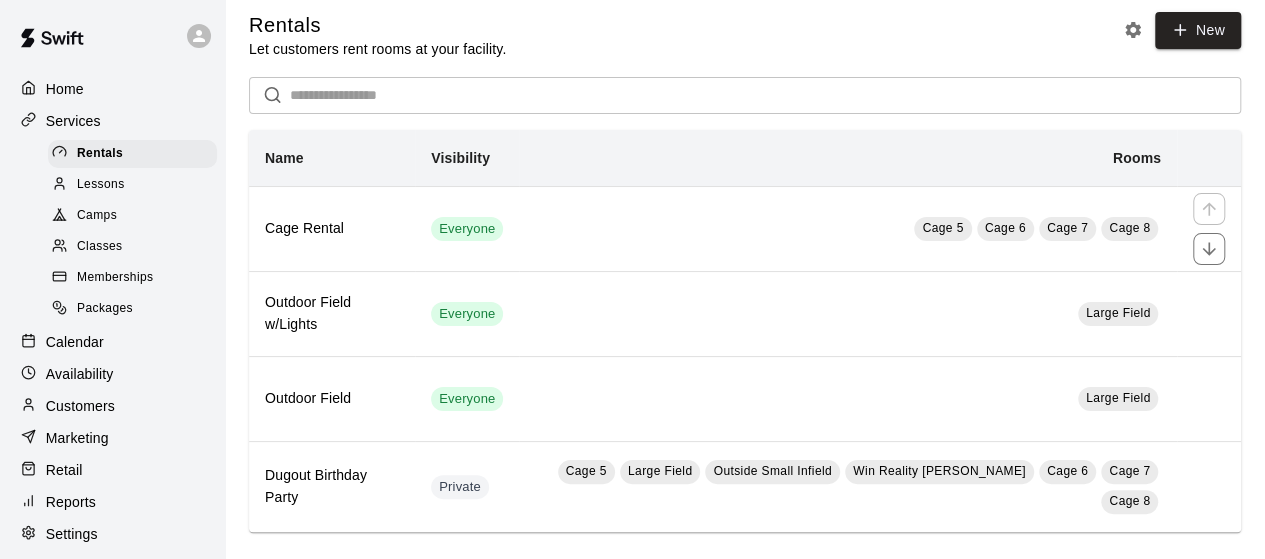scroll, scrollTop: 15, scrollLeft: 0, axis: vertical 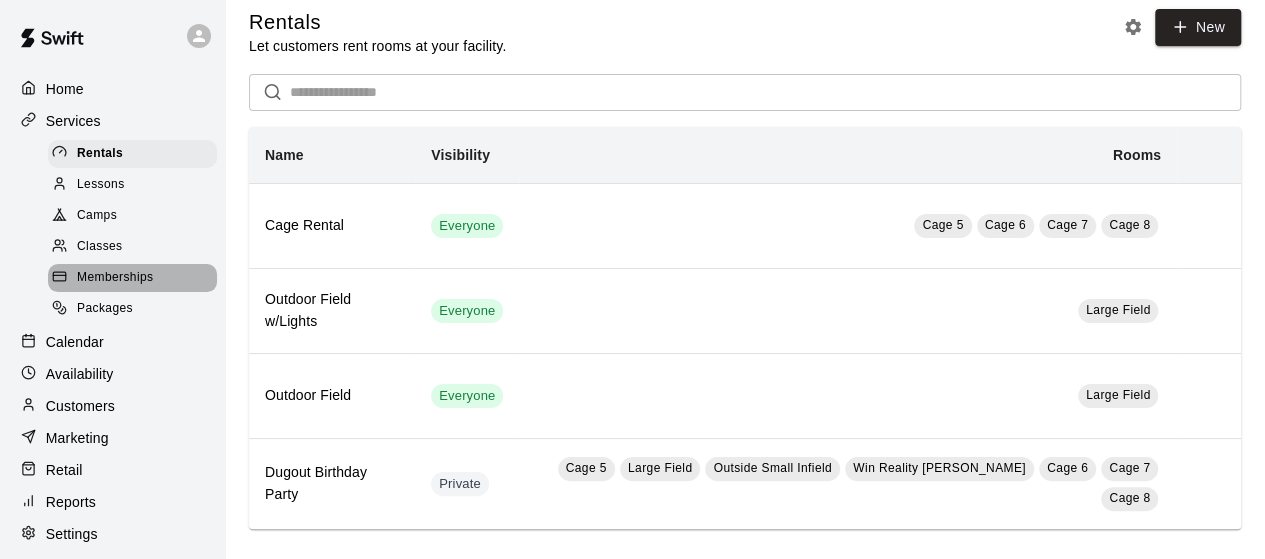 click on "Memberships" at bounding box center (115, 278) 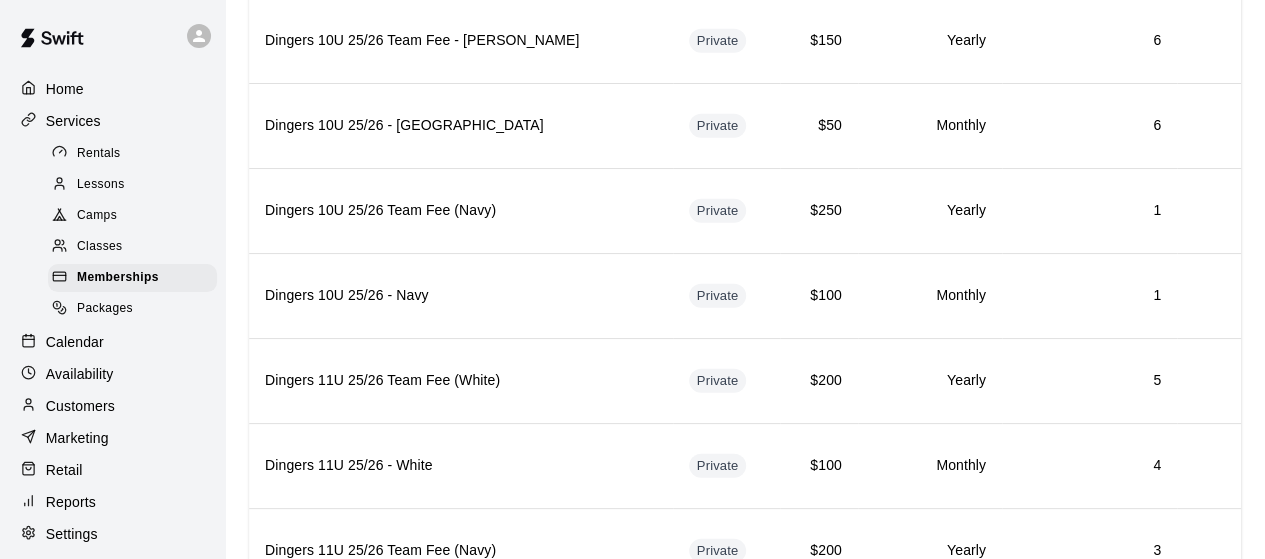 scroll, scrollTop: 2753, scrollLeft: 0, axis: vertical 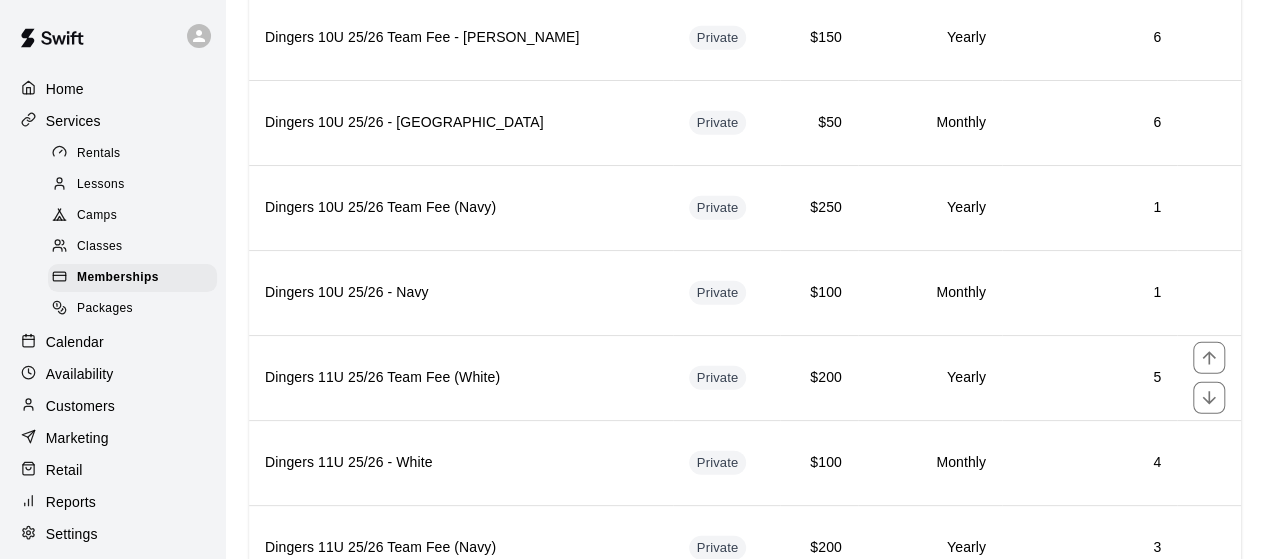 click on "Dingers 11U 25/26 Team Fee (White)" at bounding box center (461, 378) 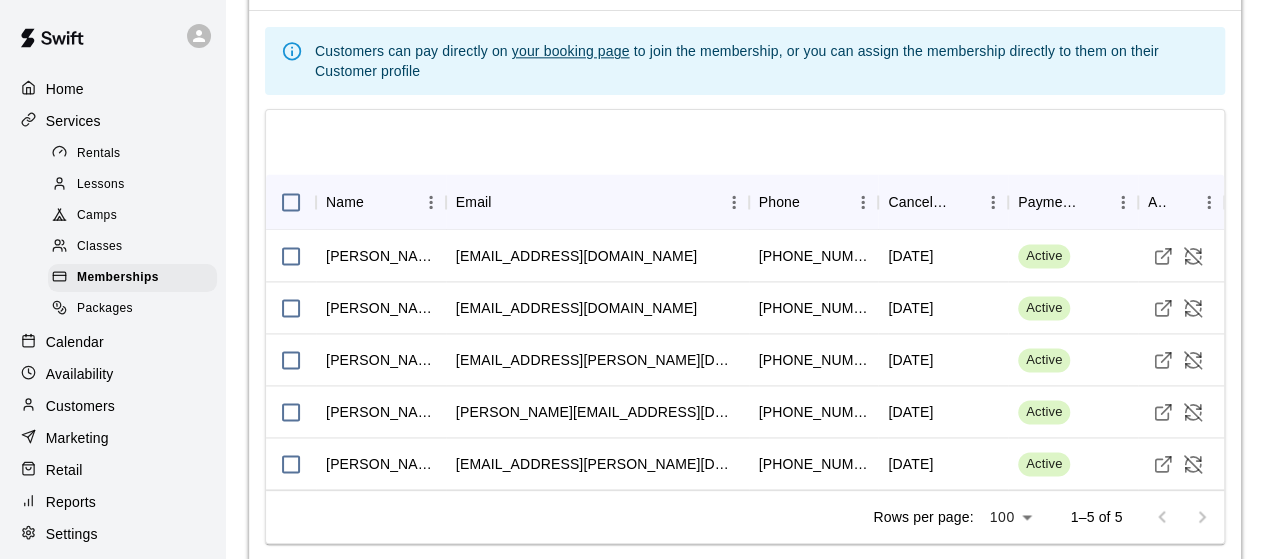 scroll, scrollTop: 1299, scrollLeft: 0, axis: vertical 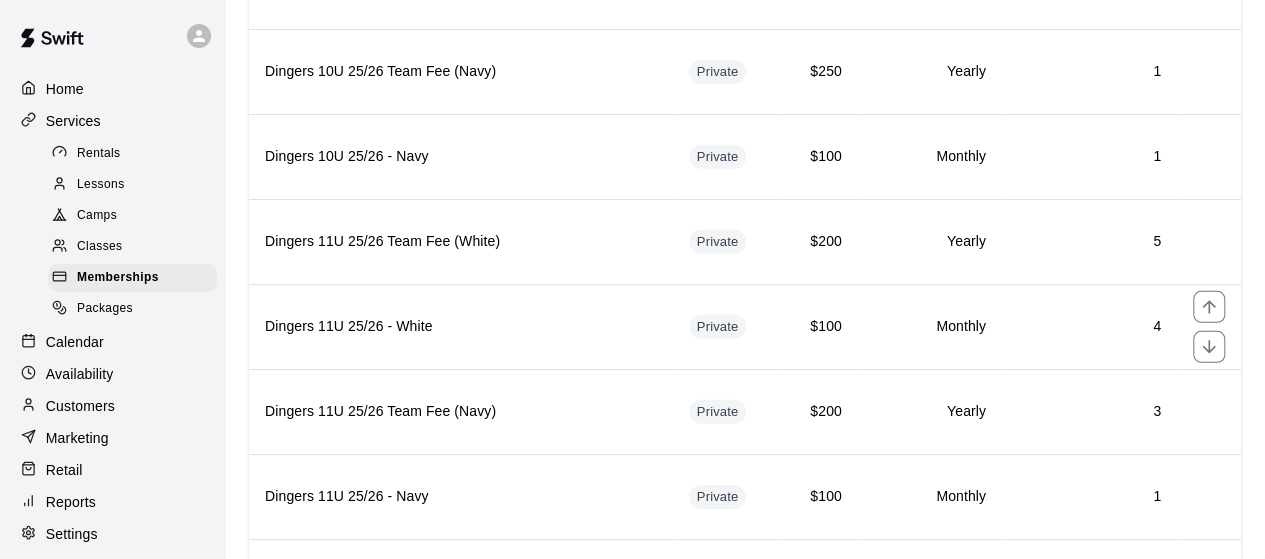 click on "Dingers 11U 25/26 - White" at bounding box center [461, 326] 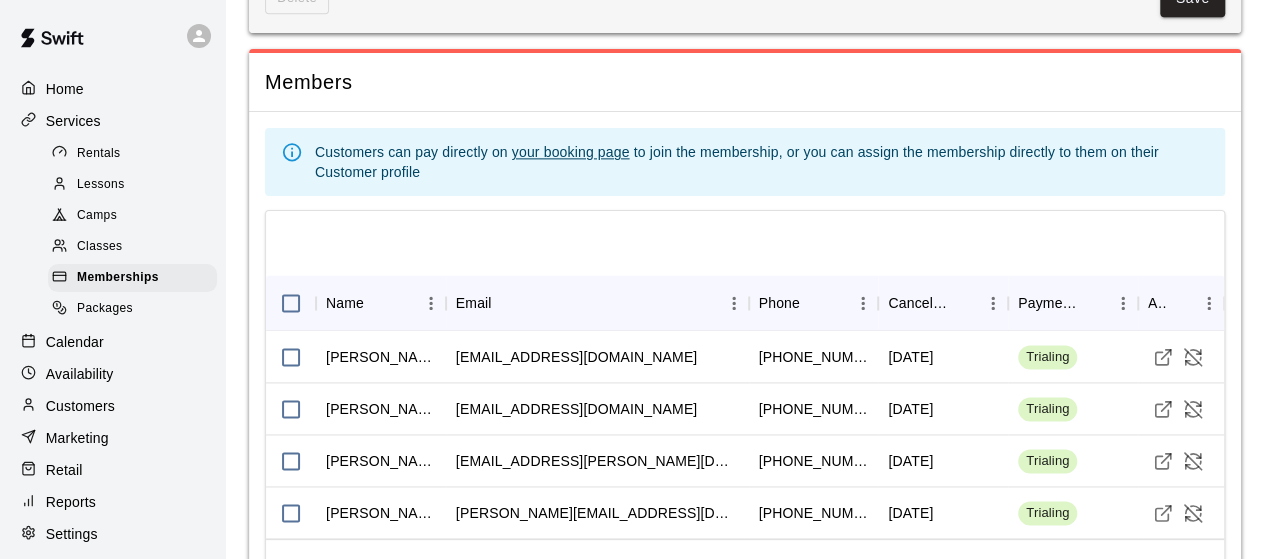 scroll, scrollTop: 1332, scrollLeft: 0, axis: vertical 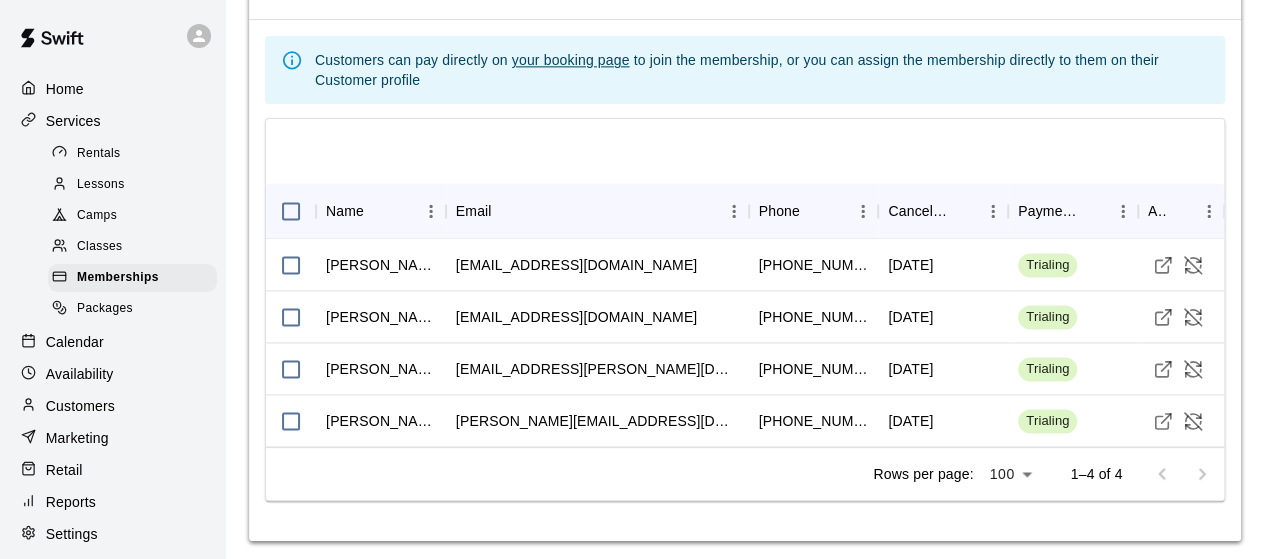 click on "Memberships" at bounding box center (118, 278) 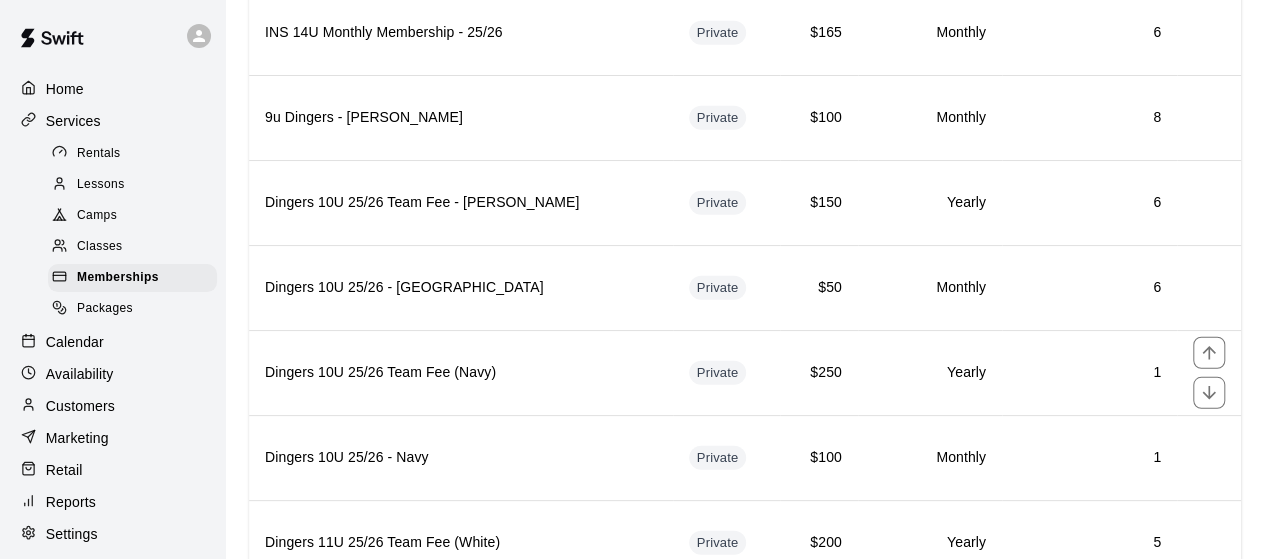 scroll, scrollTop: 2590, scrollLeft: 0, axis: vertical 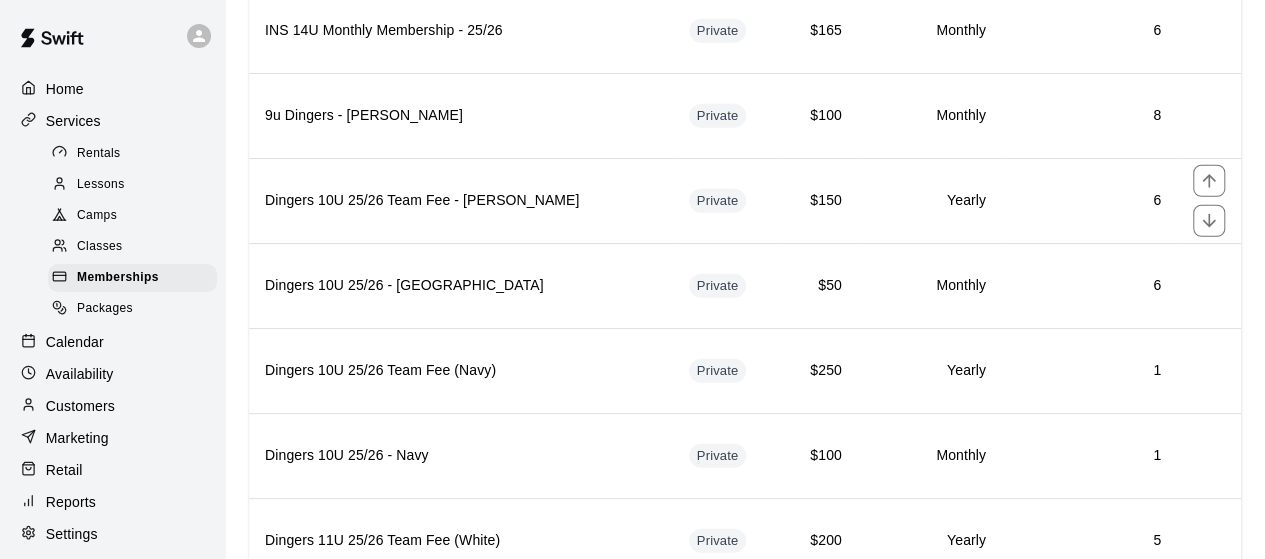 click on "Dingers 10U 25/26 Team Fee - Wilmot" at bounding box center (461, 200) 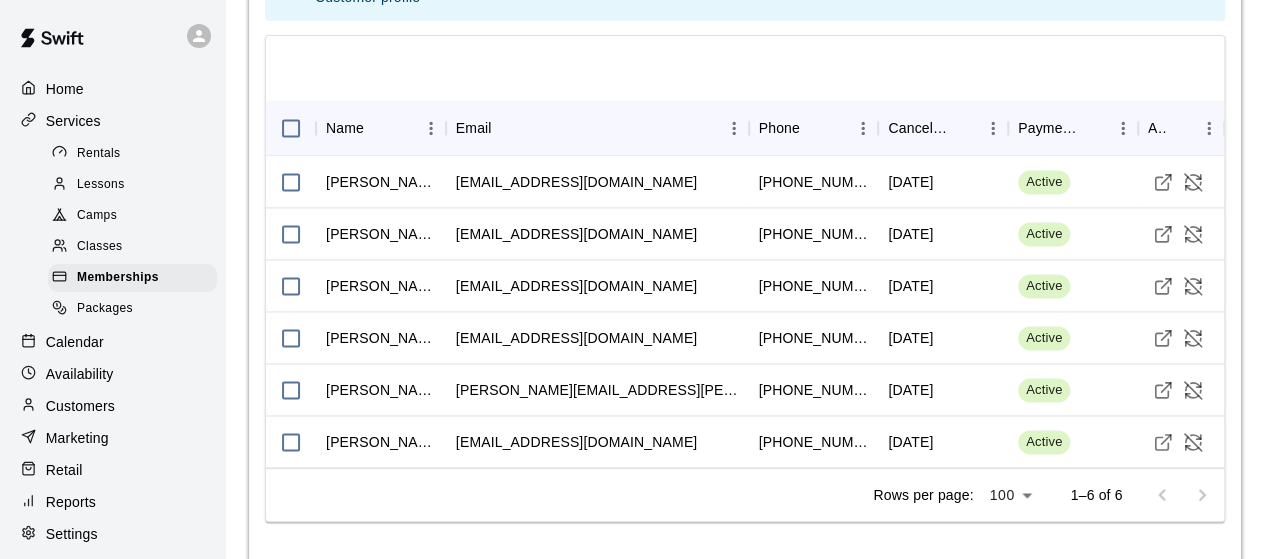 scroll, scrollTop: 1351, scrollLeft: 0, axis: vertical 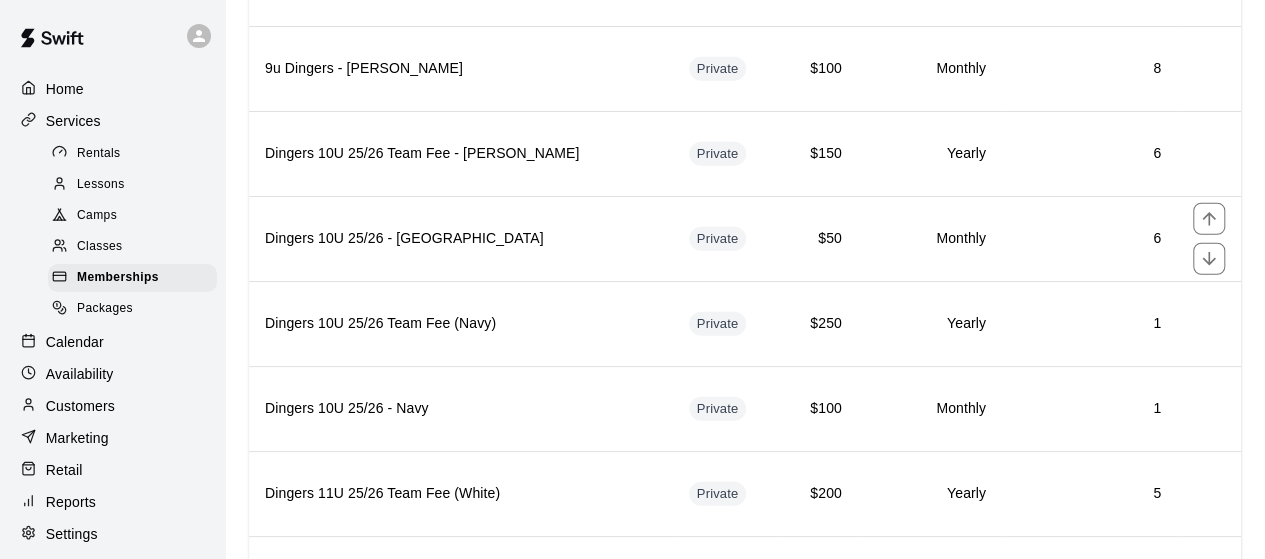 click on "Dingers 10U 25/26 - Wilmot" at bounding box center [461, 238] 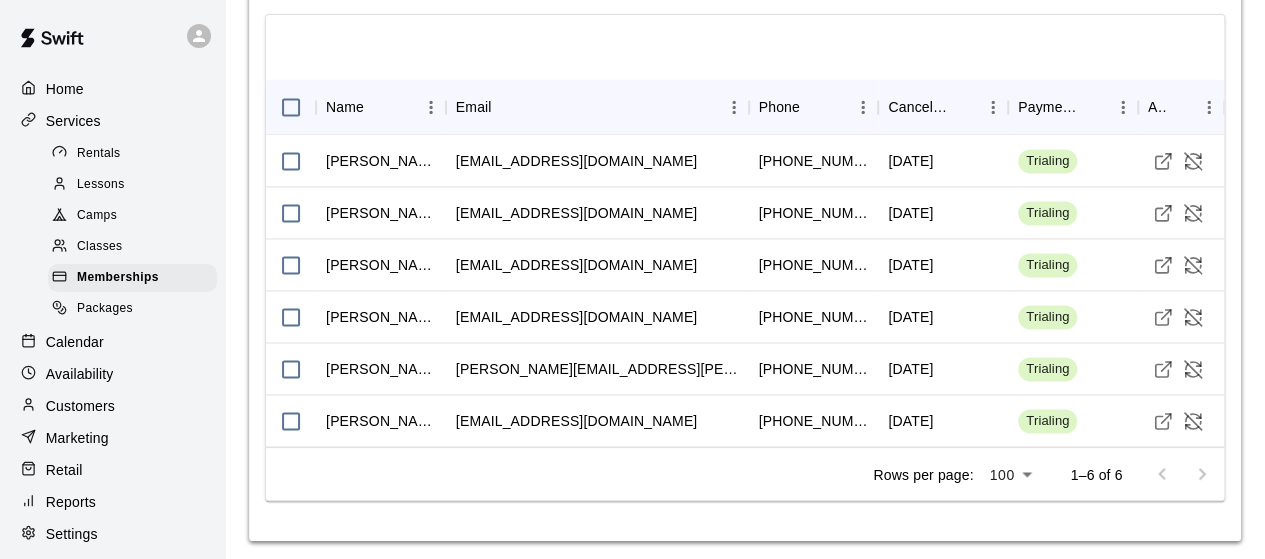 scroll, scrollTop: 1436, scrollLeft: 0, axis: vertical 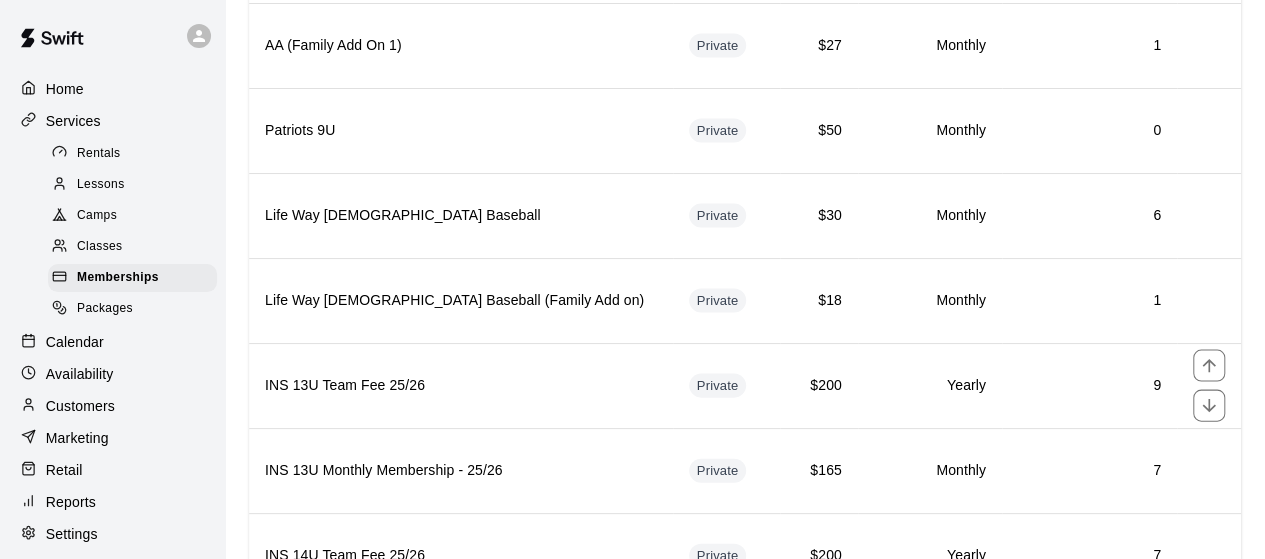 click on "INS 13U Team Fee 25/26" at bounding box center (461, 386) 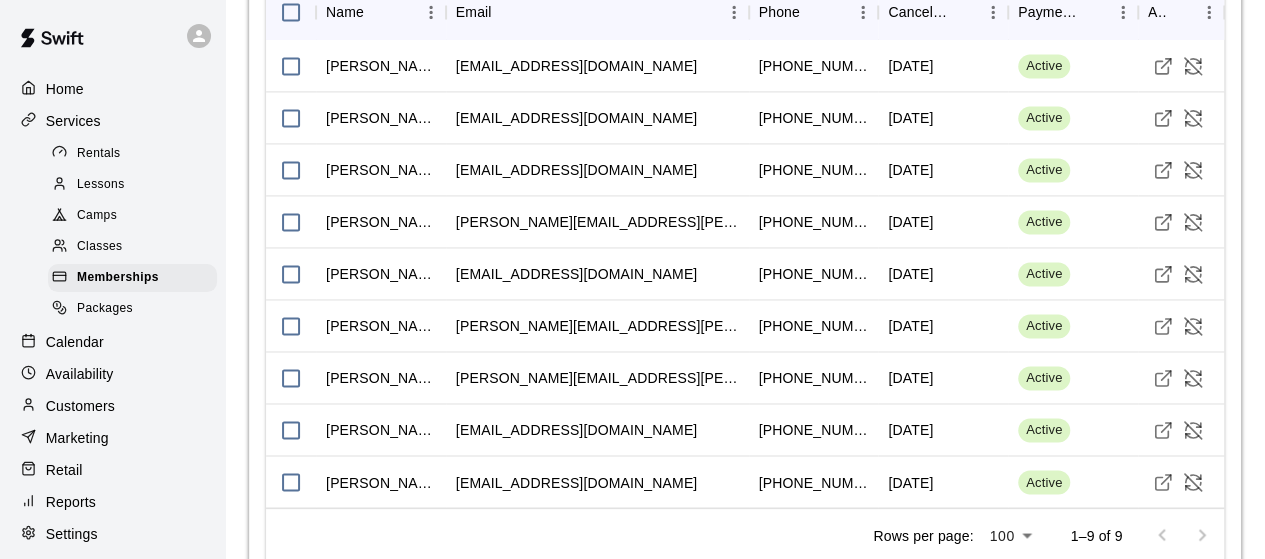 scroll, scrollTop: 1446, scrollLeft: 0, axis: vertical 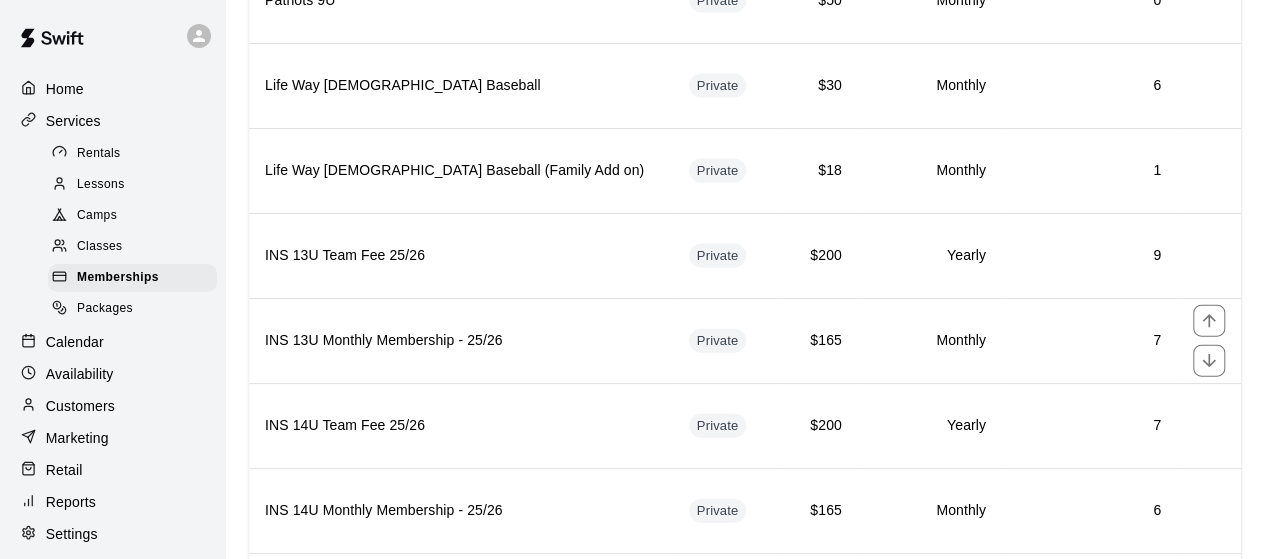 click on "INS 13U Monthly Membership - 25/26" at bounding box center (461, 340) 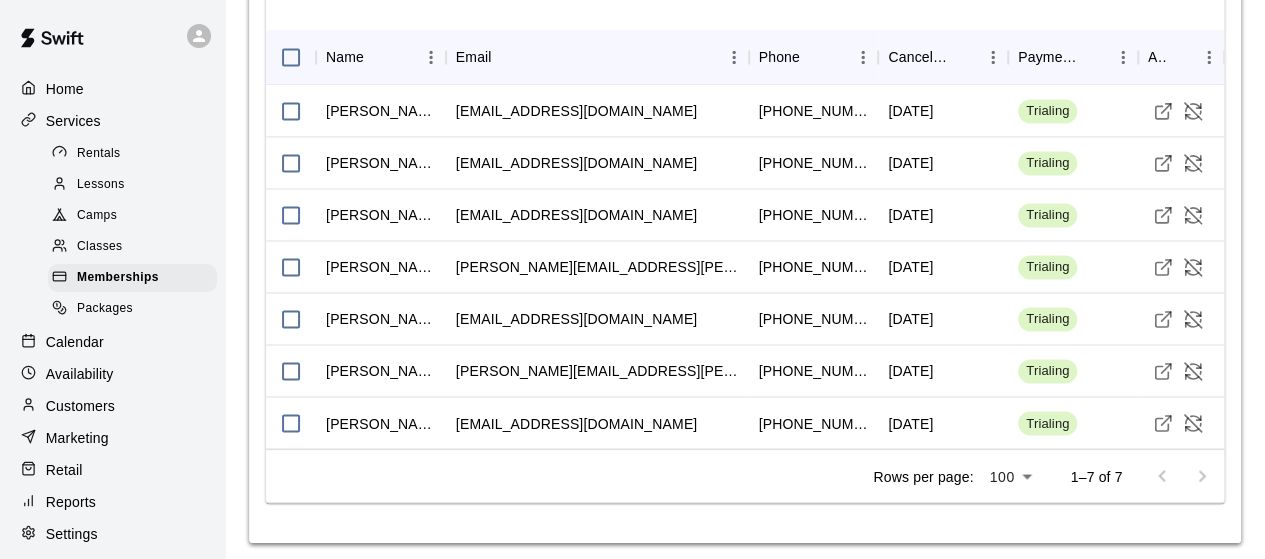 scroll, scrollTop: 1488, scrollLeft: 0, axis: vertical 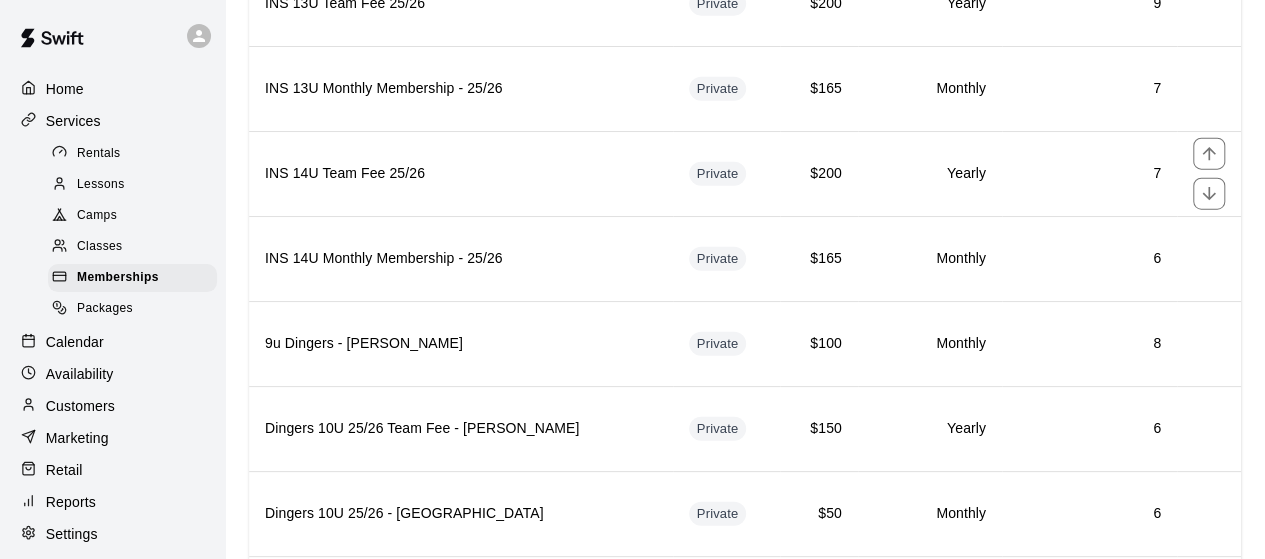 click on "INS 14U Team Fee 25/26" at bounding box center (461, 173) 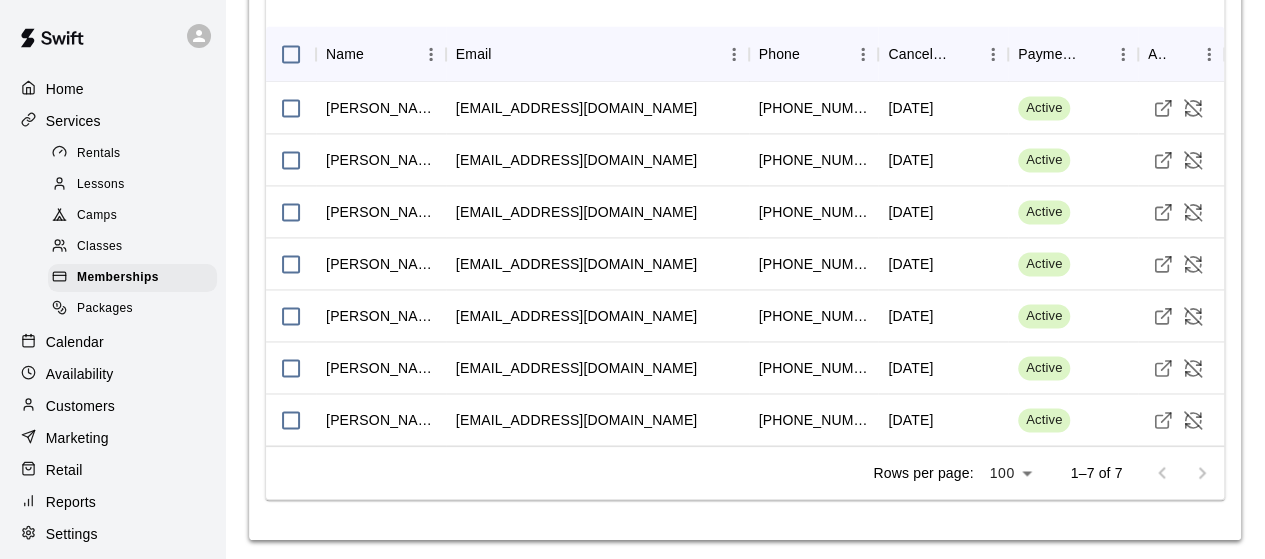scroll, scrollTop: 1403, scrollLeft: 0, axis: vertical 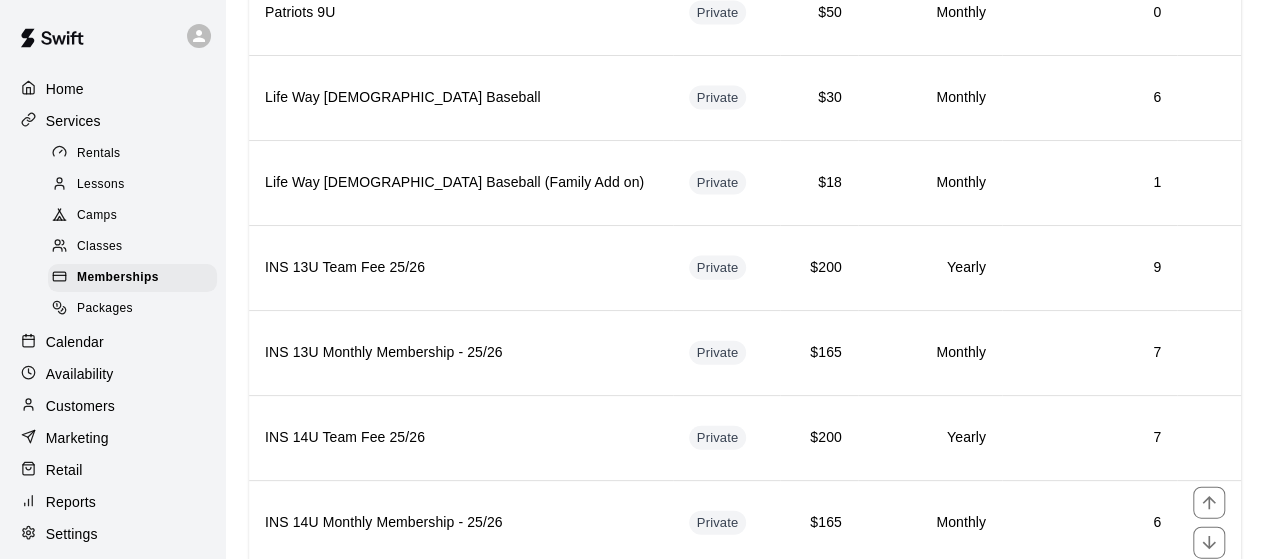 click on "INS 14U Monthly Membership - 25/26" at bounding box center (461, 522) 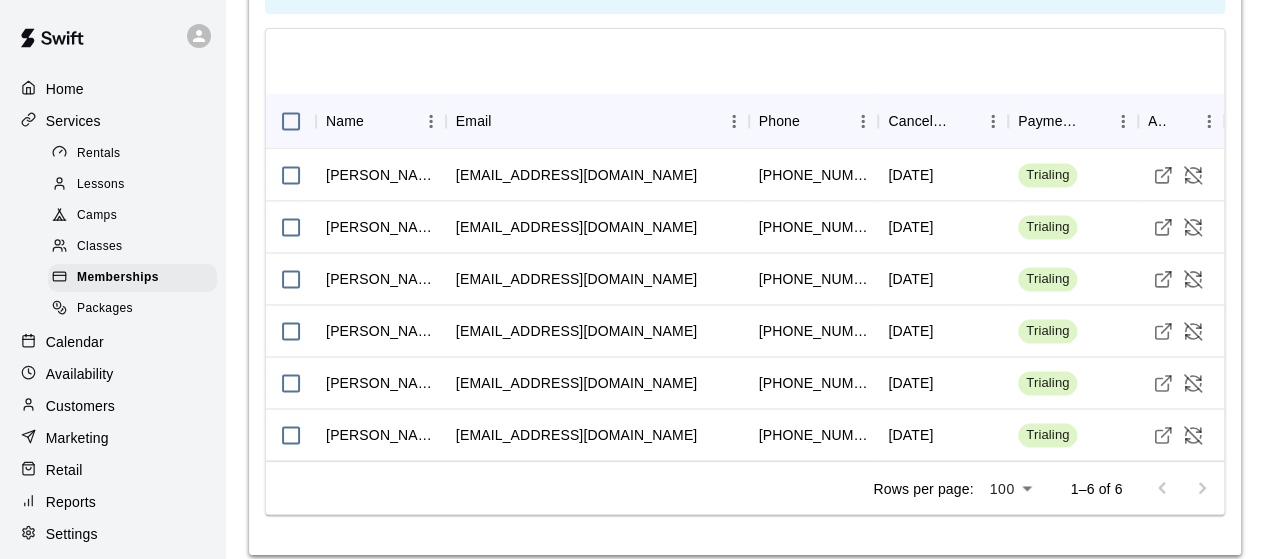 scroll, scrollTop: 1436, scrollLeft: 0, axis: vertical 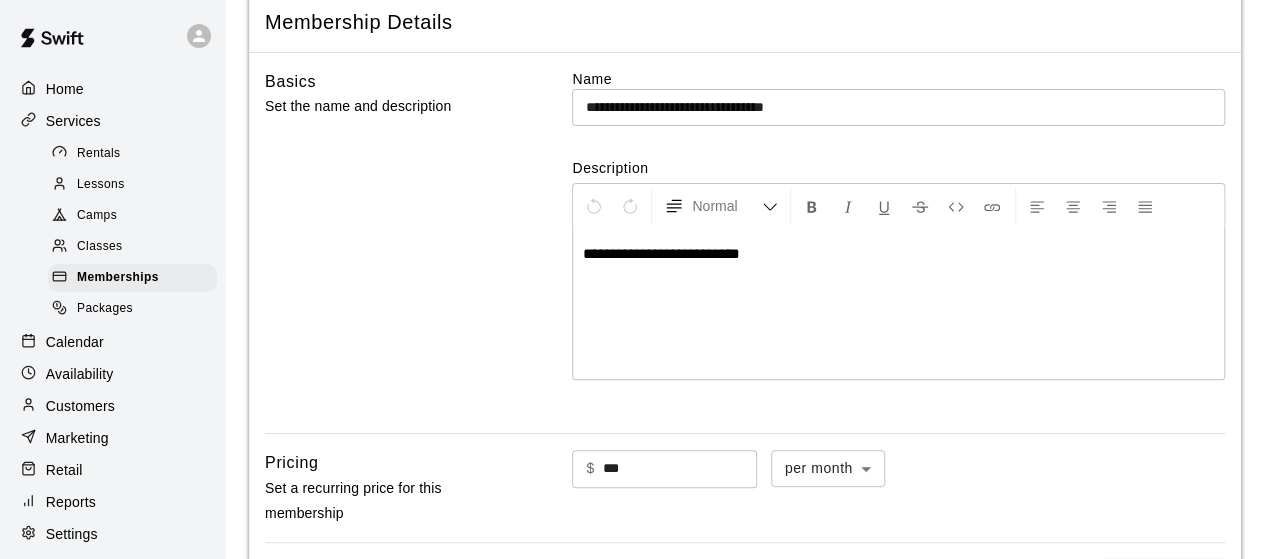 click on "Memberships" at bounding box center (118, 278) 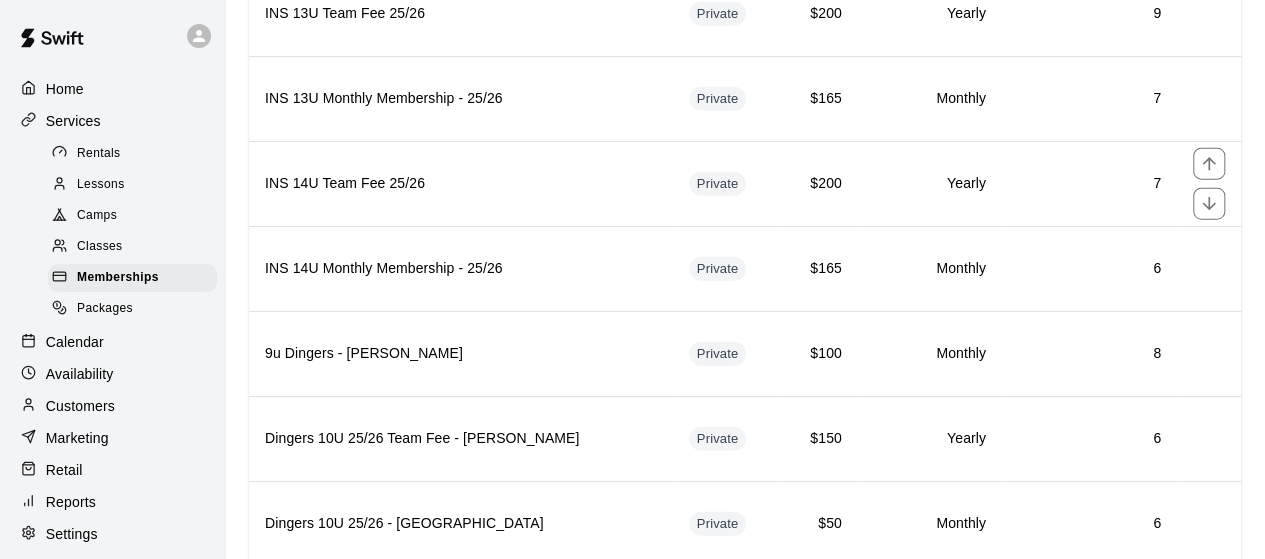 scroll, scrollTop: 2353, scrollLeft: 0, axis: vertical 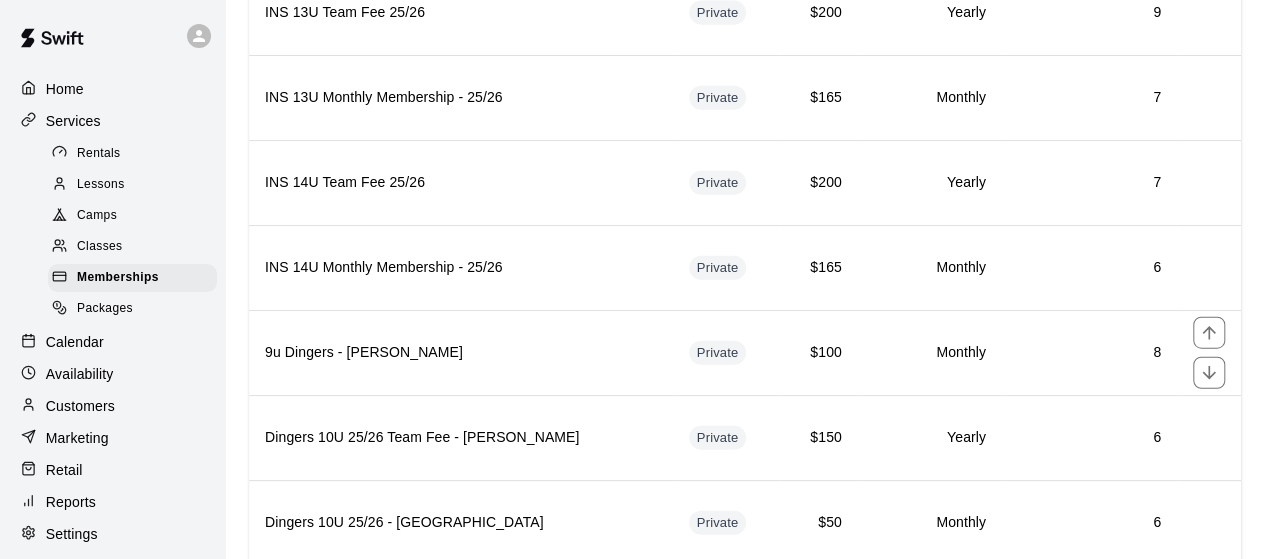click on "9u Dingers - [PERSON_NAME]" at bounding box center [461, 353] 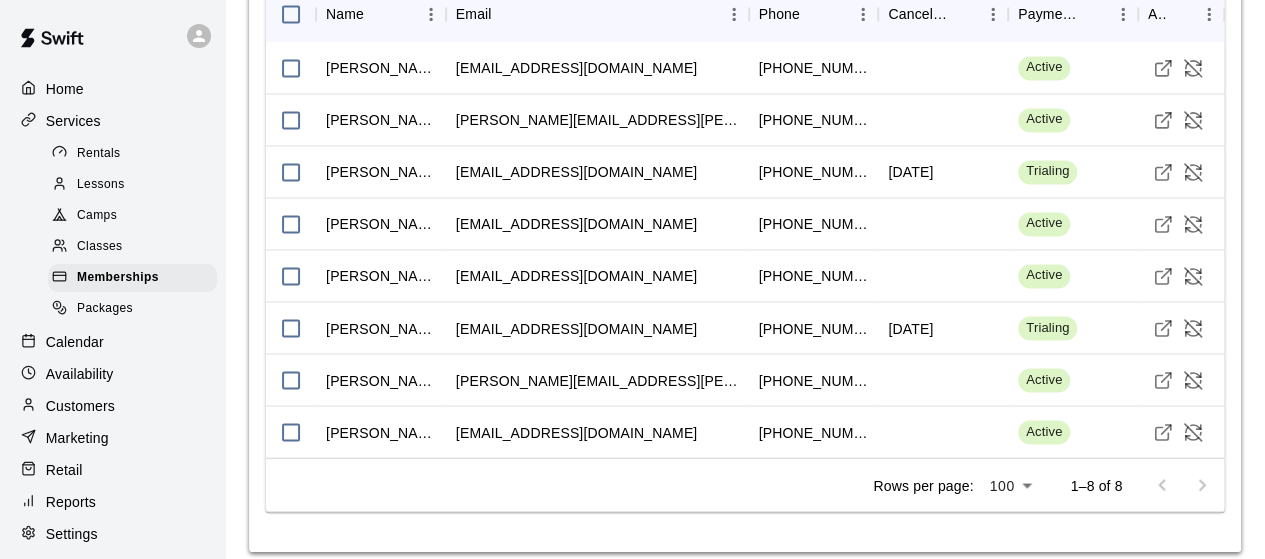 scroll, scrollTop: 1600, scrollLeft: 0, axis: vertical 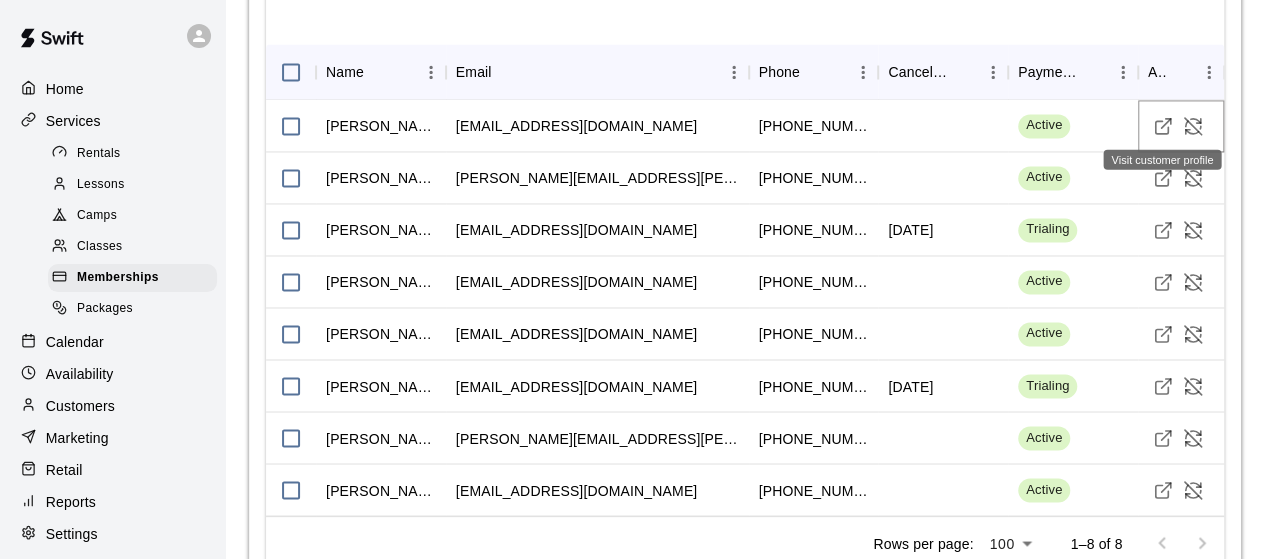 click 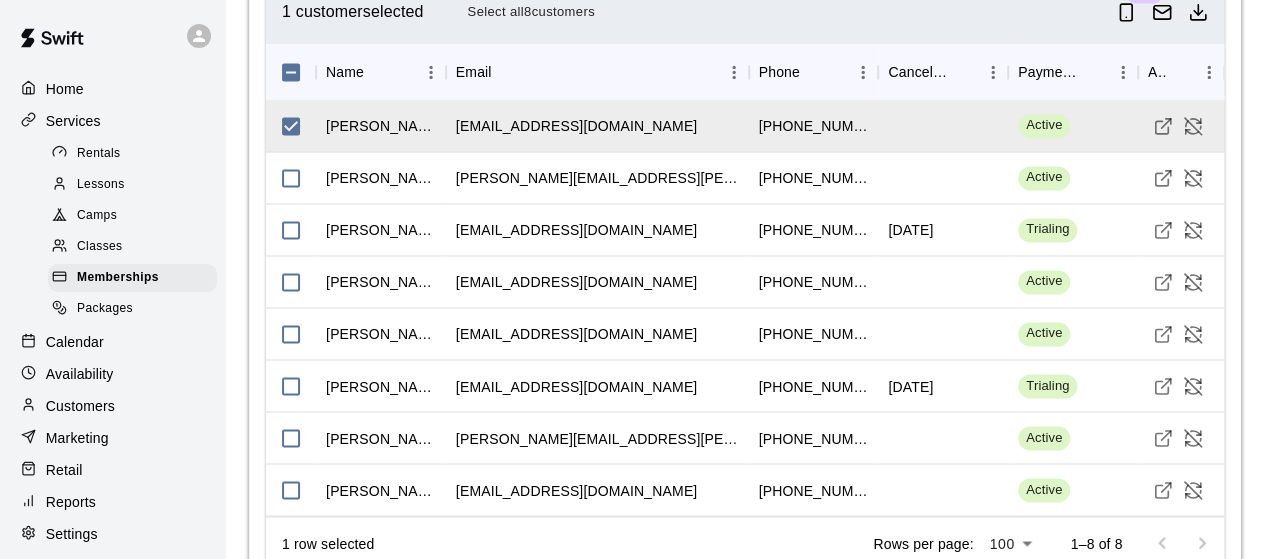 click on "Memberships" at bounding box center (118, 278) 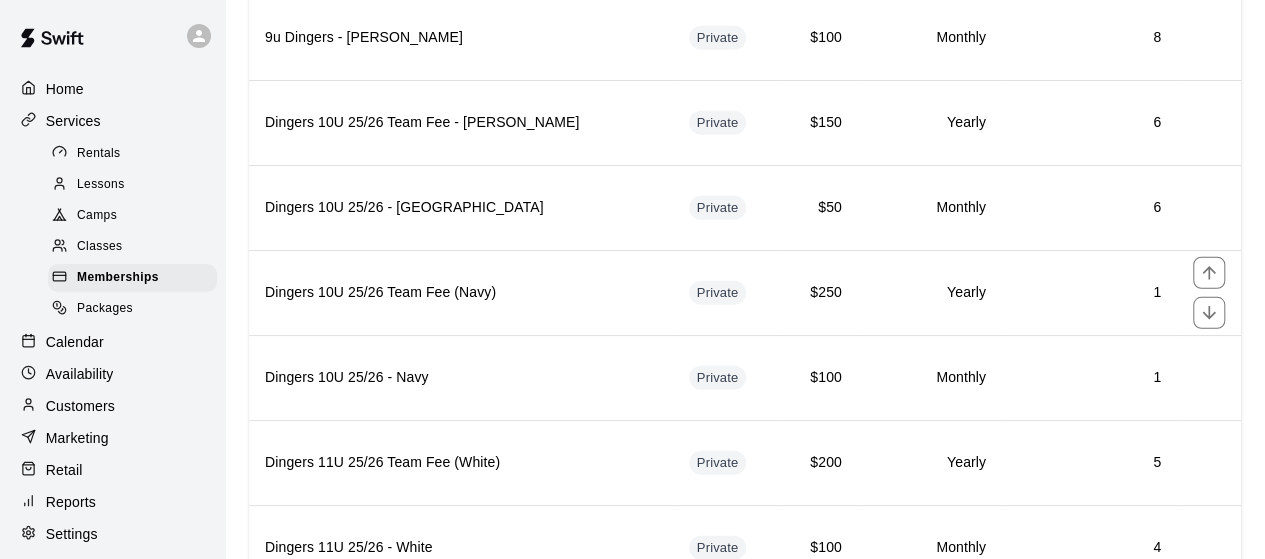 scroll, scrollTop: 2686, scrollLeft: 0, axis: vertical 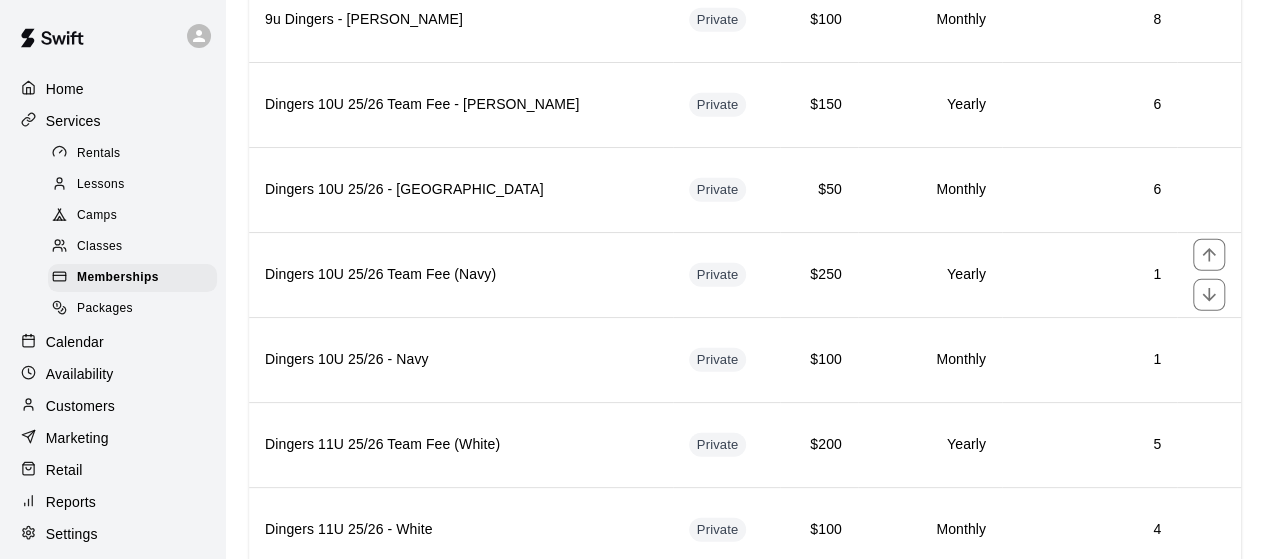 click on "Dingers 10U 25/26 Team Fee (Navy)" at bounding box center [461, 275] 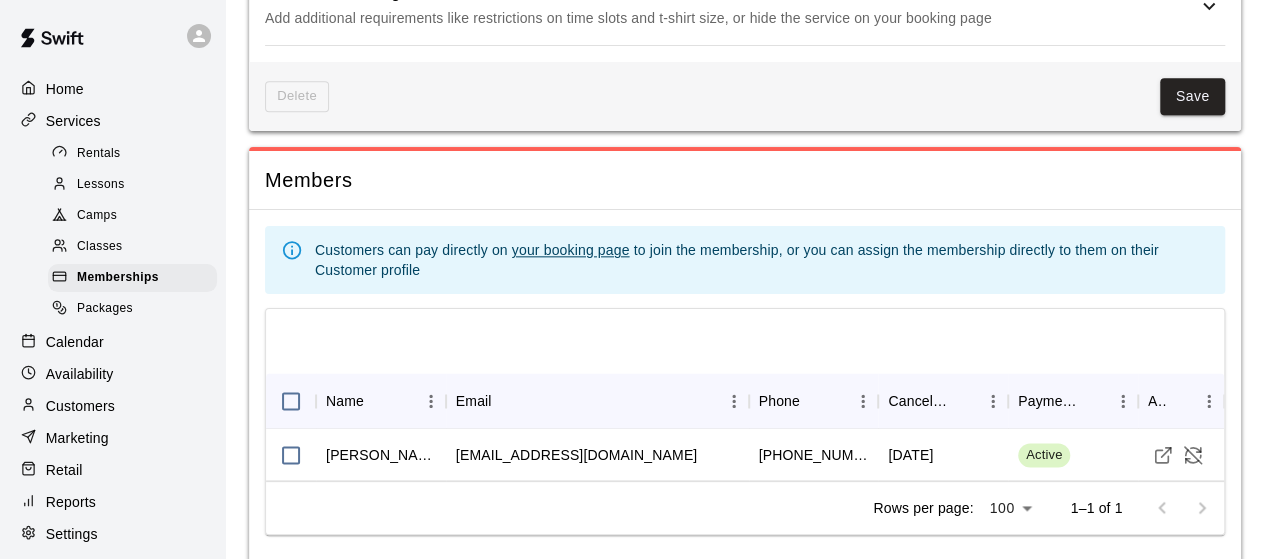 scroll, scrollTop: 1091, scrollLeft: 0, axis: vertical 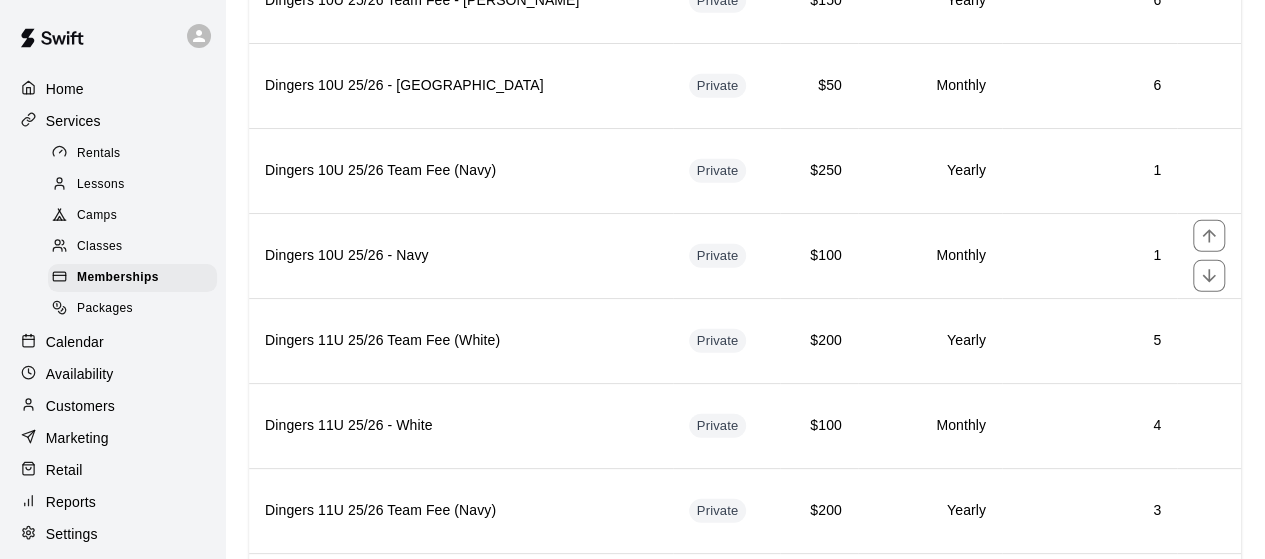 click on "Dingers 10U 25/26 - Navy" at bounding box center (461, 256) 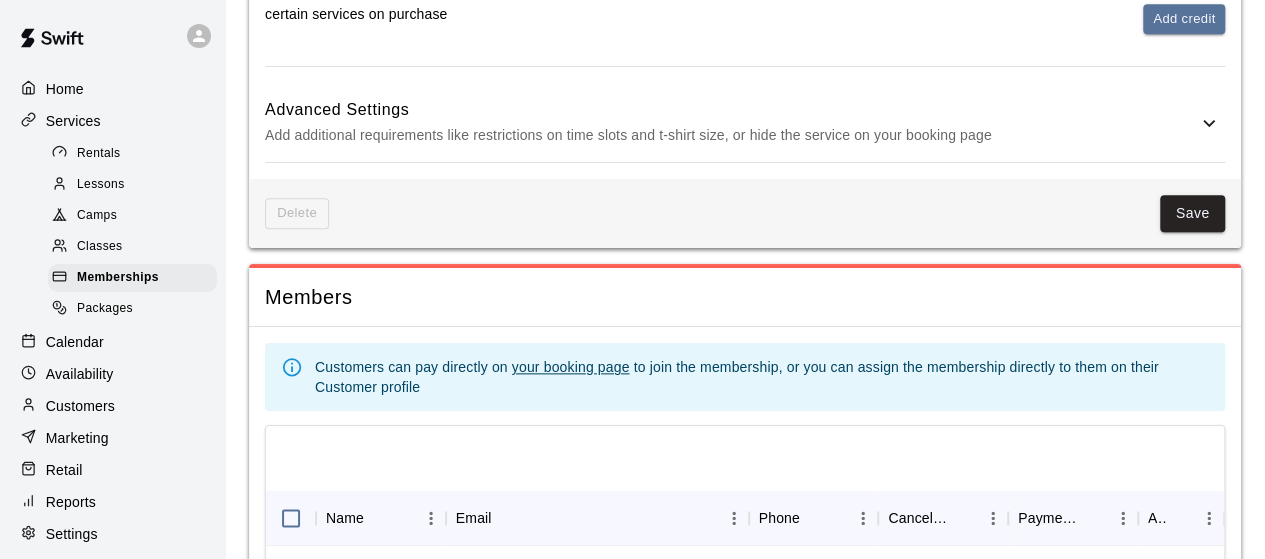 scroll, scrollTop: 1176, scrollLeft: 0, axis: vertical 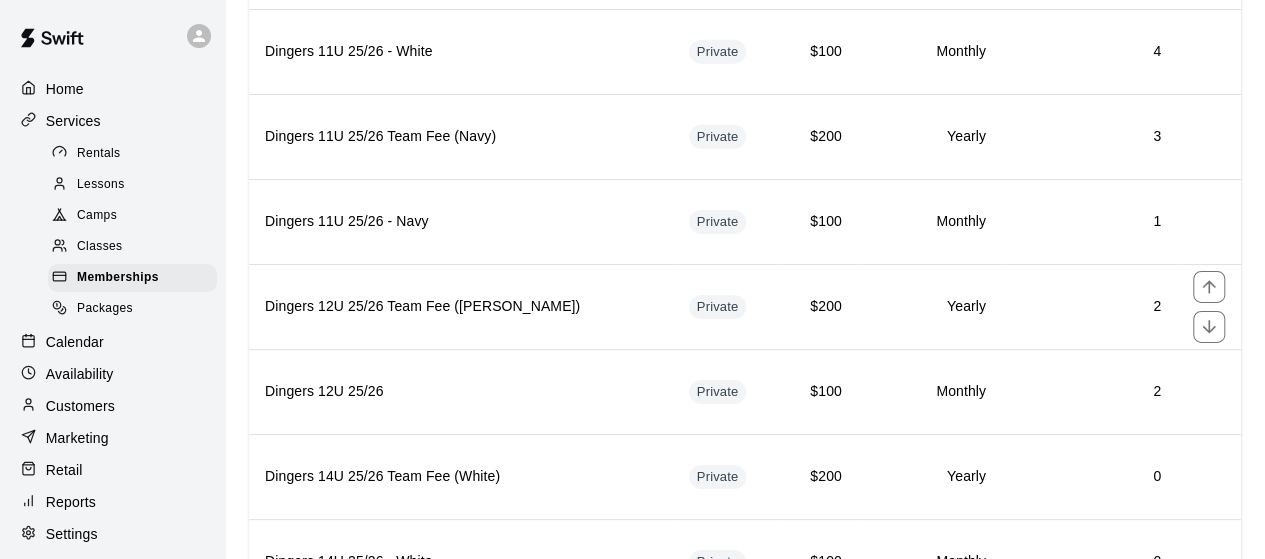 click on "Dingers 12U 25/26 Team Fee (O'Neill)" at bounding box center (461, 307) 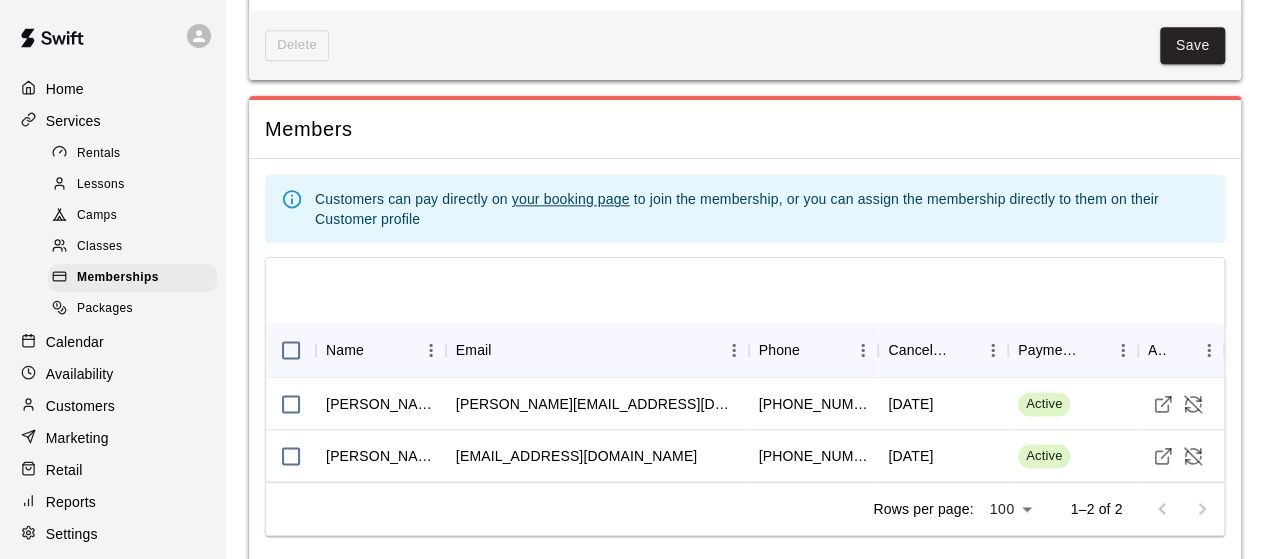 scroll, scrollTop: 1143, scrollLeft: 0, axis: vertical 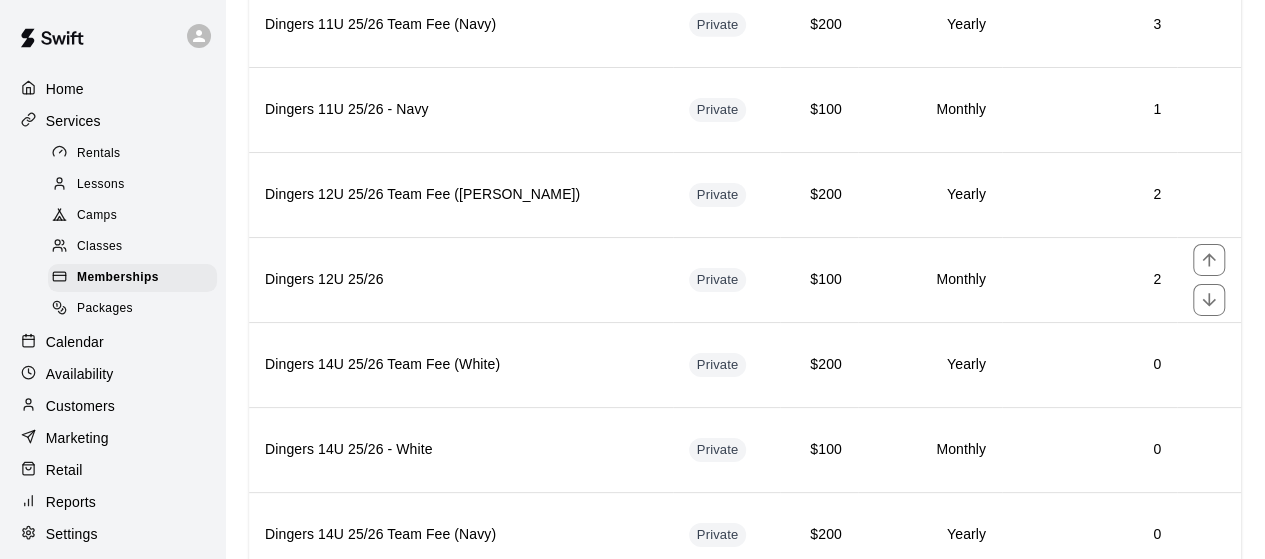click on "Dingers 12U 25/26" at bounding box center [461, 280] 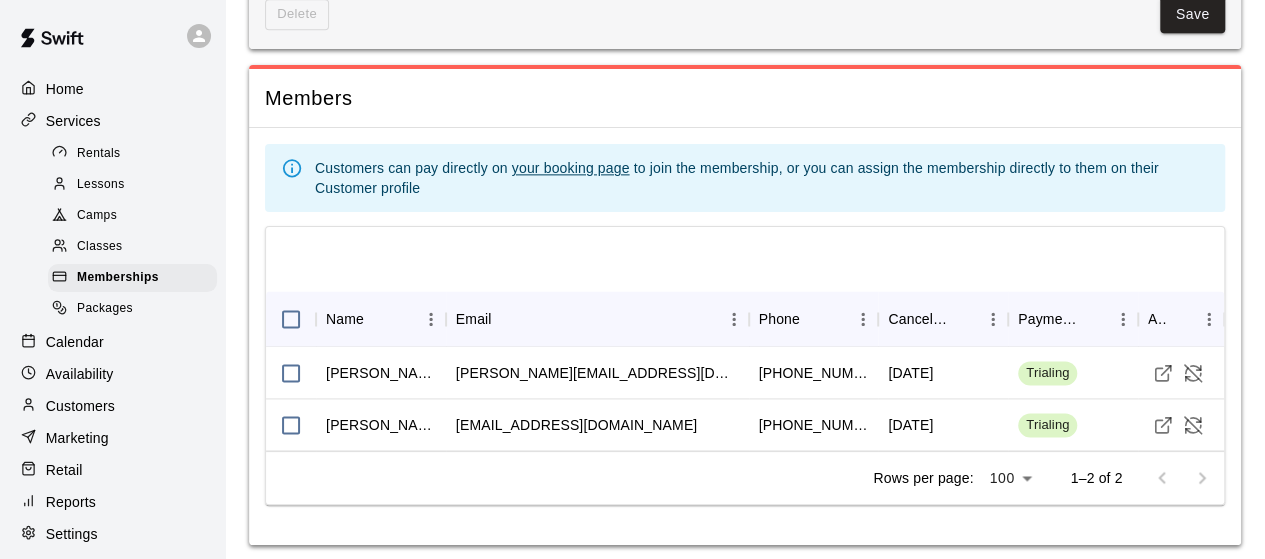 scroll, scrollTop: 1228, scrollLeft: 0, axis: vertical 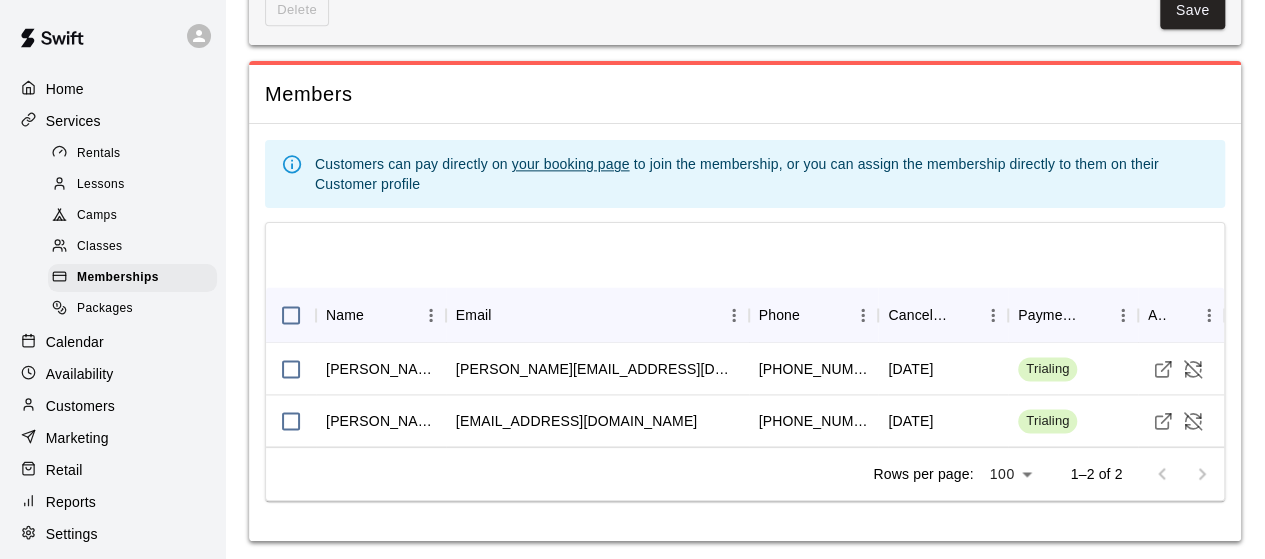 click on "Memberships" at bounding box center (118, 278) 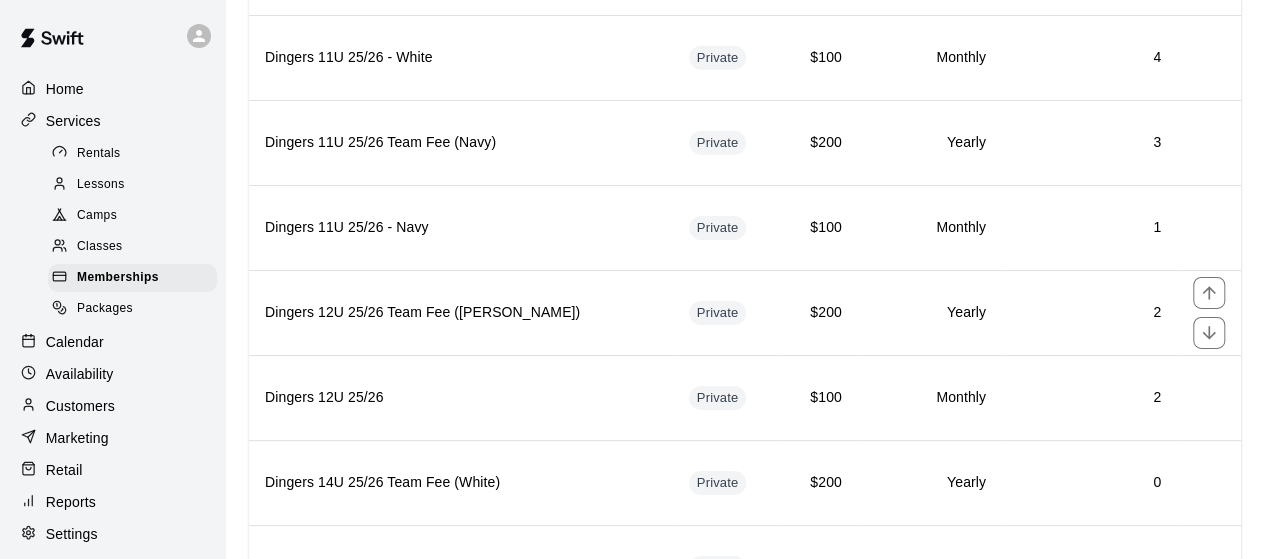 scroll, scrollTop: 3156, scrollLeft: 0, axis: vertical 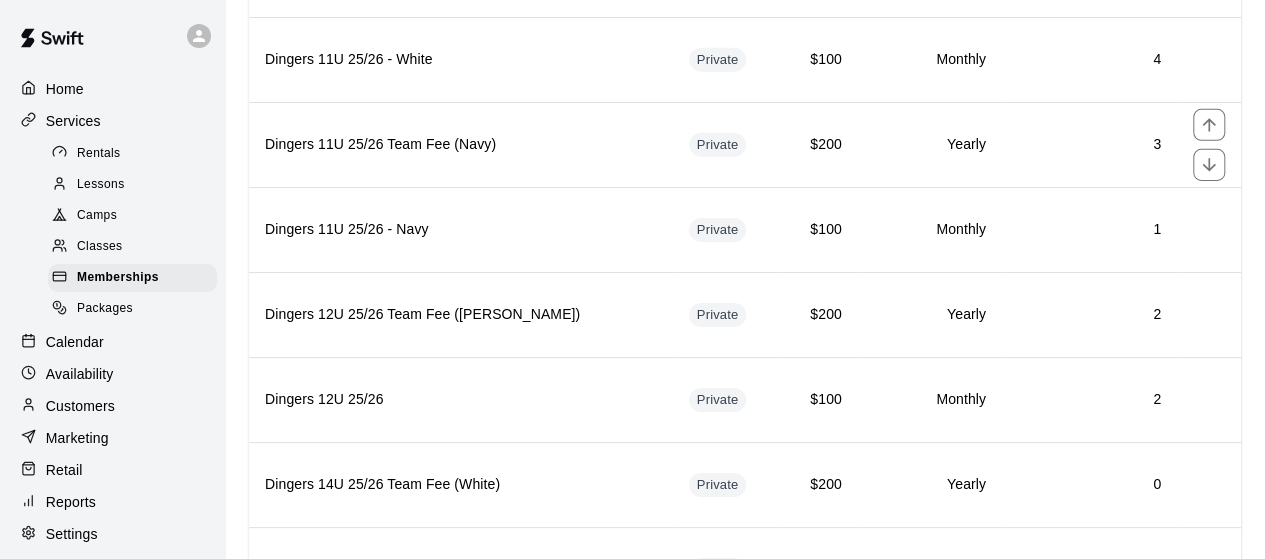 click on "Dingers 11U 25/26 Team Fee (Navy)" at bounding box center [461, 145] 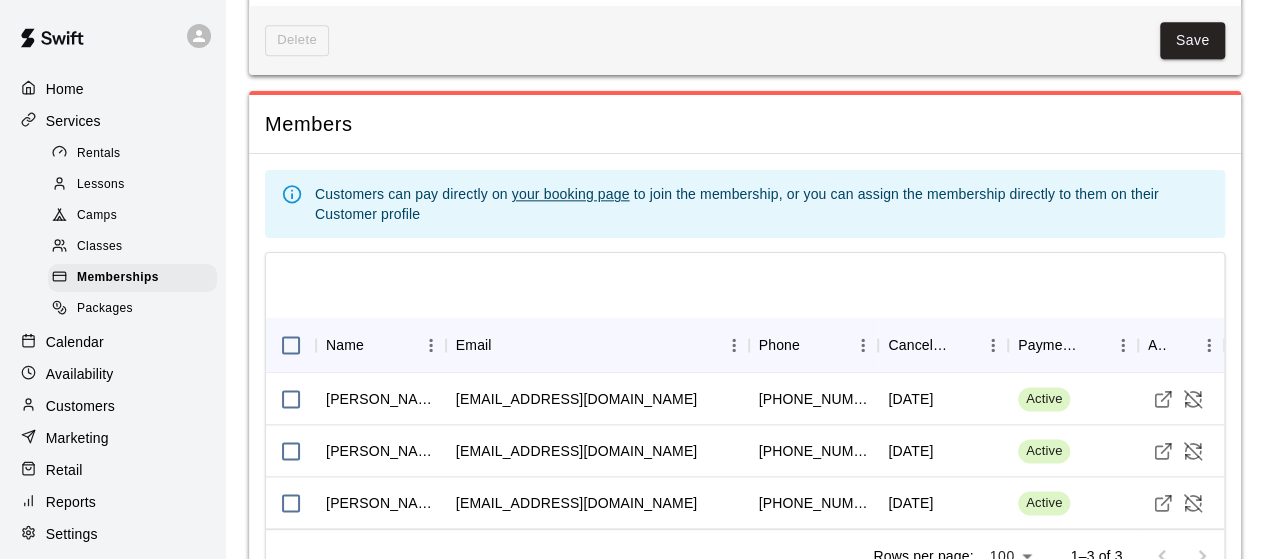 scroll, scrollTop: 1195, scrollLeft: 0, axis: vertical 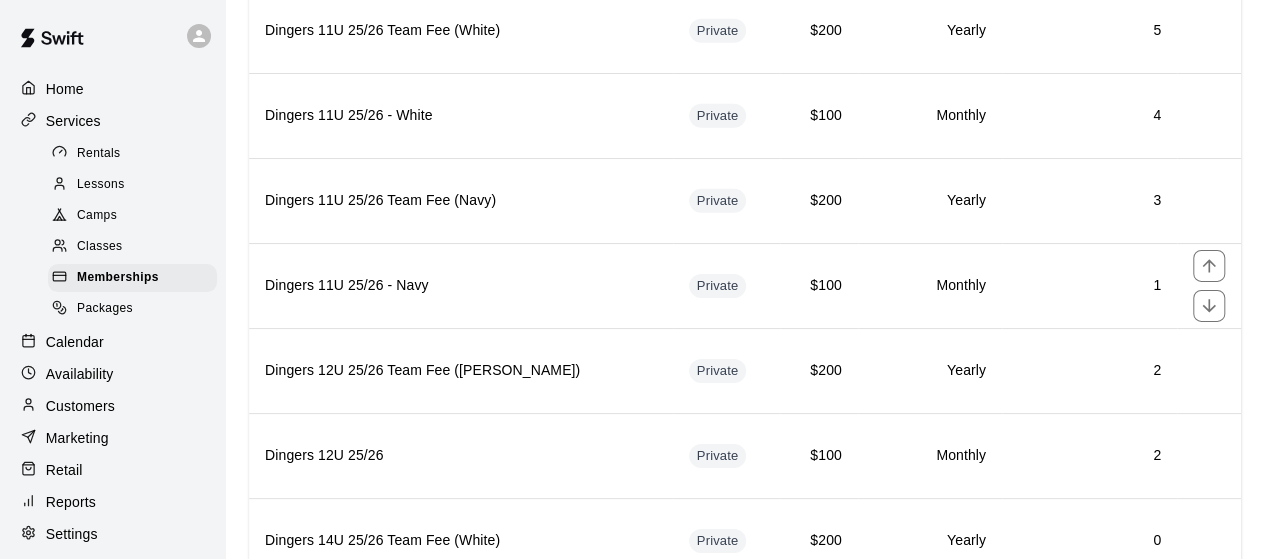 click on "Dingers 11U 25/26 - Navy" at bounding box center (461, 285) 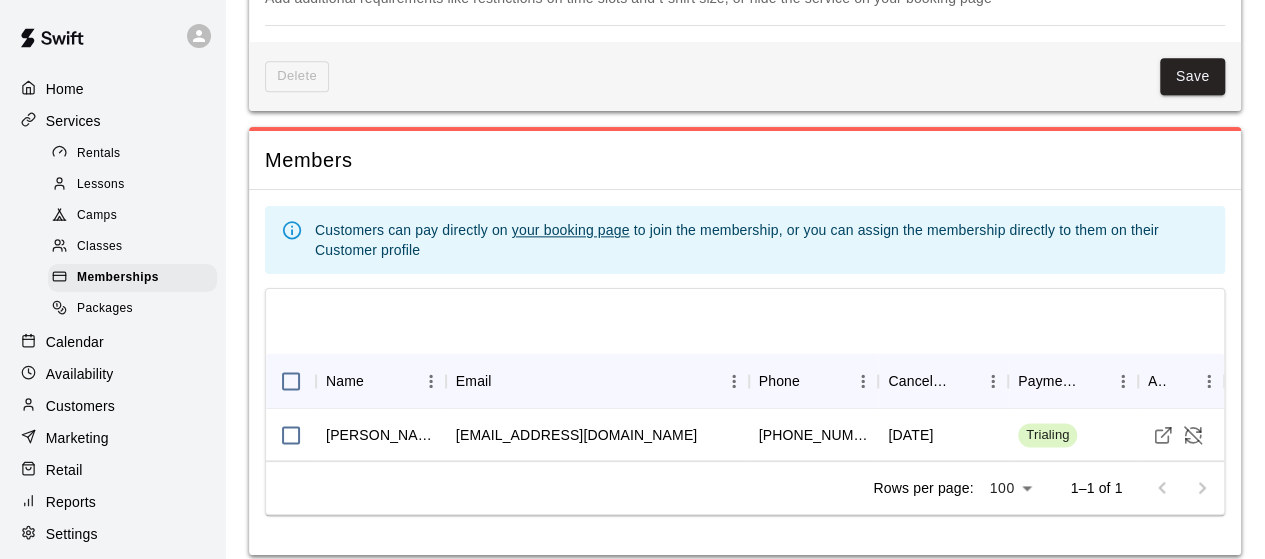 scroll, scrollTop: 1176, scrollLeft: 0, axis: vertical 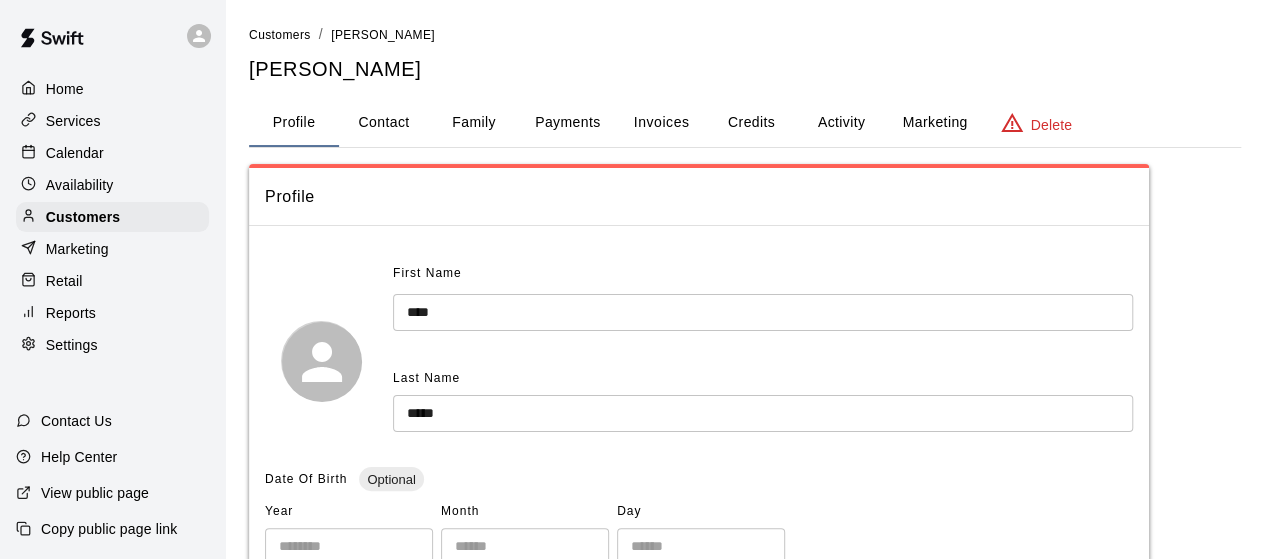 click on "Family" at bounding box center (474, 123) 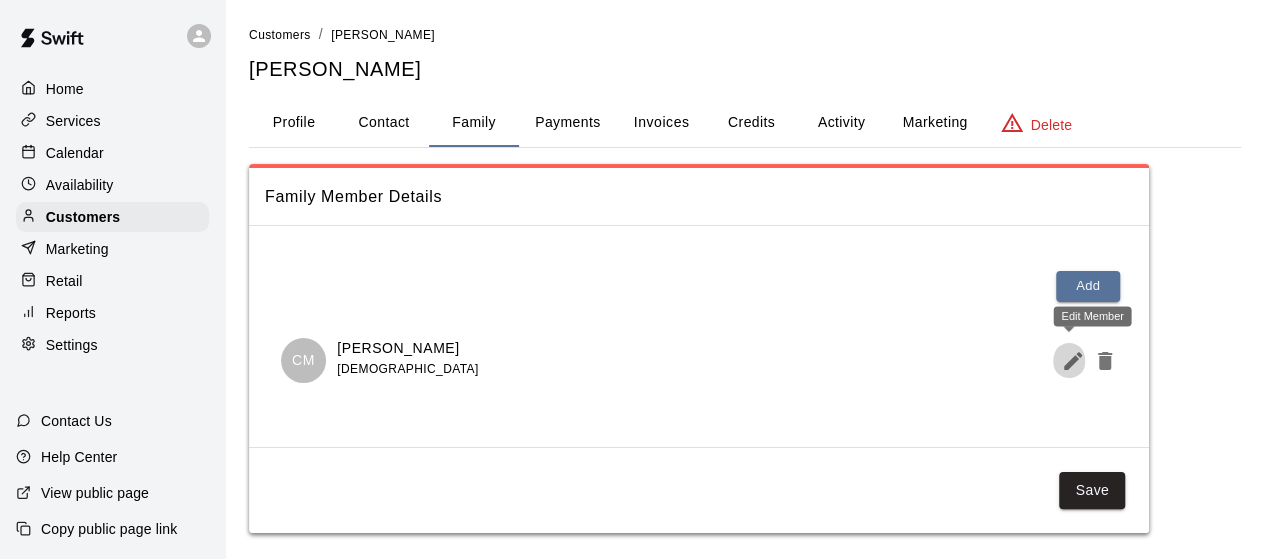 click 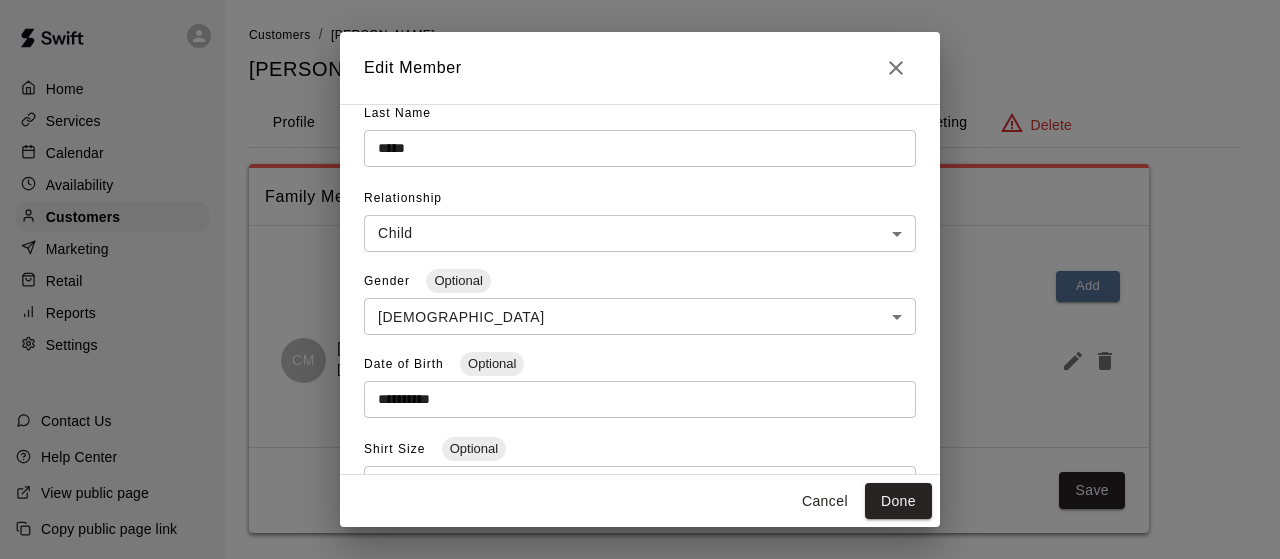 scroll, scrollTop: 130, scrollLeft: 0, axis: vertical 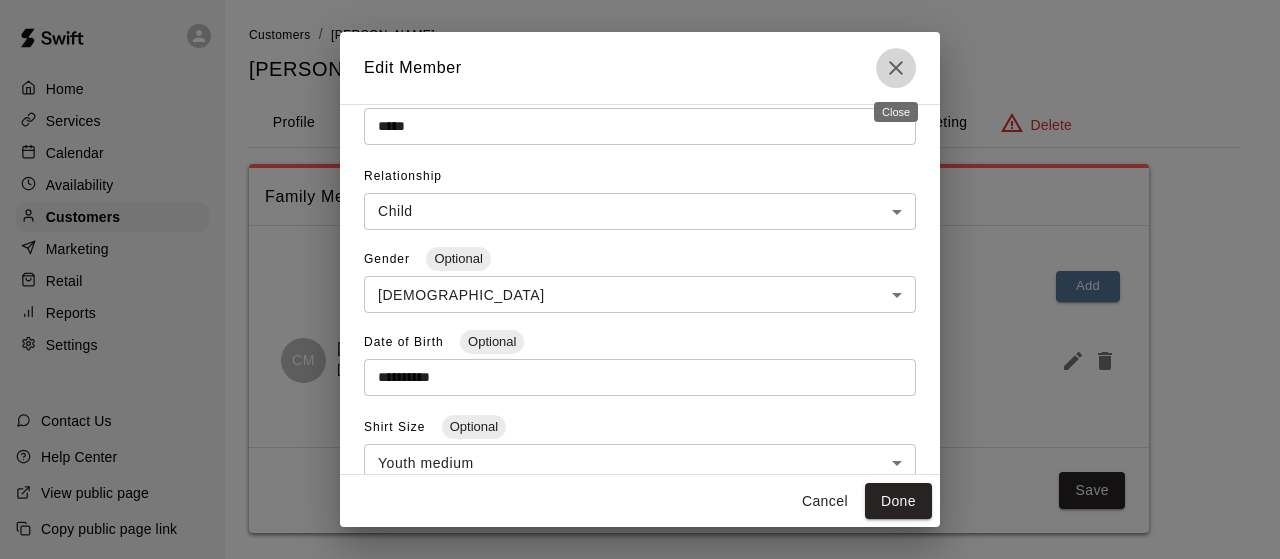 click 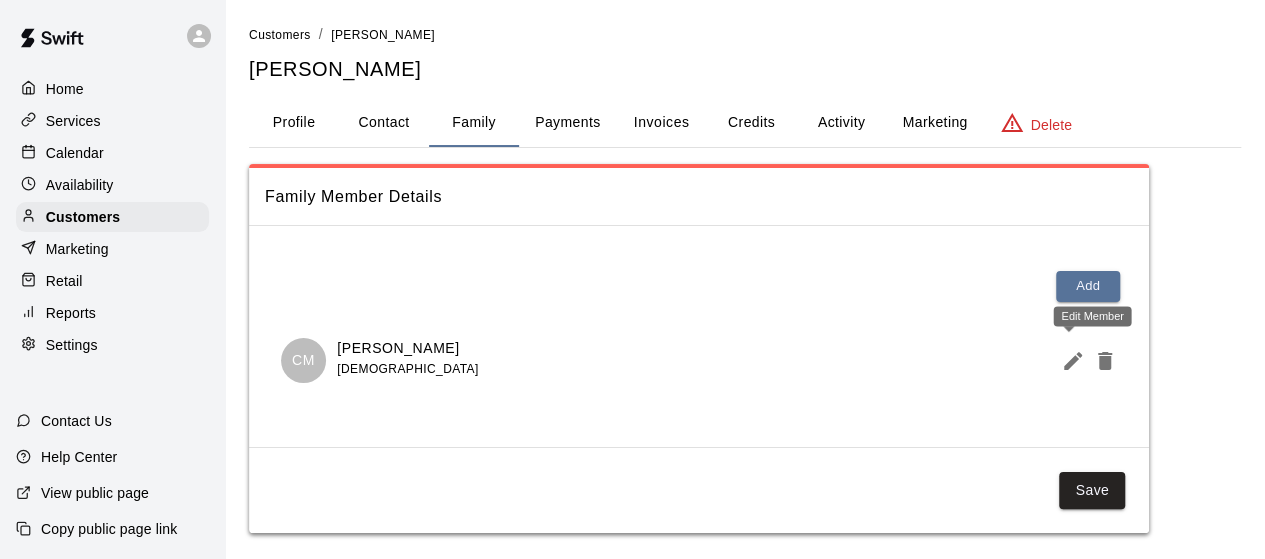 click 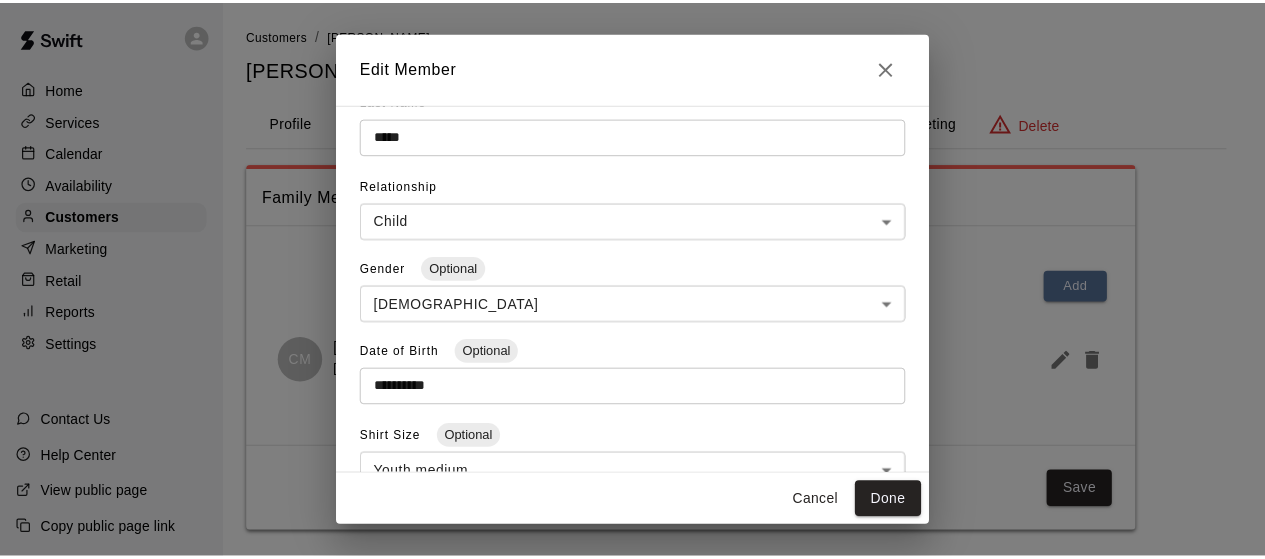 scroll, scrollTop: 116, scrollLeft: 0, axis: vertical 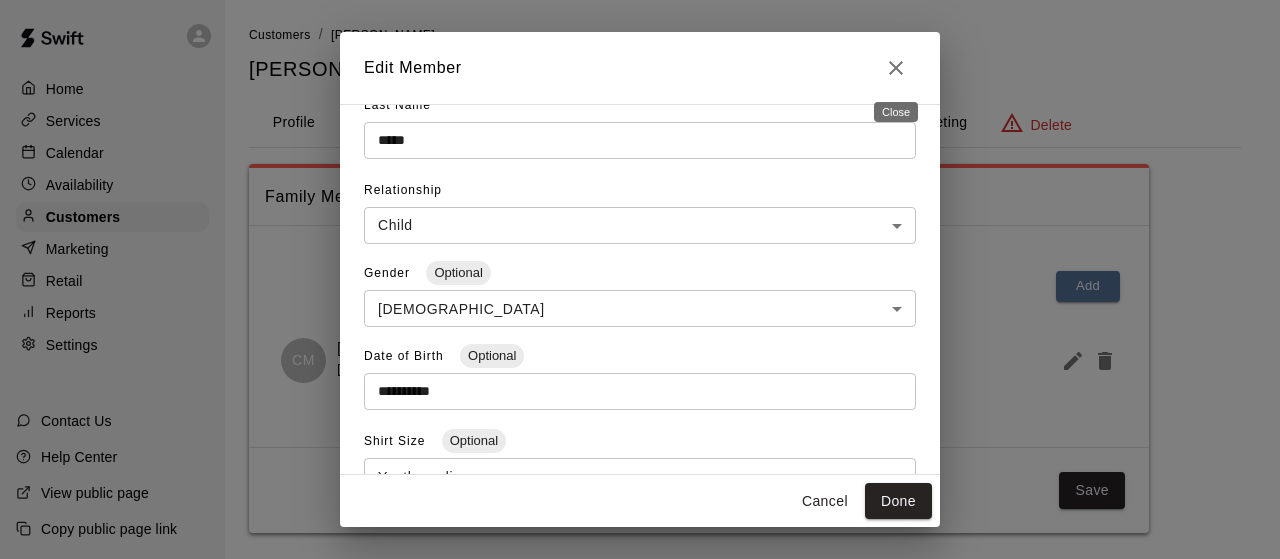 click 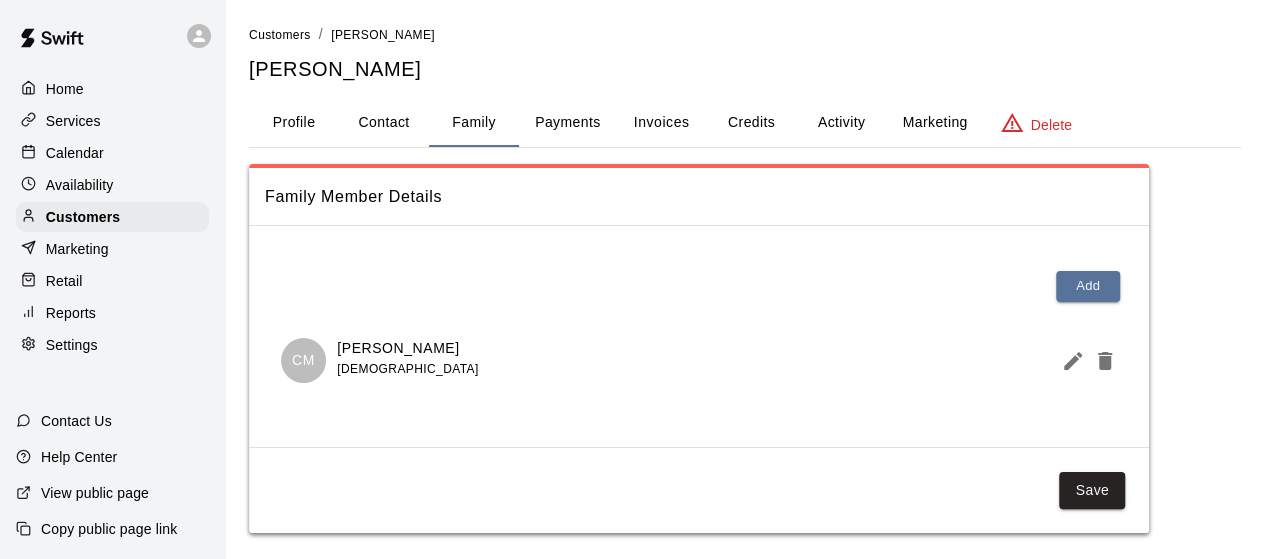 click on "Contact" at bounding box center (384, 123) 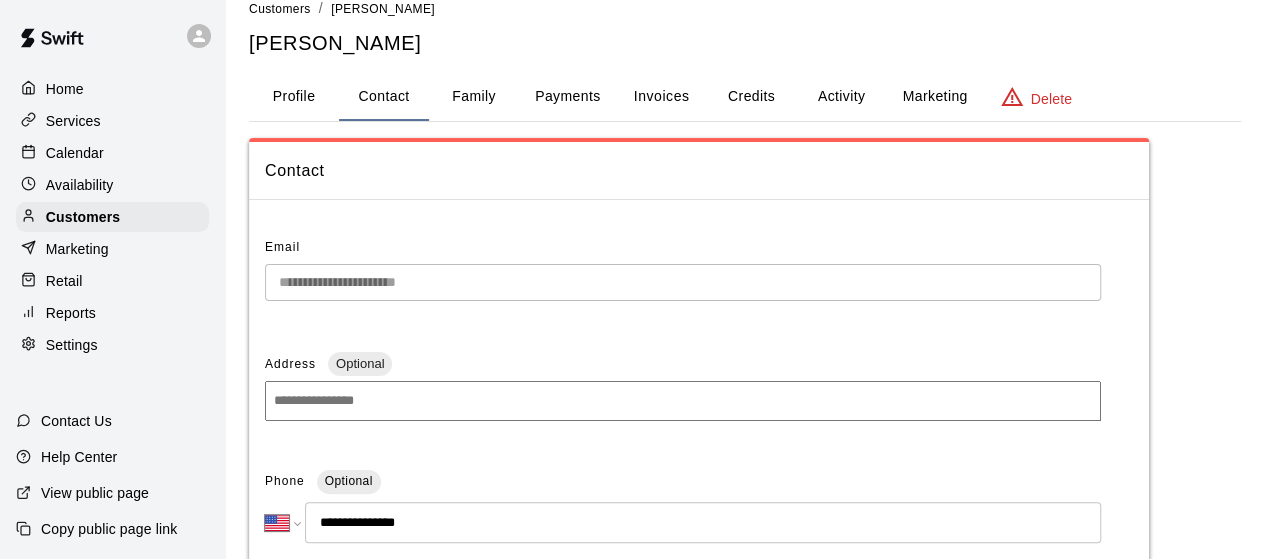 scroll, scrollTop: 32, scrollLeft: 0, axis: vertical 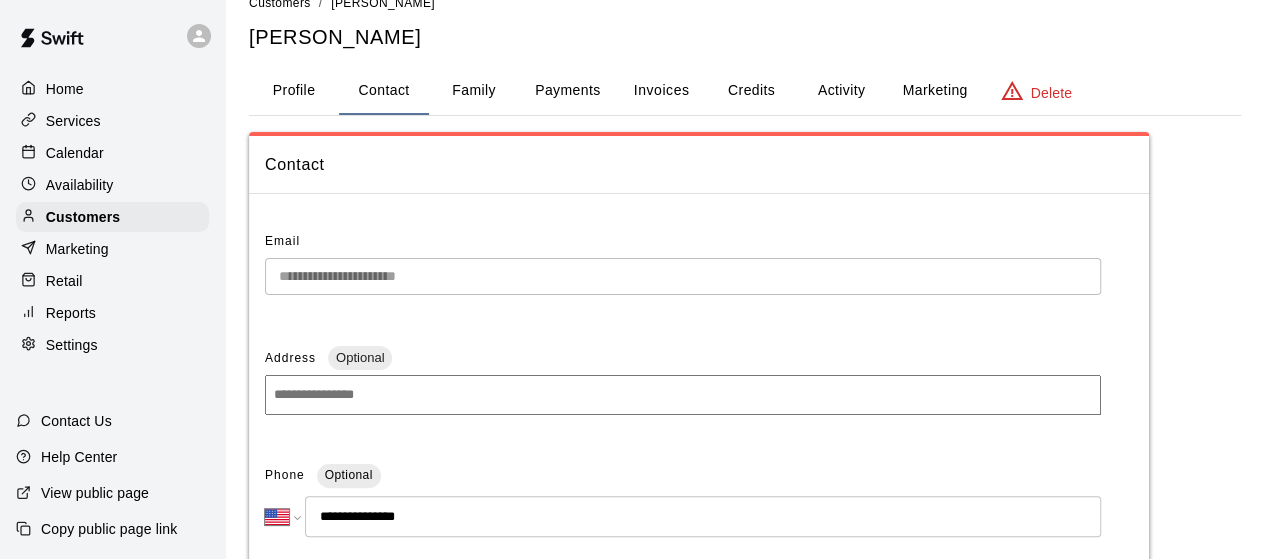 drag, startPoint x: 434, startPoint y: 507, endPoint x: 323, endPoint y: 509, distance: 111.01801 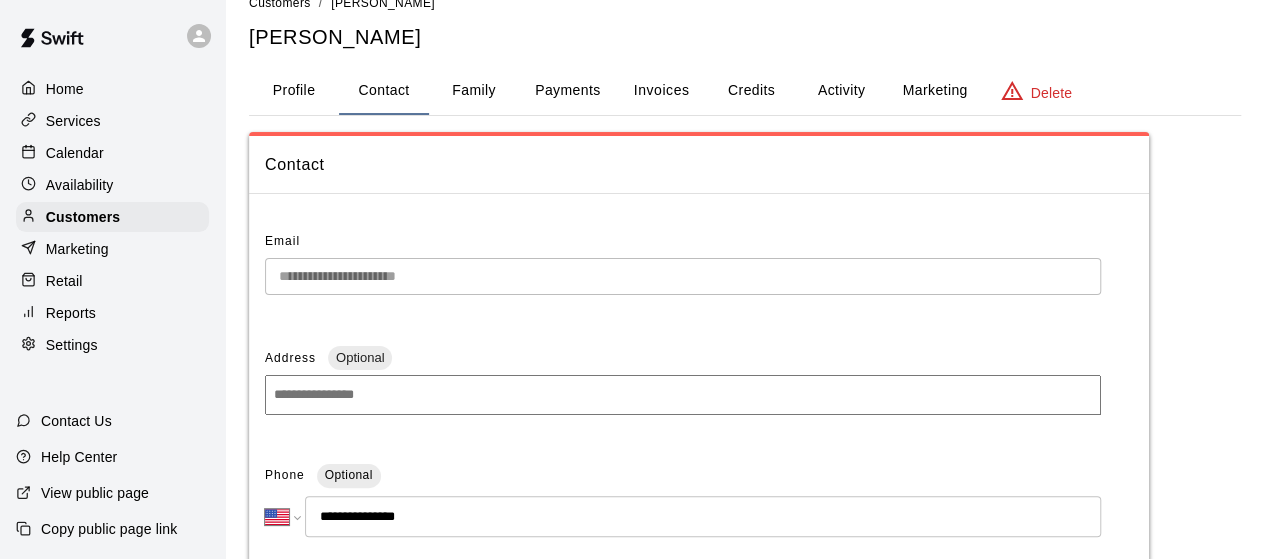 click on "**********" at bounding box center (703, 516) 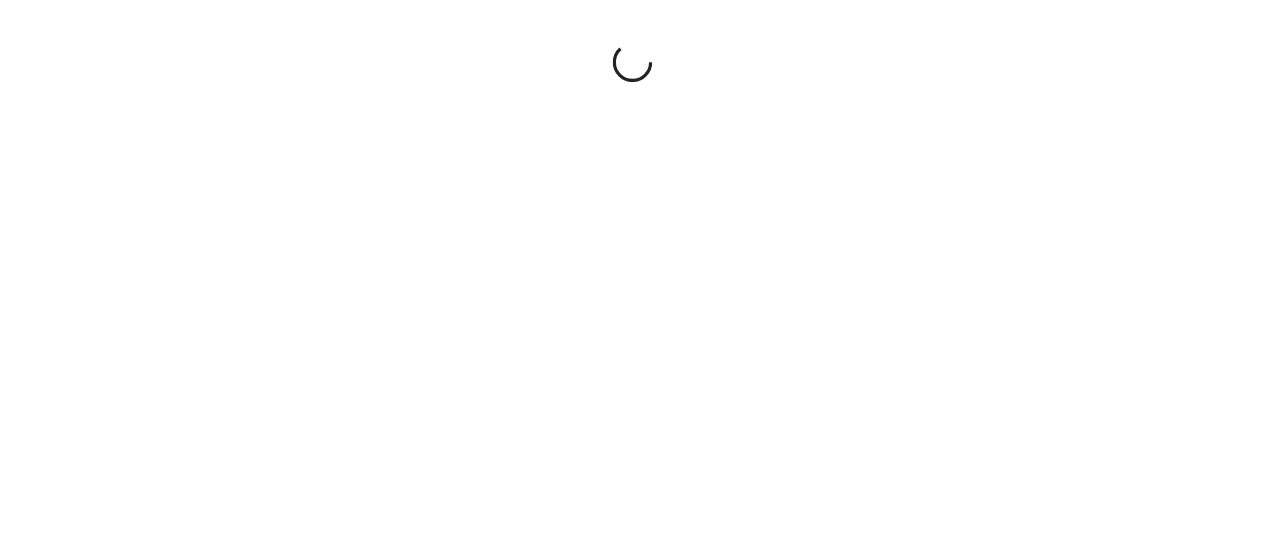 scroll, scrollTop: 0, scrollLeft: 0, axis: both 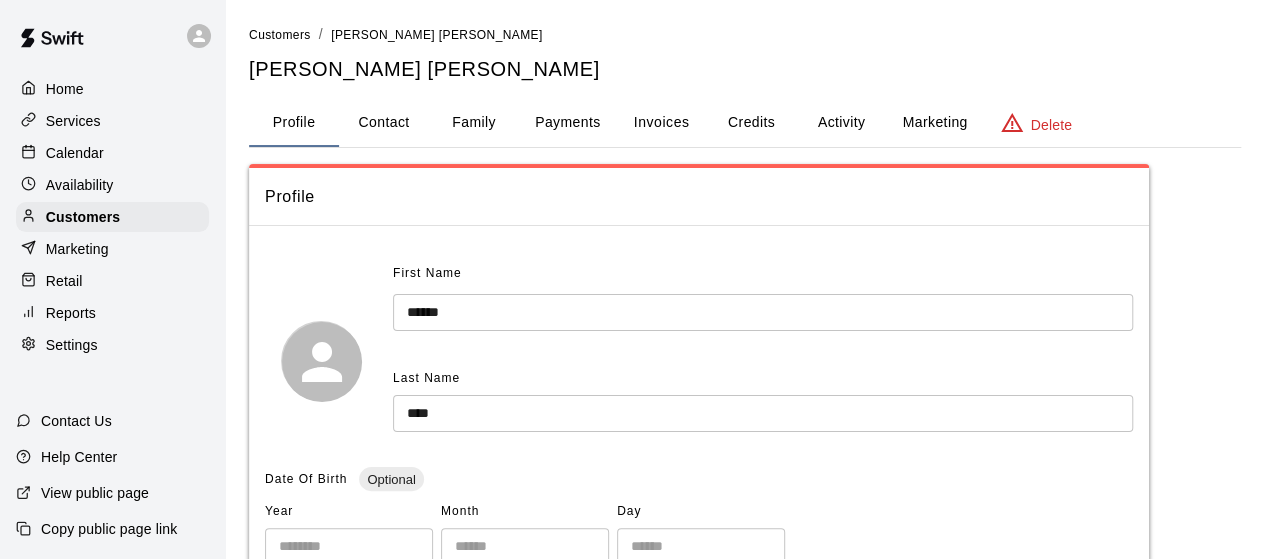 click on "Contact" at bounding box center (384, 123) 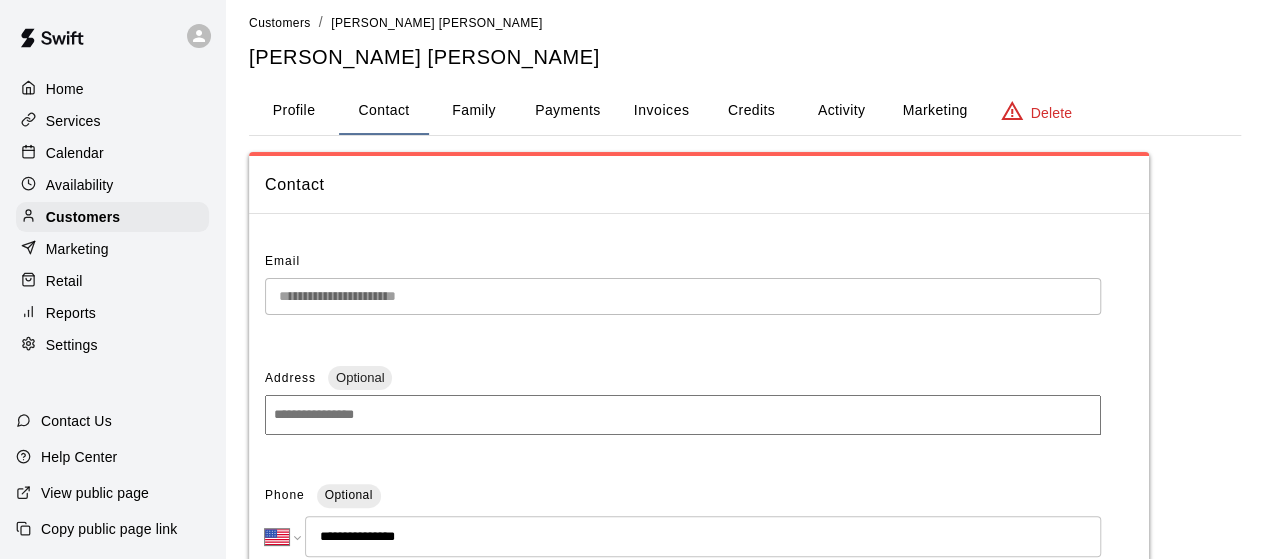 scroll, scrollTop: 15, scrollLeft: 0, axis: vertical 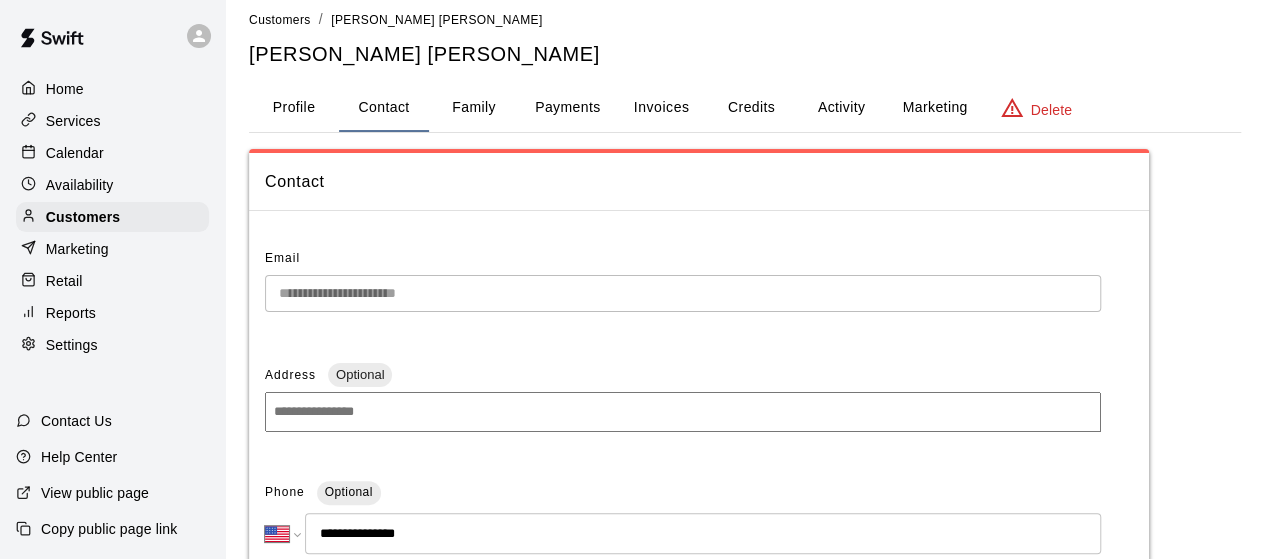 drag, startPoint x: 445, startPoint y: 533, endPoint x: 324, endPoint y: 537, distance: 121.0661 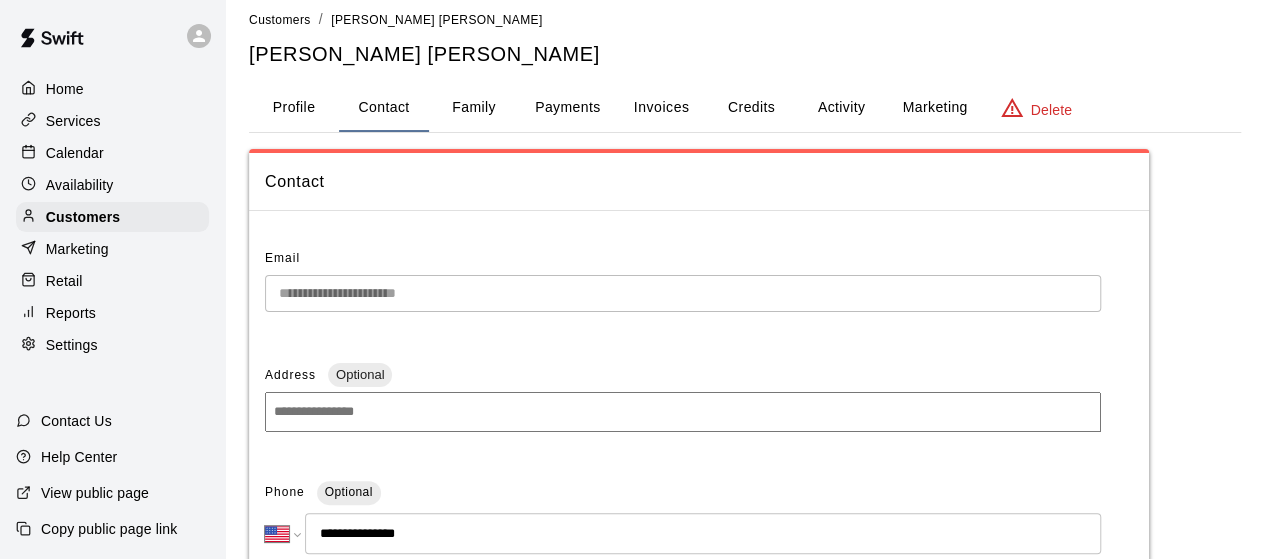 click on "**********" at bounding box center (703, 533) 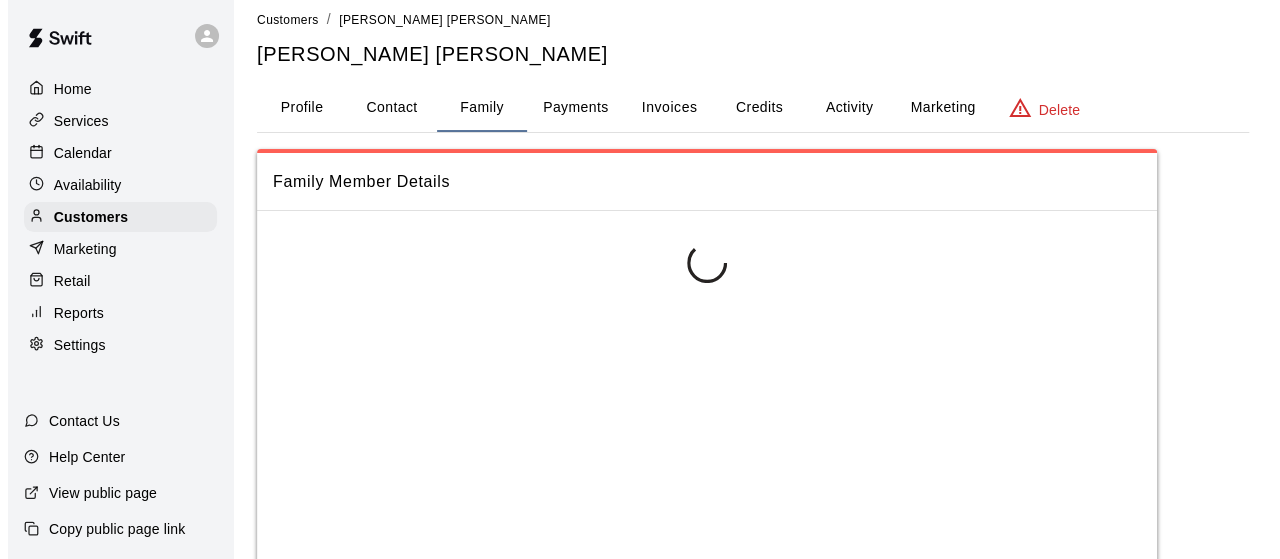 scroll, scrollTop: 12, scrollLeft: 0, axis: vertical 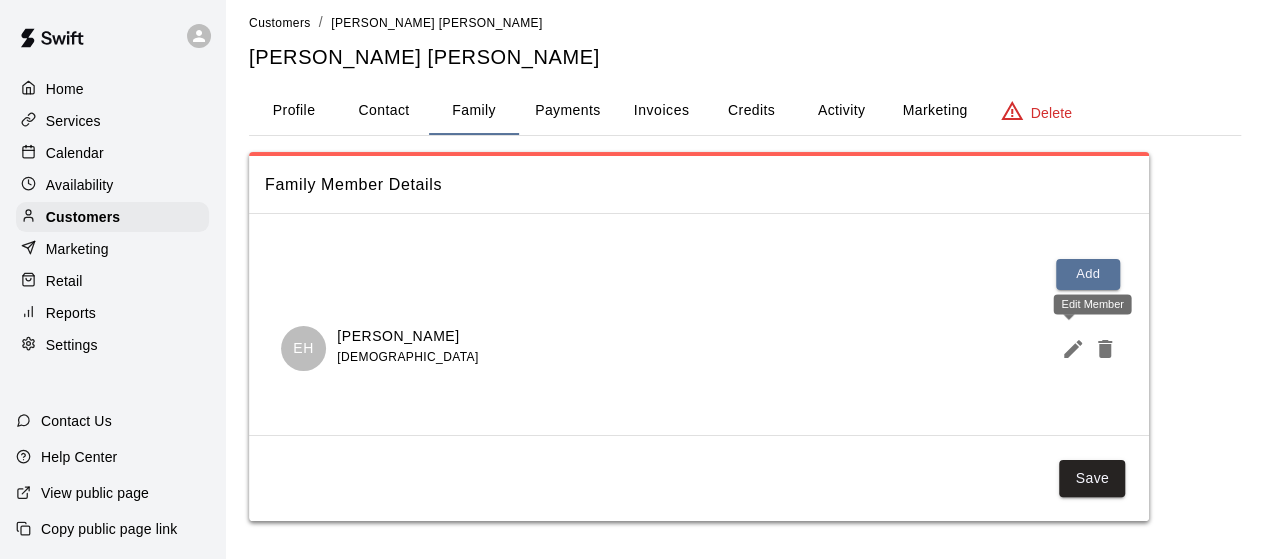 click 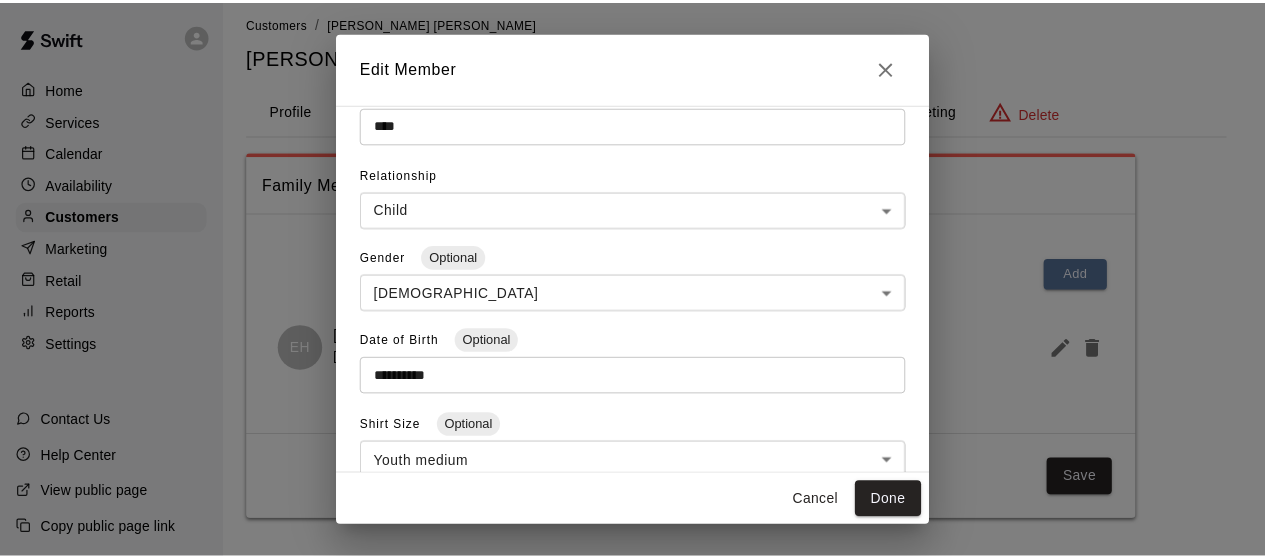 scroll, scrollTop: 162, scrollLeft: 0, axis: vertical 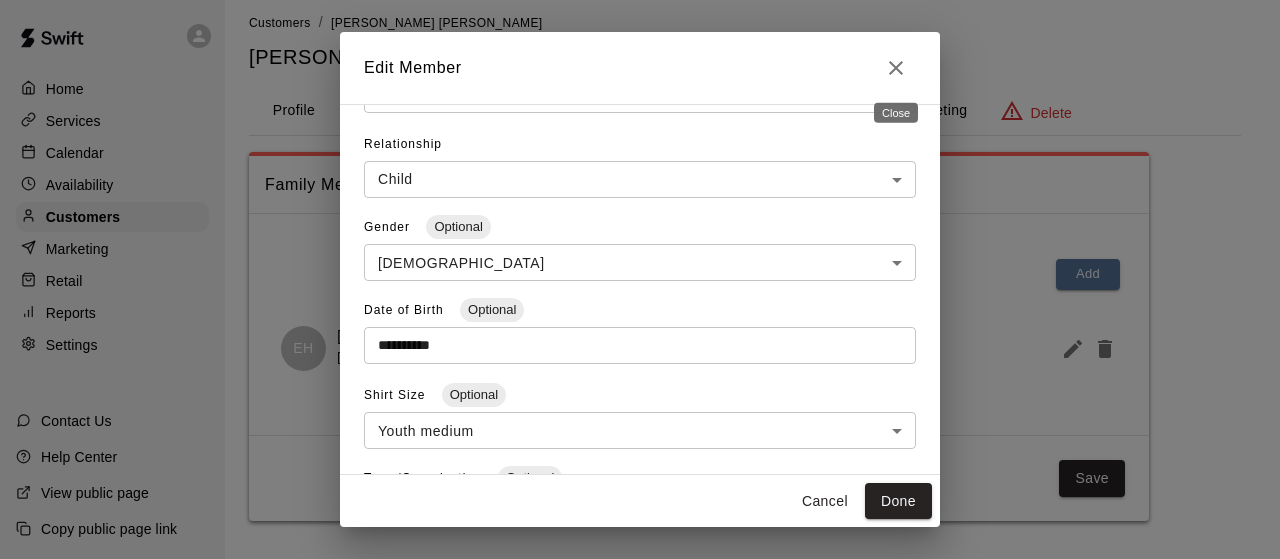 click 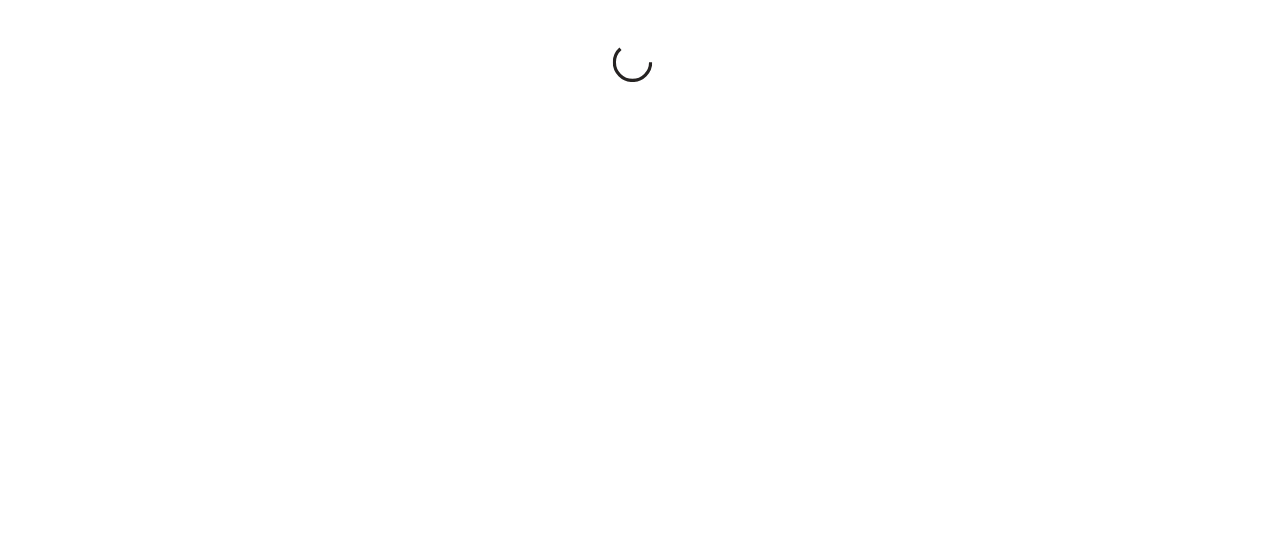 scroll, scrollTop: 0, scrollLeft: 0, axis: both 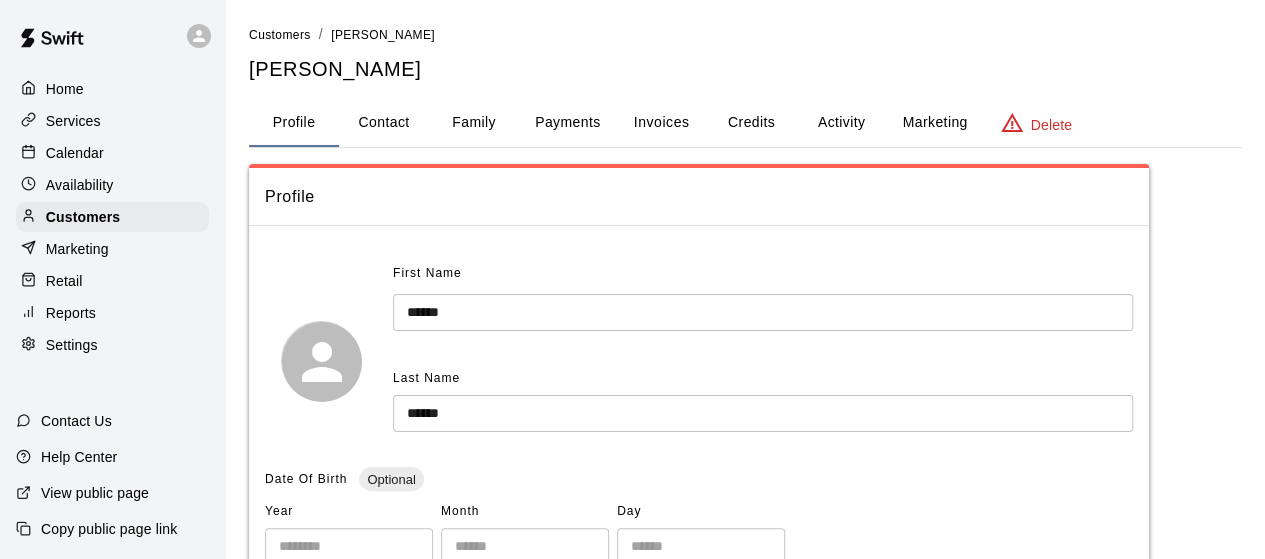 click on "Contact" at bounding box center [384, 123] 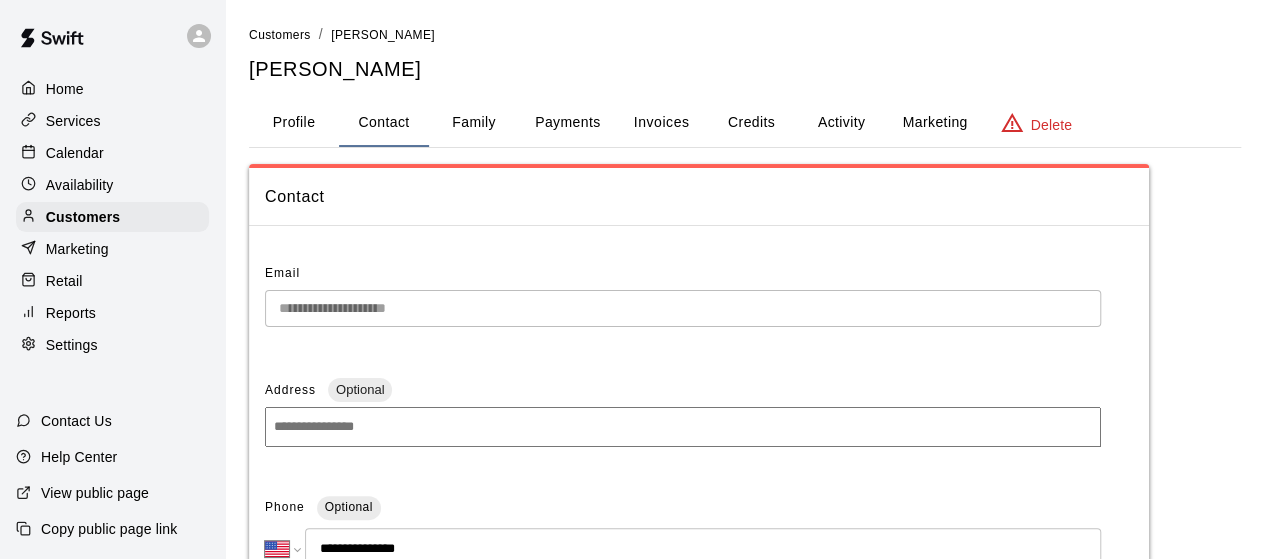 click on "**********" at bounding box center (745, 563) 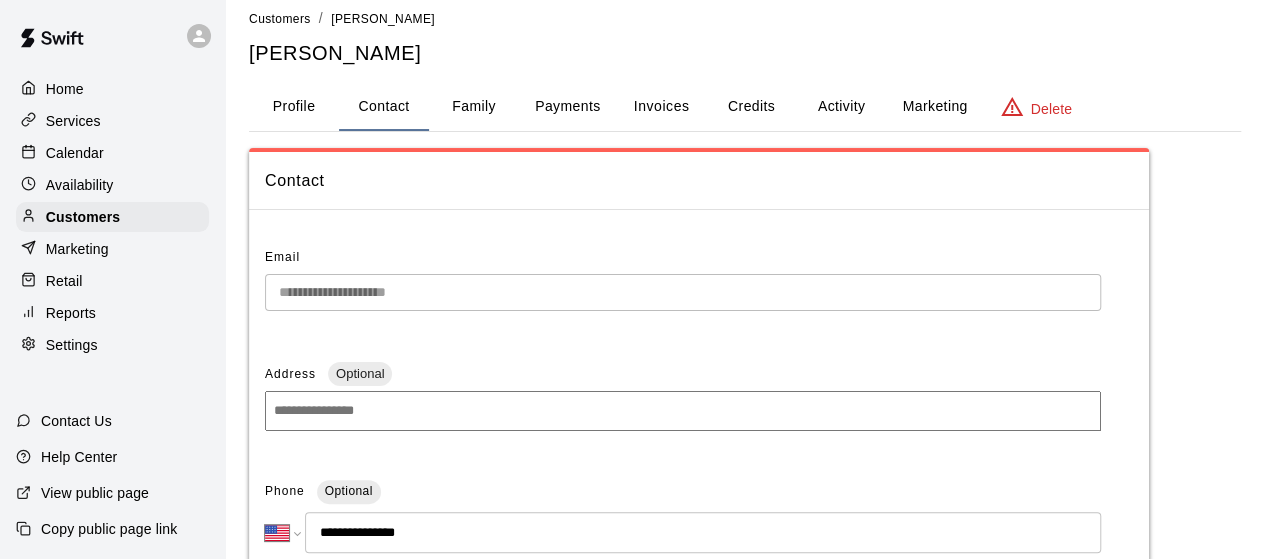 scroll, scrollTop: 45, scrollLeft: 0, axis: vertical 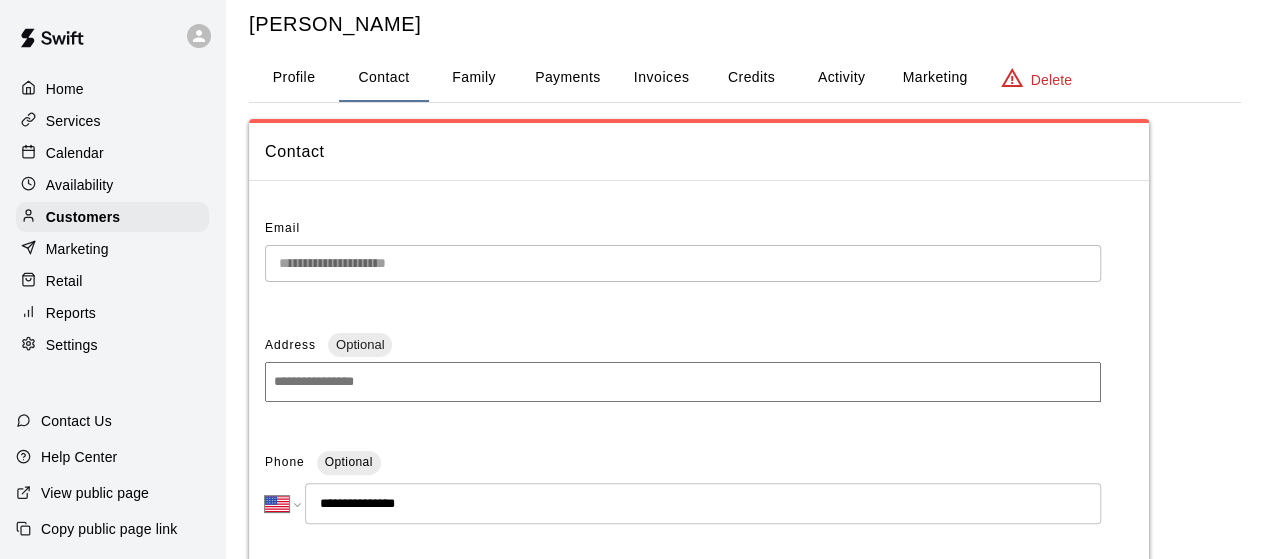 drag, startPoint x: 423, startPoint y: 499, endPoint x: 326, endPoint y: 497, distance: 97.020615 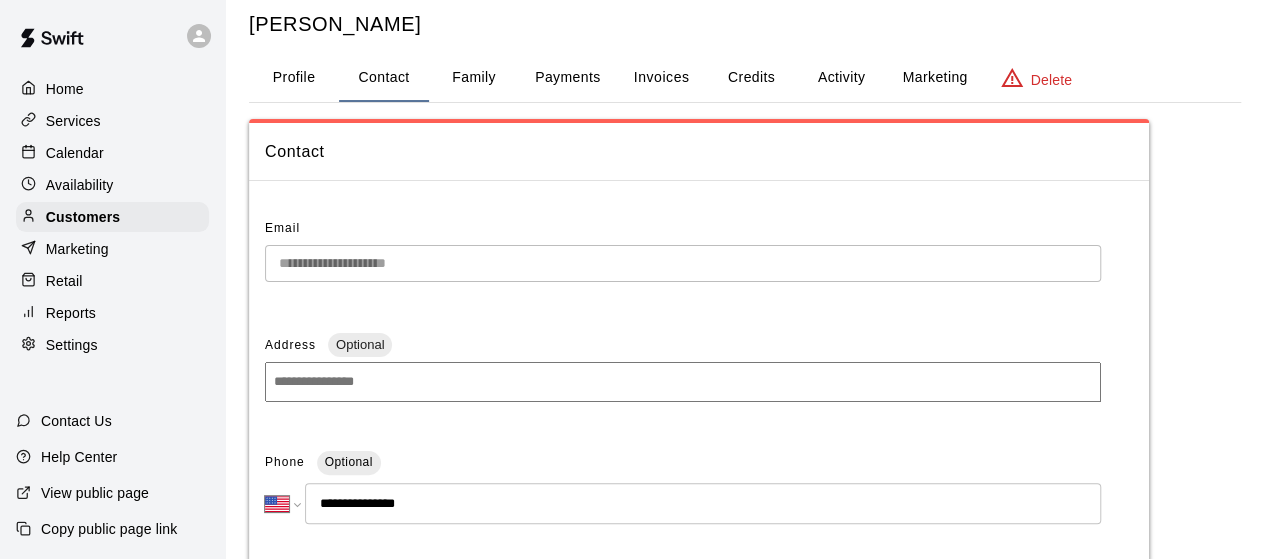 click on "**********" at bounding box center [703, 503] 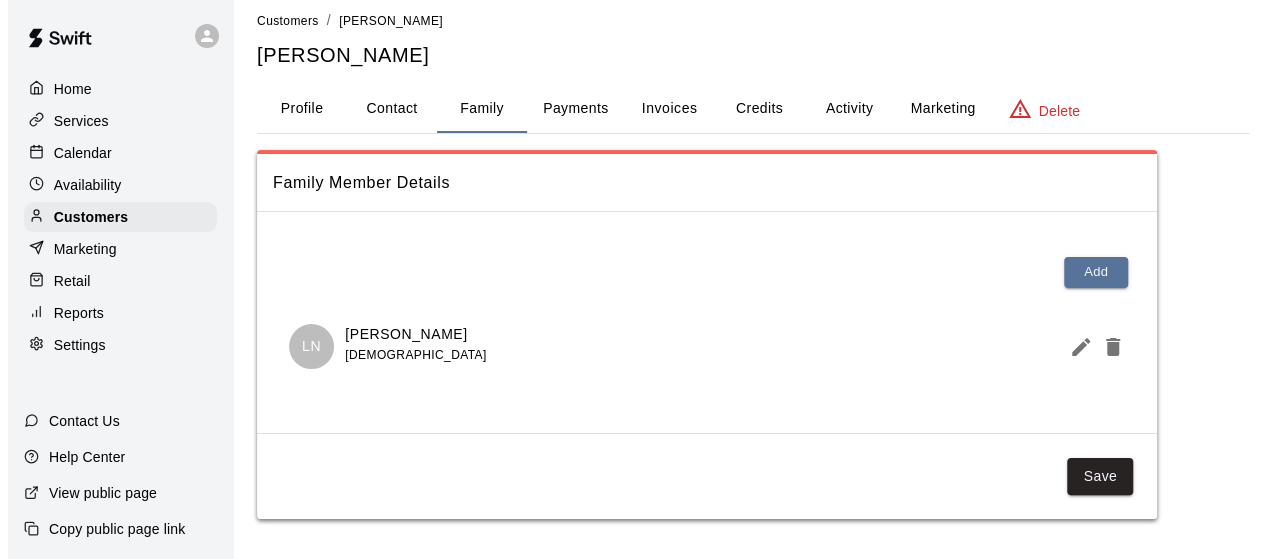 scroll, scrollTop: 12, scrollLeft: 0, axis: vertical 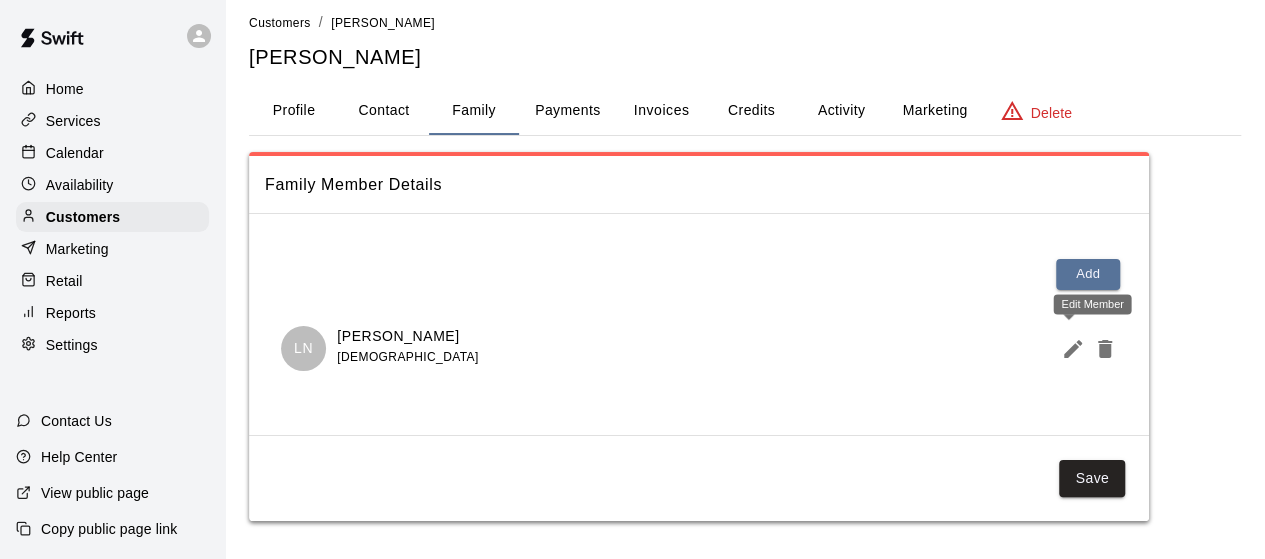 click 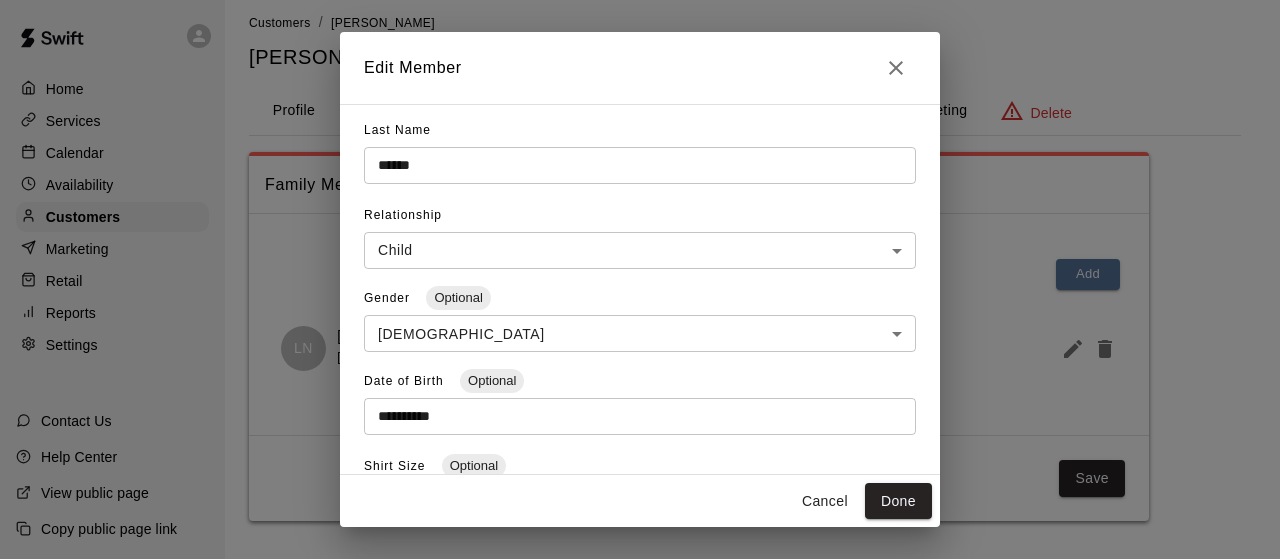 scroll, scrollTop: 92, scrollLeft: 0, axis: vertical 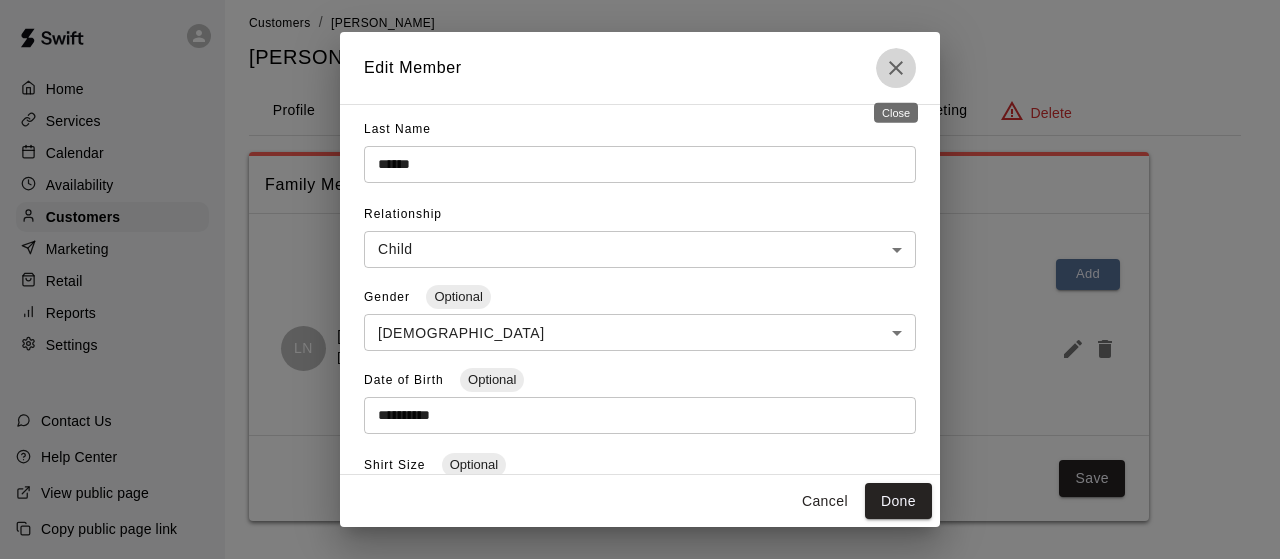 click 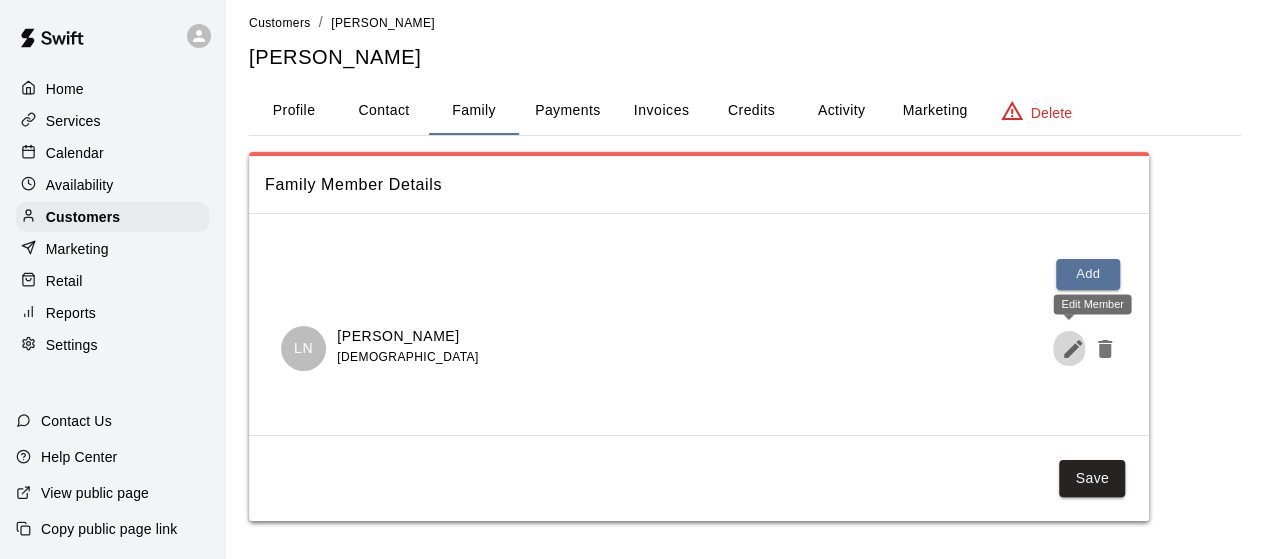 click 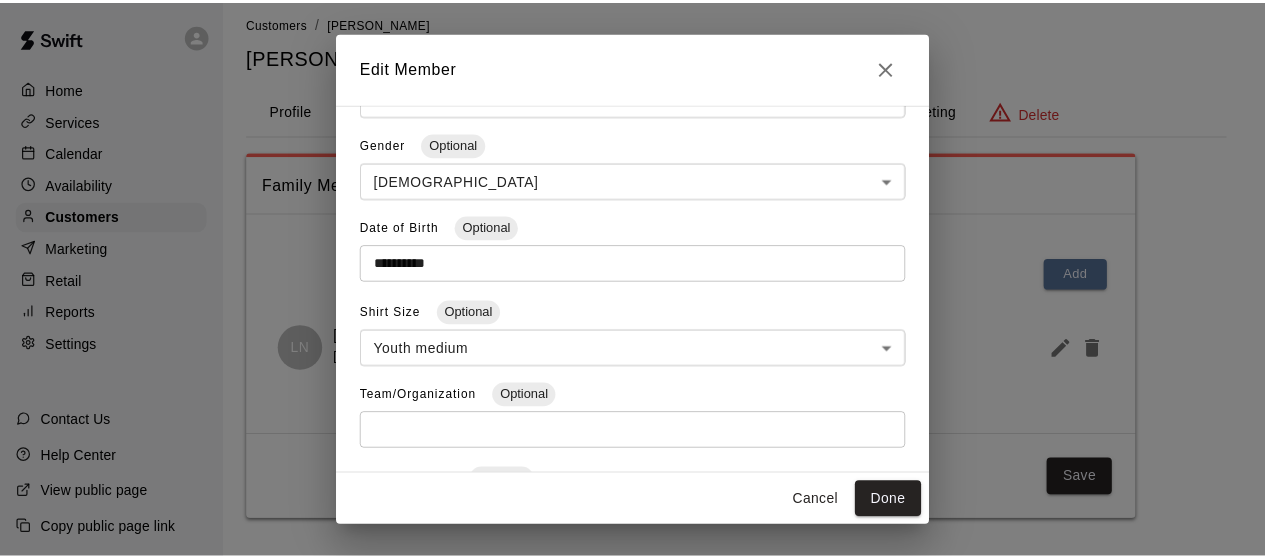 scroll, scrollTop: 245, scrollLeft: 0, axis: vertical 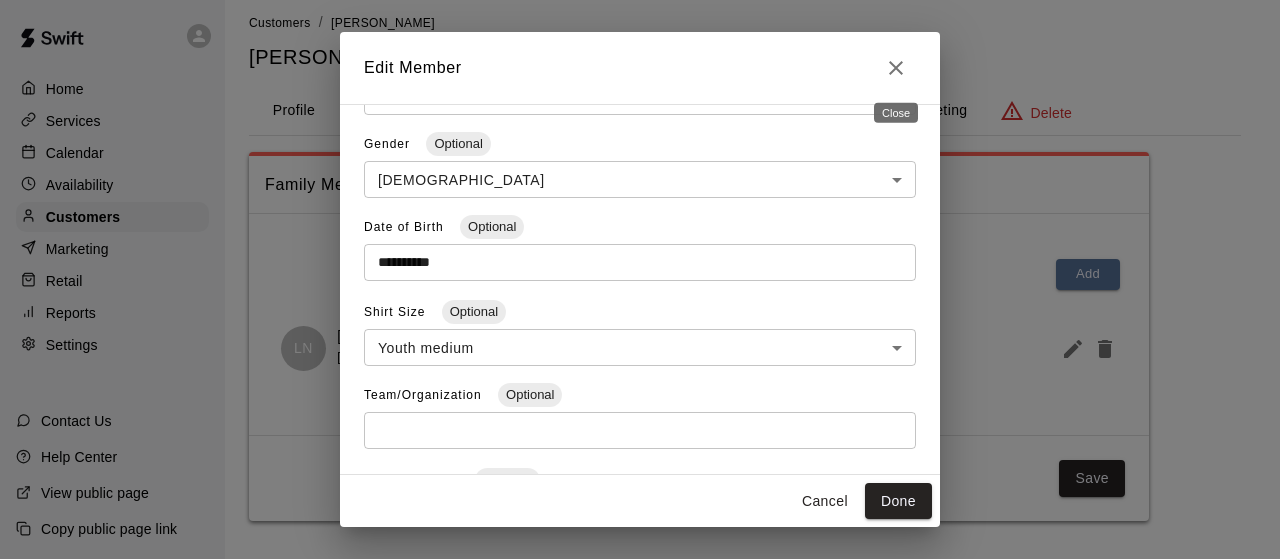click 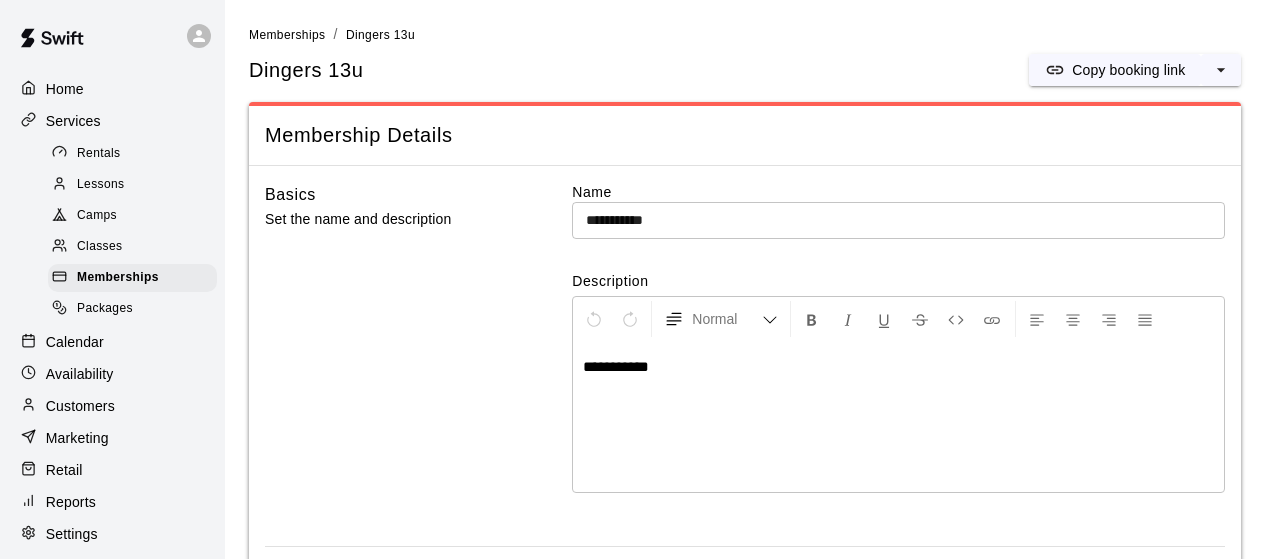 scroll, scrollTop: 1147, scrollLeft: 0, axis: vertical 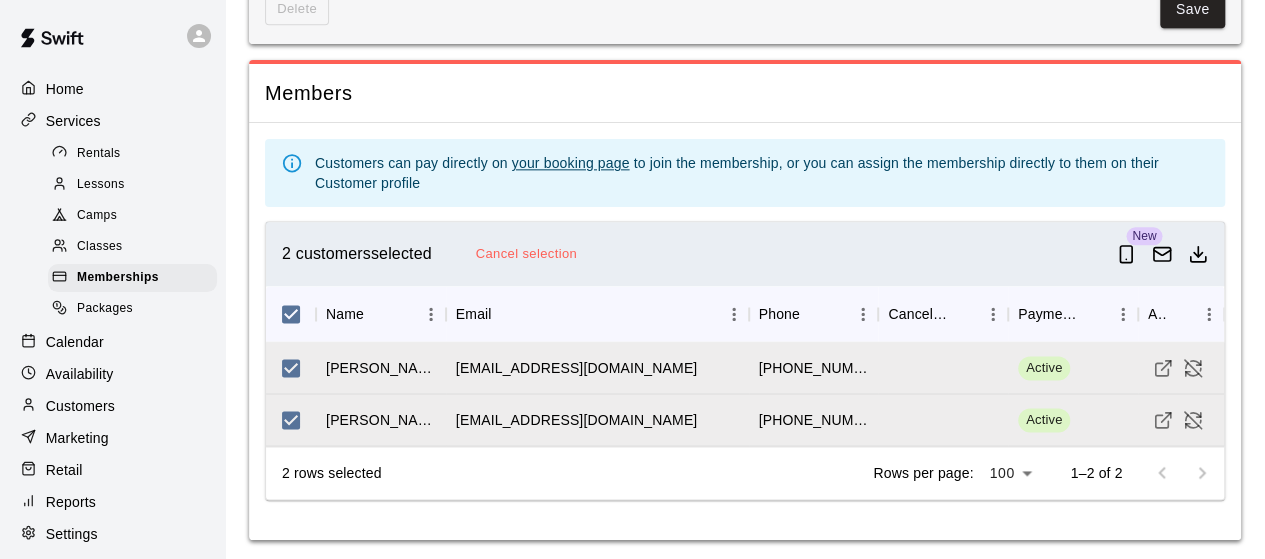 click on "Memberships" at bounding box center (132, 278) 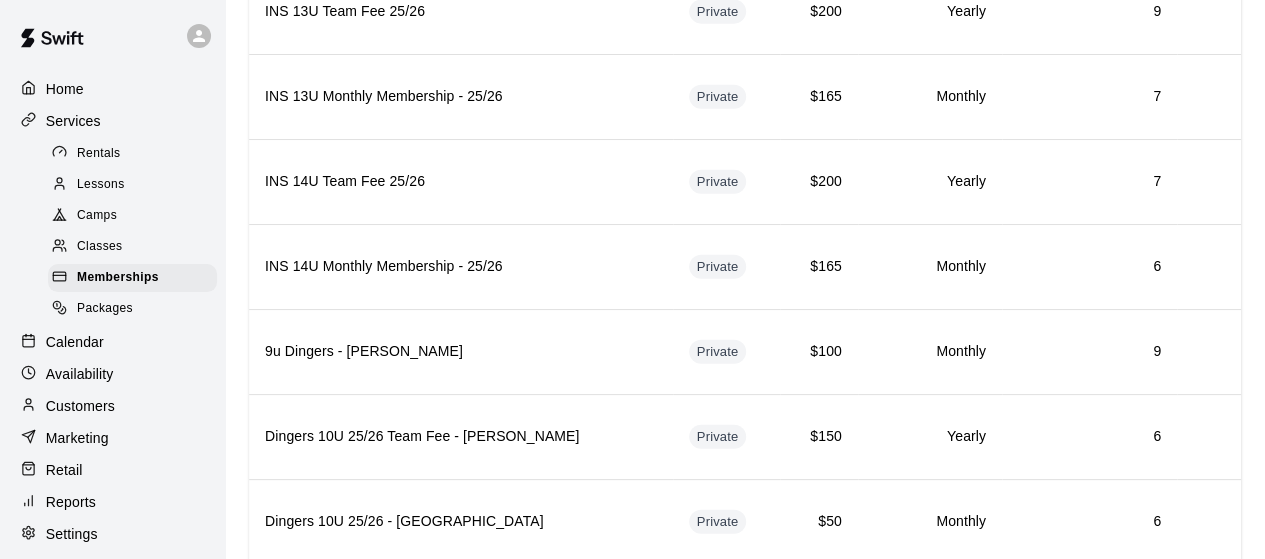scroll, scrollTop: 2355, scrollLeft: 0, axis: vertical 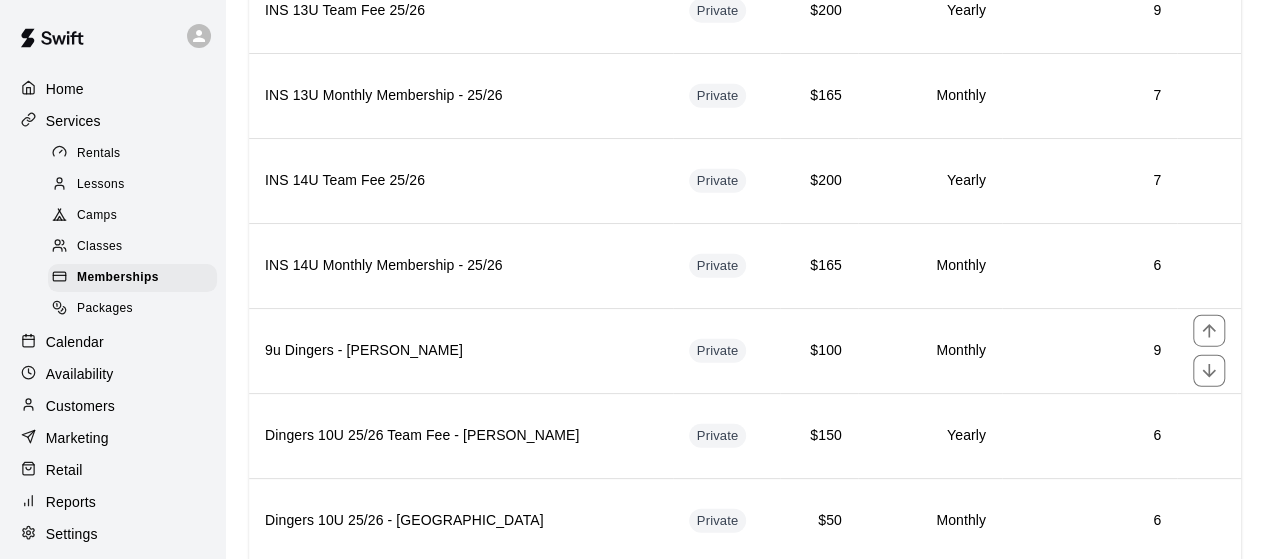 click on "9u Dingers - [PERSON_NAME]" at bounding box center [461, 351] 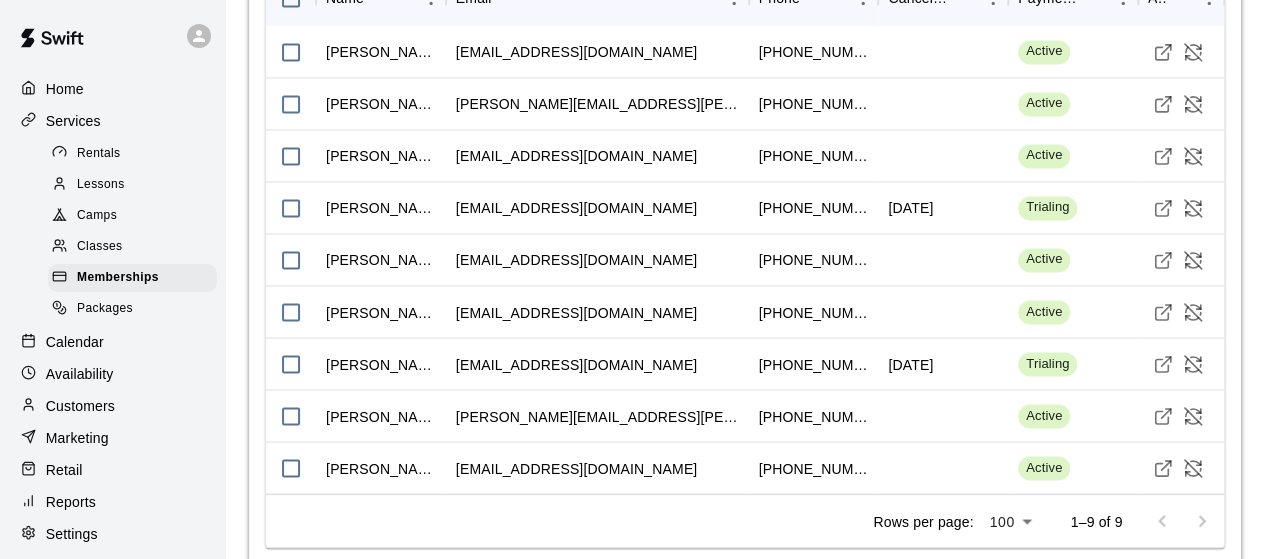 scroll, scrollTop: 1601, scrollLeft: 0, axis: vertical 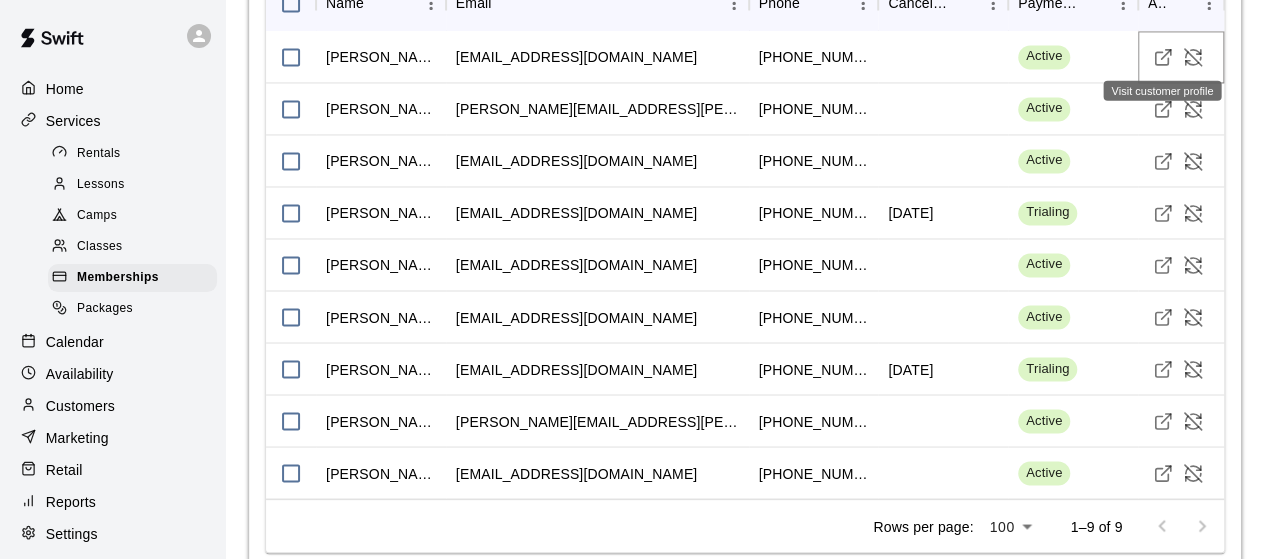click 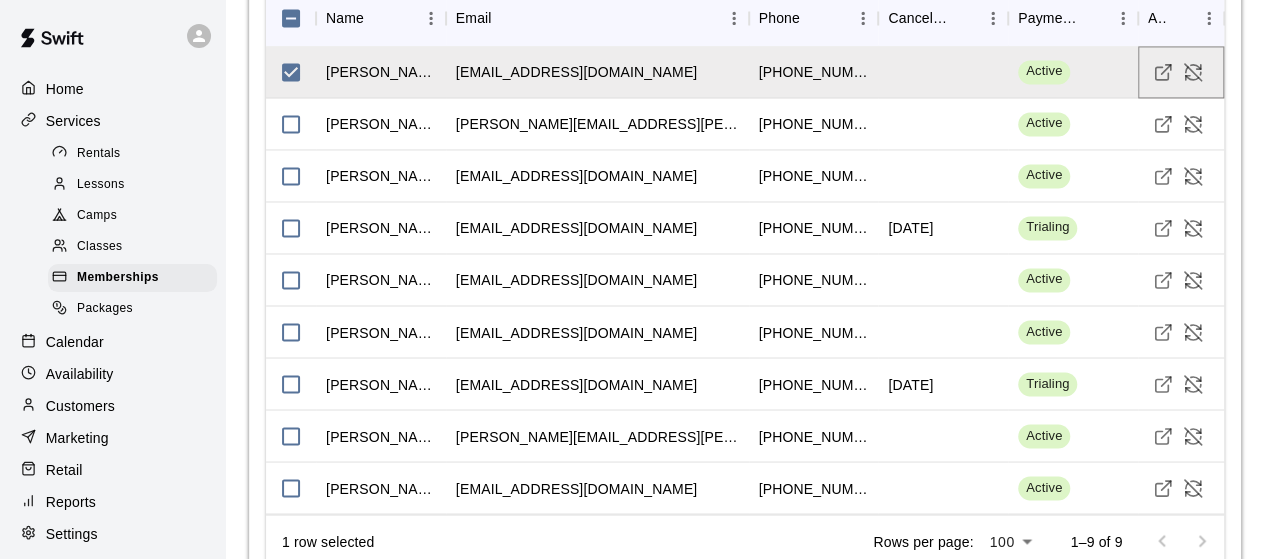 scroll, scrollTop: 1586, scrollLeft: 0, axis: vertical 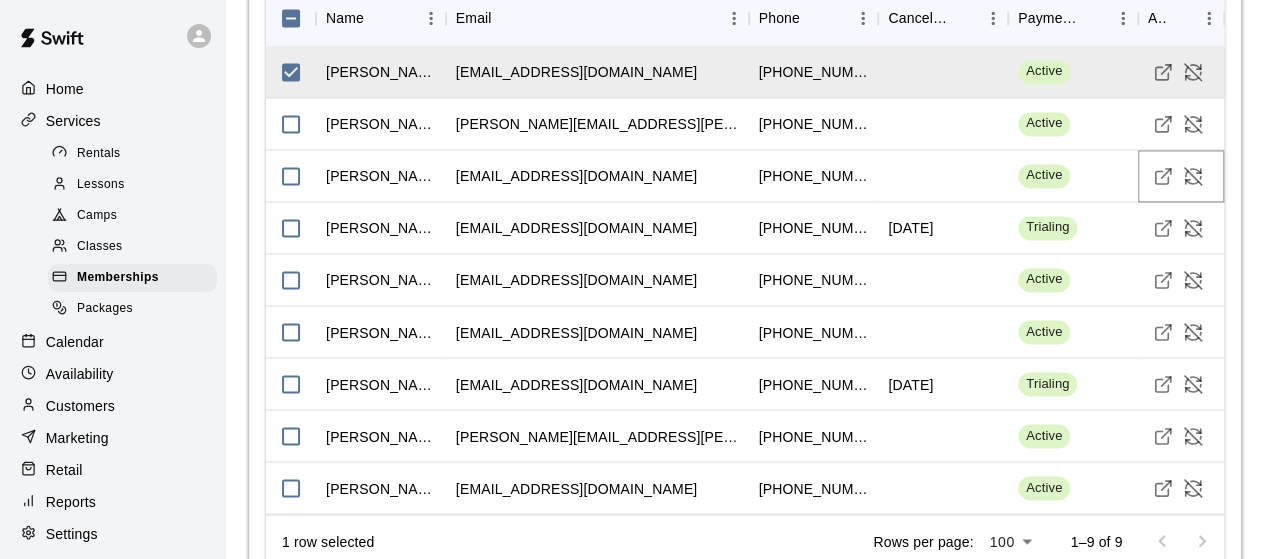 click 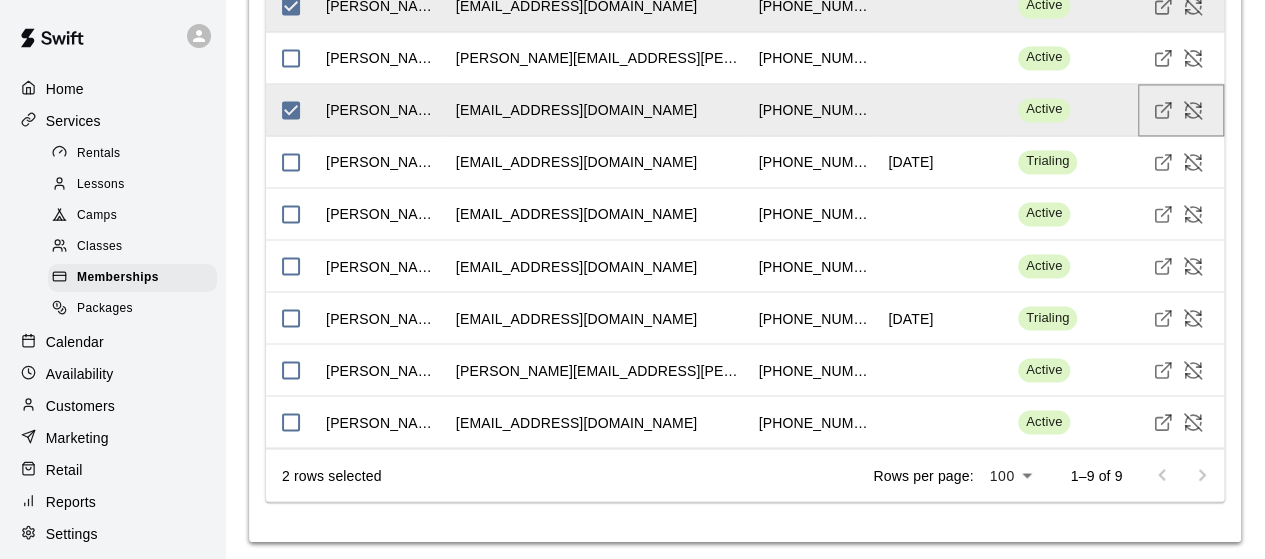 scroll, scrollTop: 1652, scrollLeft: 0, axis: vertical 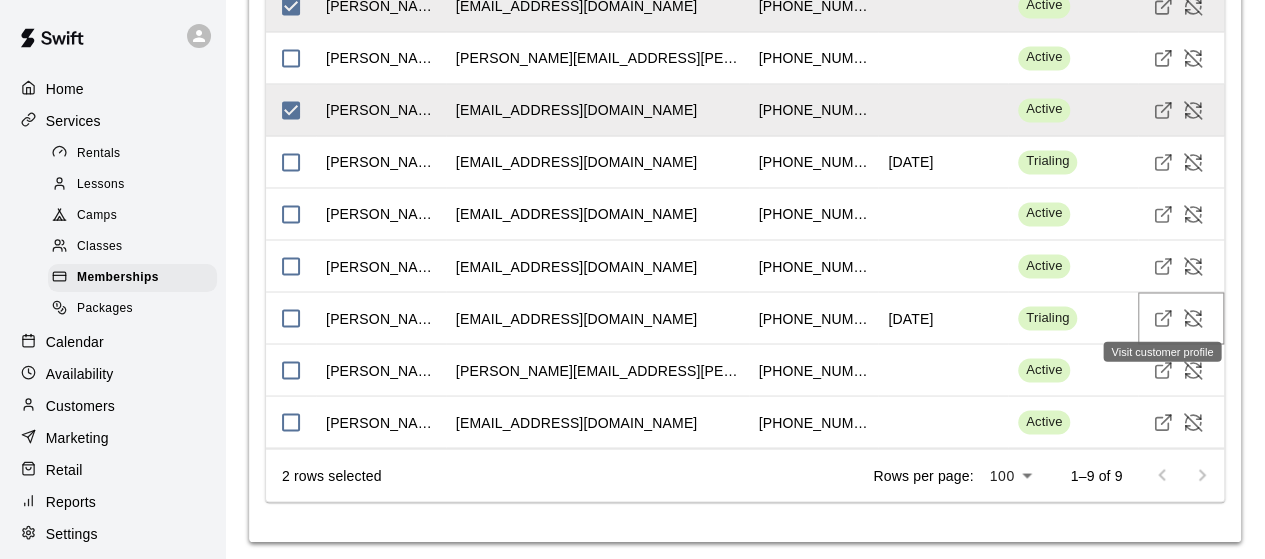 click at bounding box center (1163, 318) 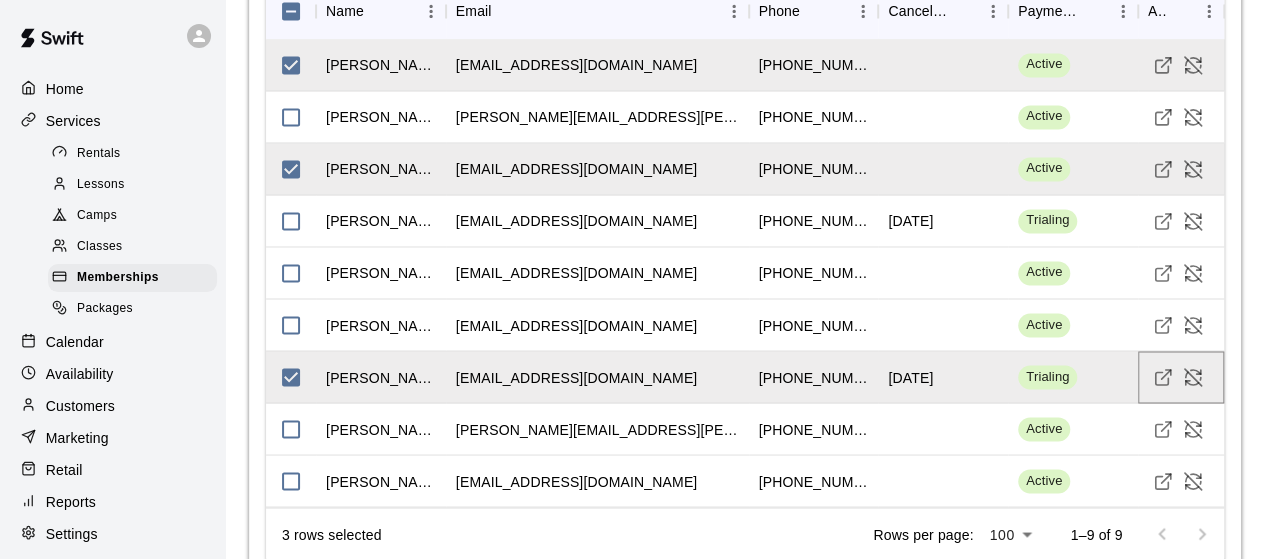 scroll, scrollTop: 1608, scrollLeft: 0, axis: vertical 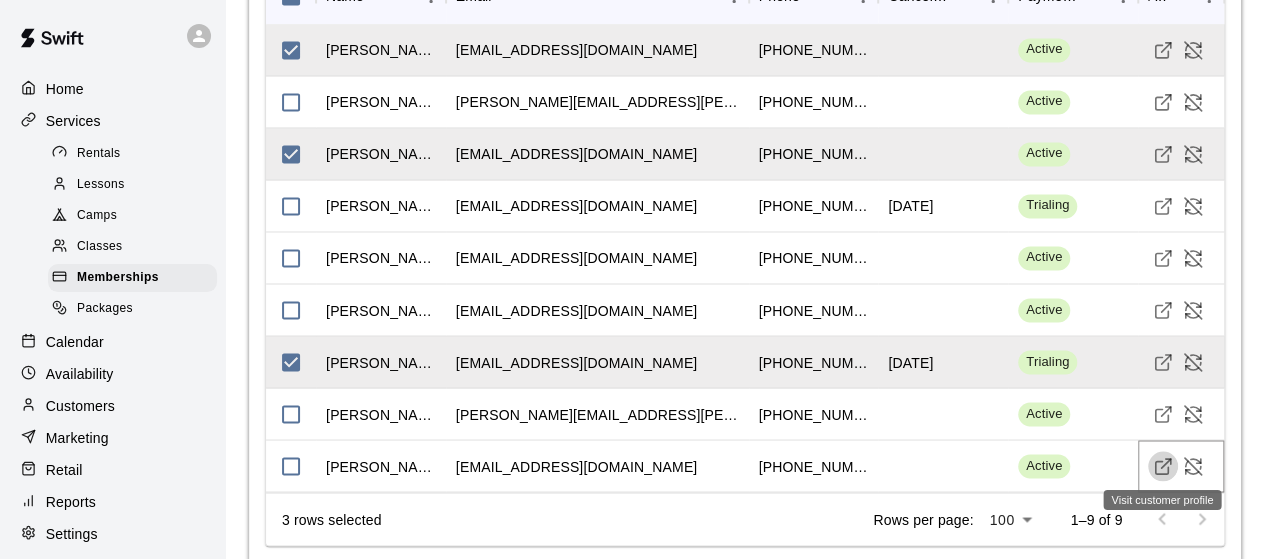 click 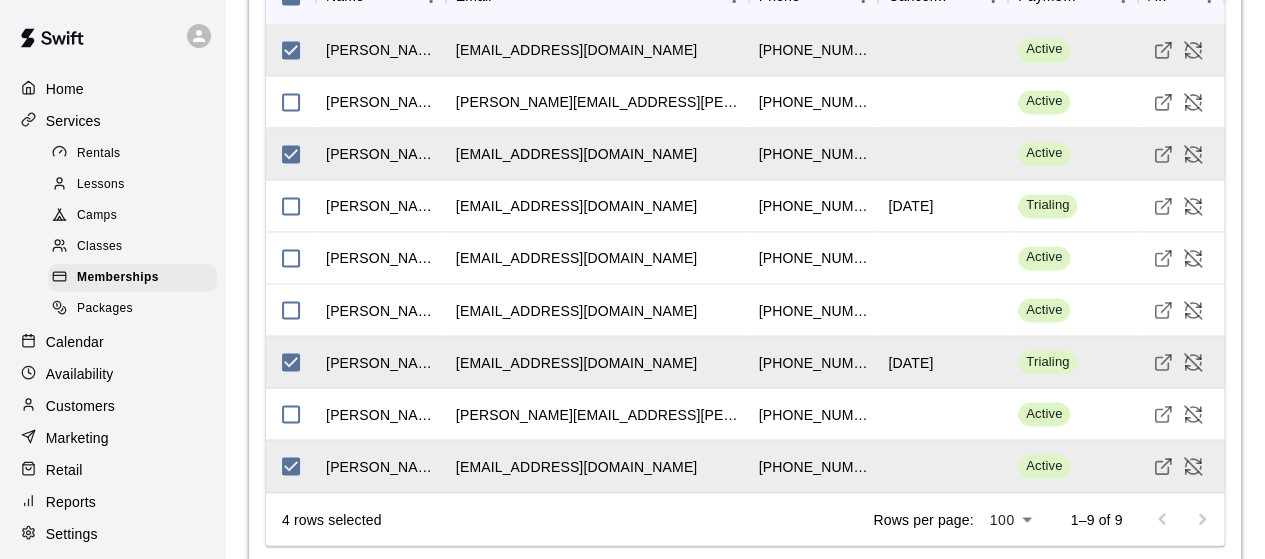 click on "Memberships" at bounding box center (118, 278) 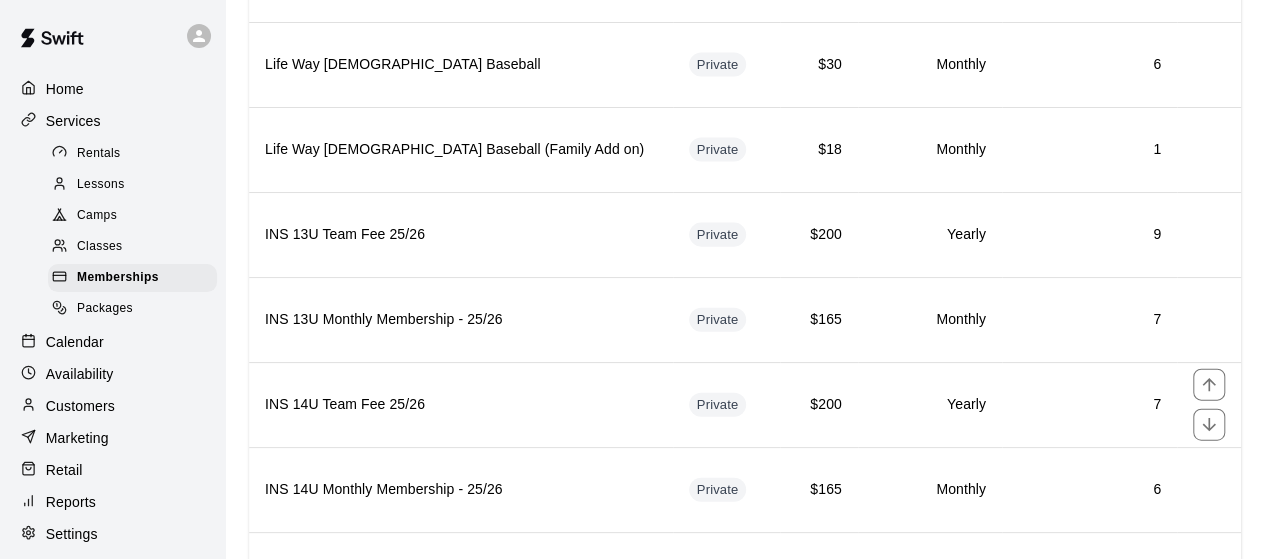 scroll, scrollTop: 2132, scrollLeft: 0, axis: vertical 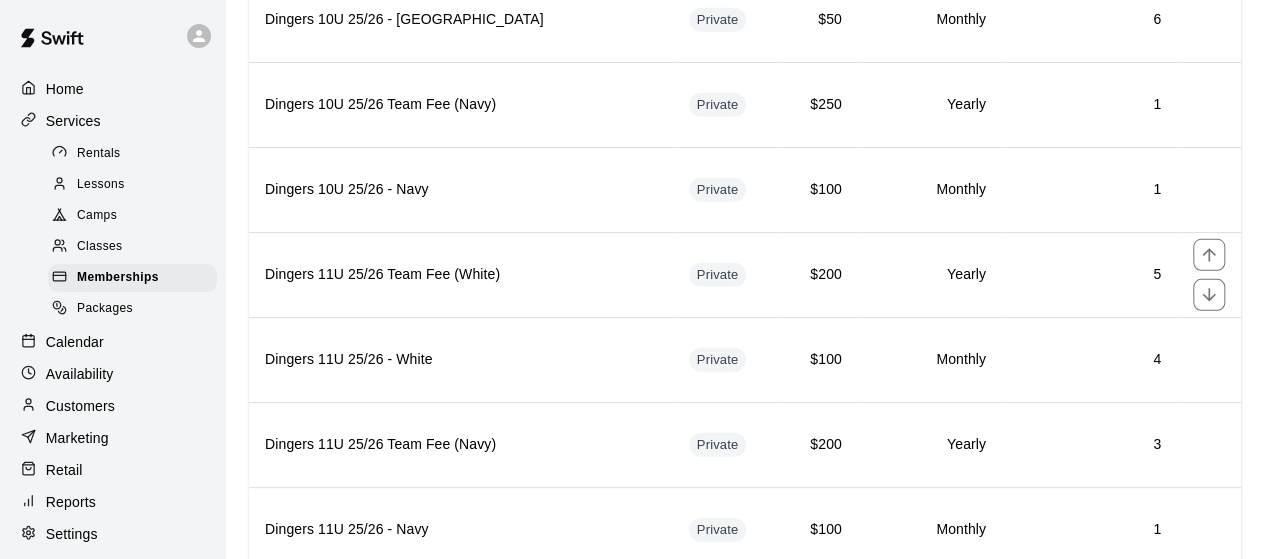 click on "Dingers 11U 25/26 Team Fee (White)" at bounding box center (461, 275) 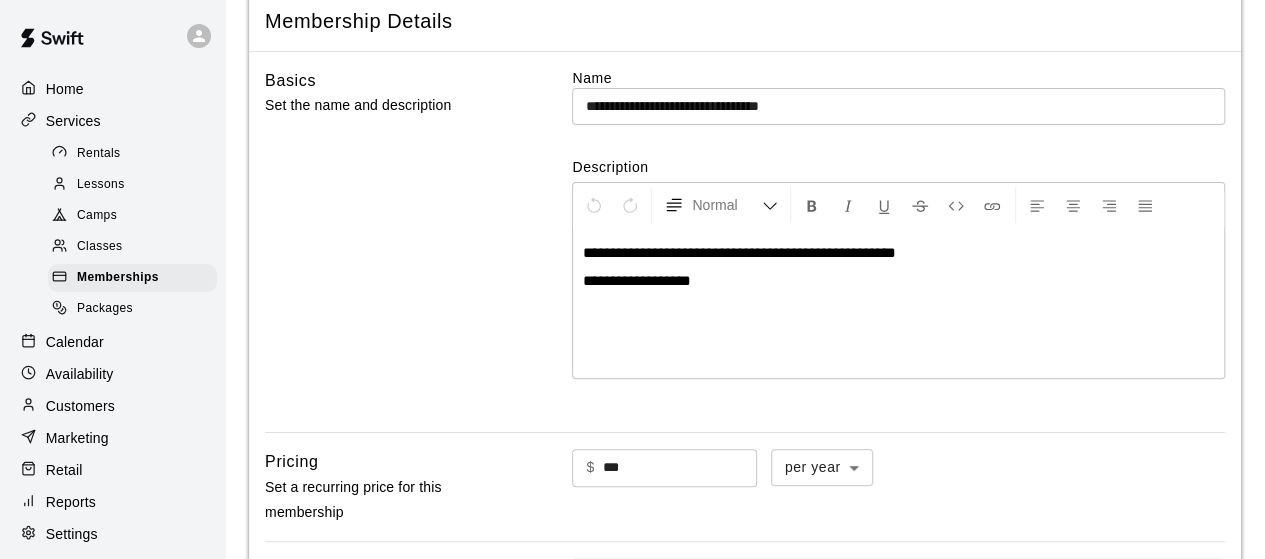 scroll, scrollTop: 0, scrollLeft: 0, axis: both 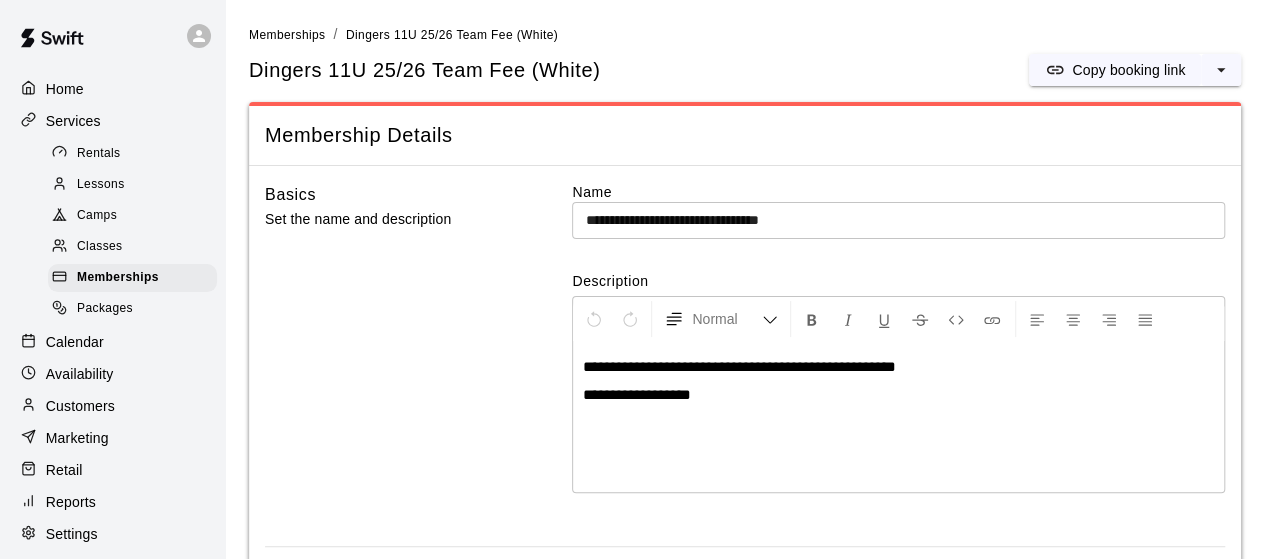 click on "Memberships" at bounding box center (118, 278) 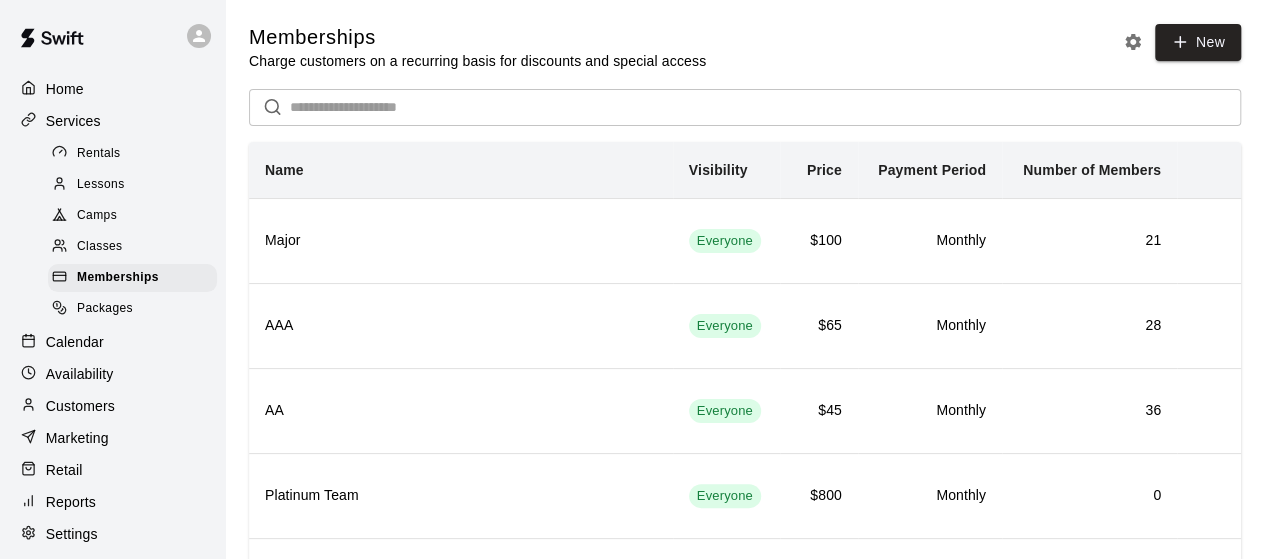 click on "Customers" at bounding box center [80, 406] 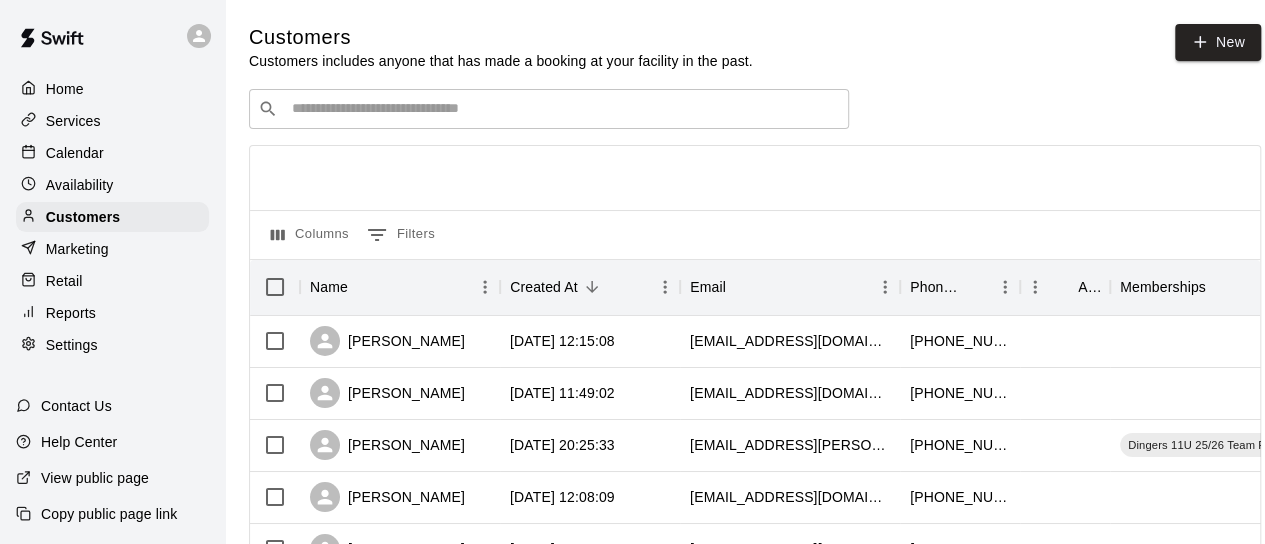 click on "​ ​" at bounding box center [549, 109] 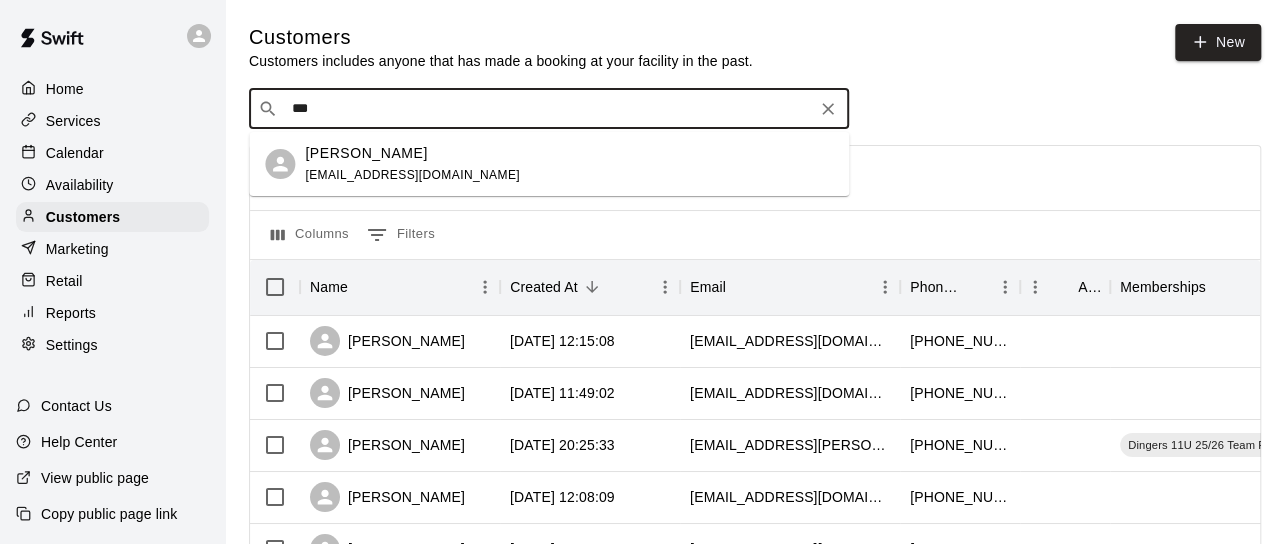 type on "**" 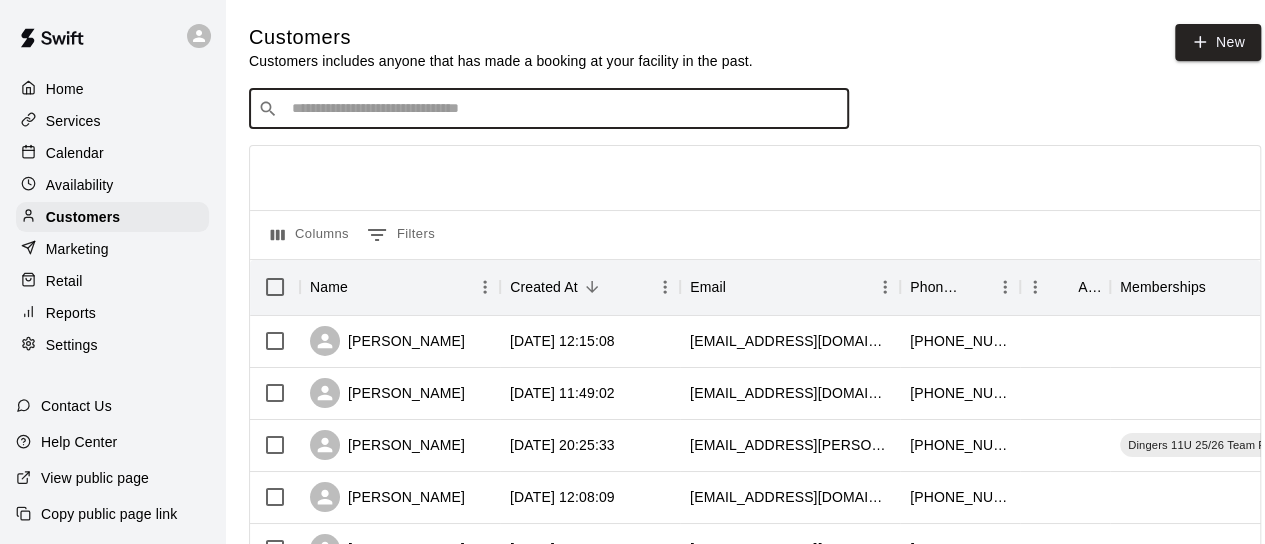 click at bounding box center (563, 109) 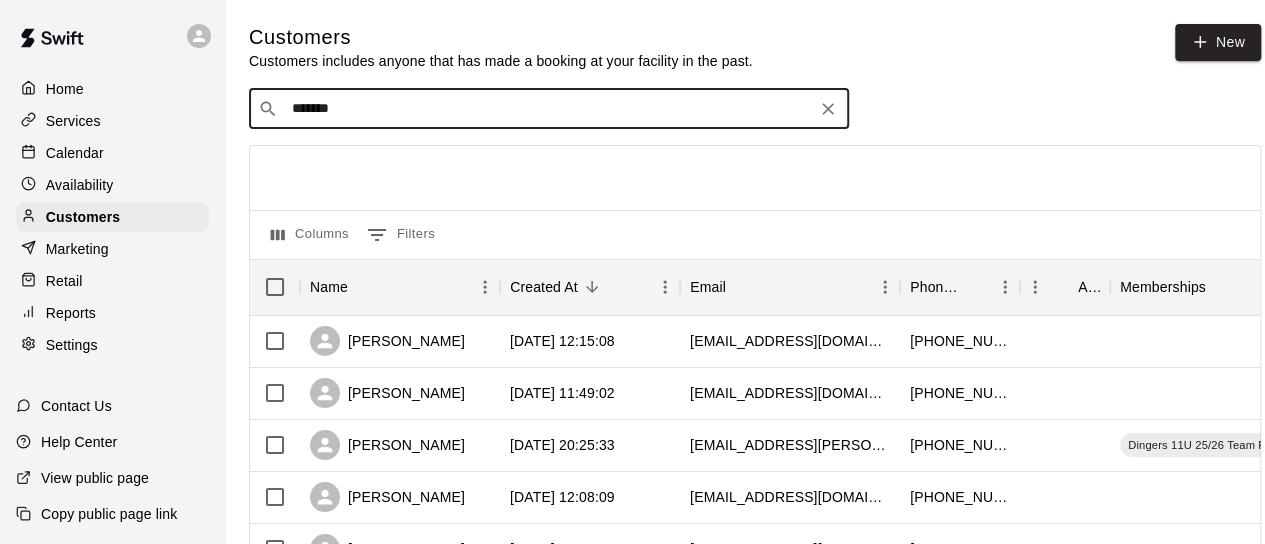 type on "********" 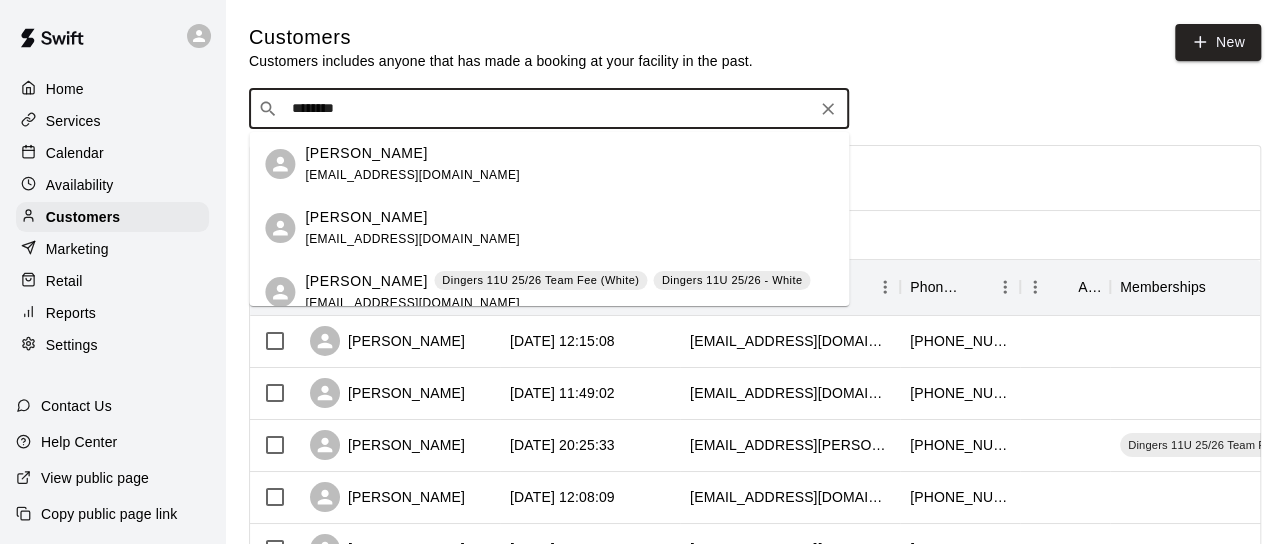 click on "dcrosslin8819@gmail.com" at bounding box center [412, 175] 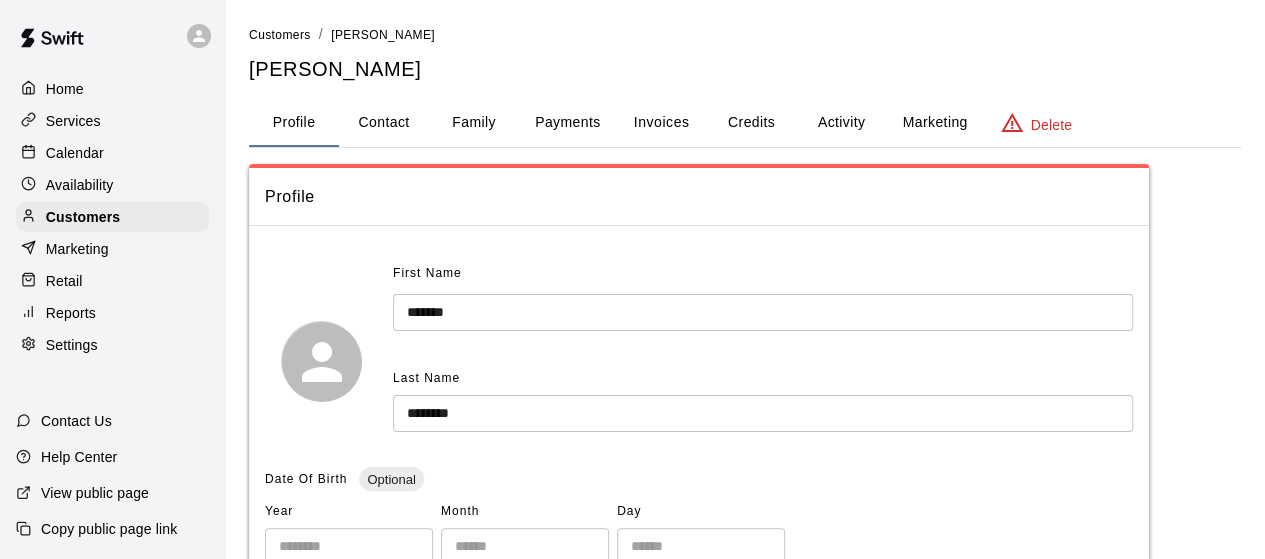 click on "Activity" at bounding box center (841, 123) 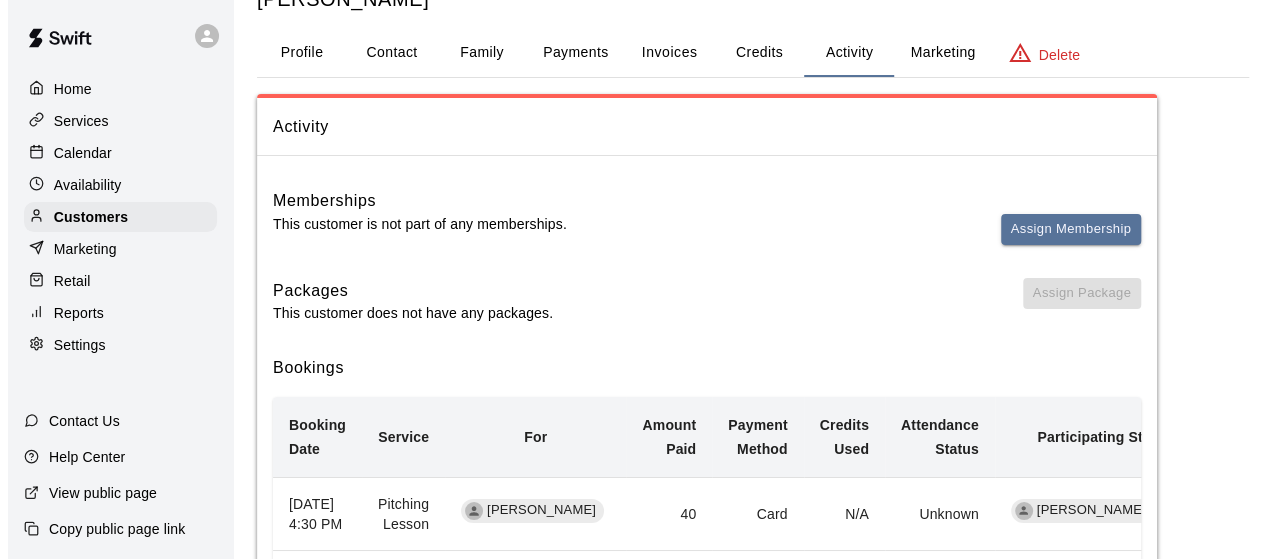scroll, scrollTop: 70, scrollLeft: 0, axis: vertical 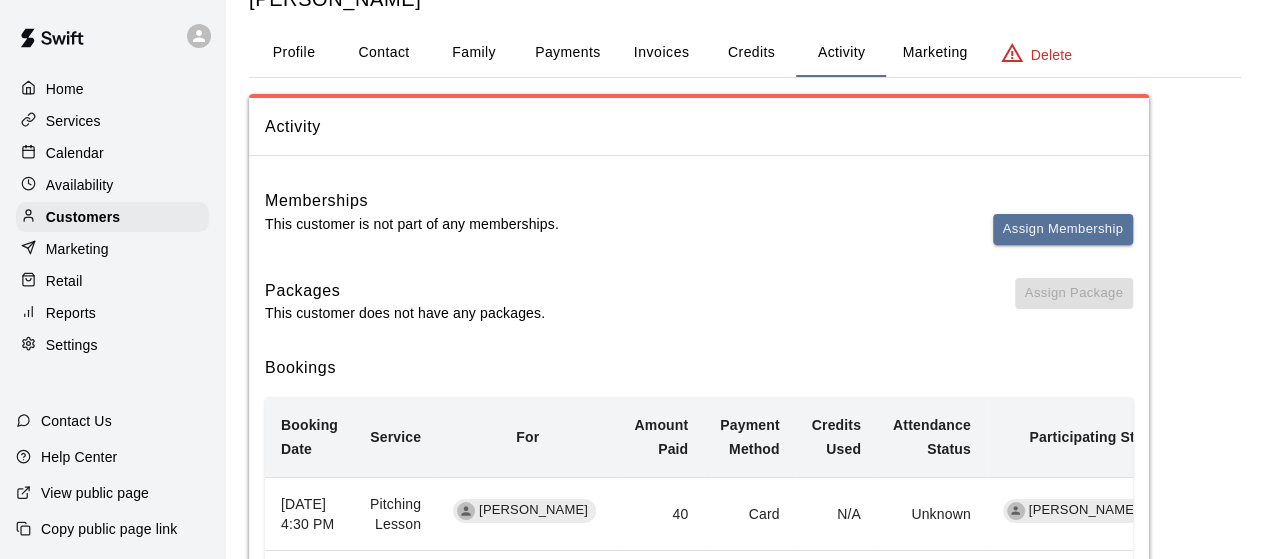click on "Assign Membership" at bounding box center [1063, 229] 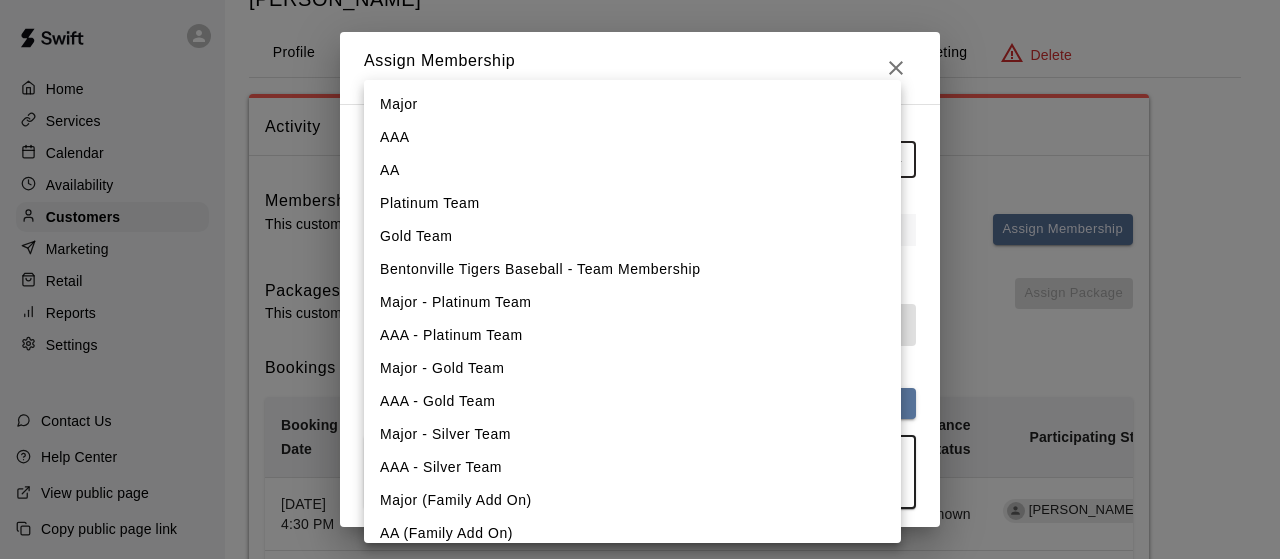 click on "Home Services Calendar Availability Customers Marketing Retail Reports Settings Contact Us Help Center View public page Copy public page link Customers / Dustin  Crosslin Dustin  Crosslin Profile Contact Family Payments Invoices Credits Activity Marketing Delete Activity Memberships This customer is not part of any memberships. Assign Membership Packages This customer does not have any packages. Assign Package Bookings Booking Date   Service For Amount Paid Payment Method Credits Used Attendance Status Participating Staff April 28, 2025 4:30 PM Pitching Lesson Finley Crosslin 40 Card N/A Unknown Eric Harrington February 05, 2025 6:00 PM Pitching Lesson Dustin  Crosslin 40 Card N/A Unknown Eric Harrington January 22, 2025 6:00 PM Pitching Lesson Dustin  Crosslin 40 Card N/A Unknown Eric Harrington December 12, 2024 4:30 PM Pitching Lesson Dustin  Crosslin 40 Card N/A Unknown Eric Harrington November 25, 2024 4:00 PM Pitching Lesson Finley Crosslin 40 Card N/A Unknown Eric Harrington October 30, 2024 7:00 PM 40" at bounding box center (640, 480) 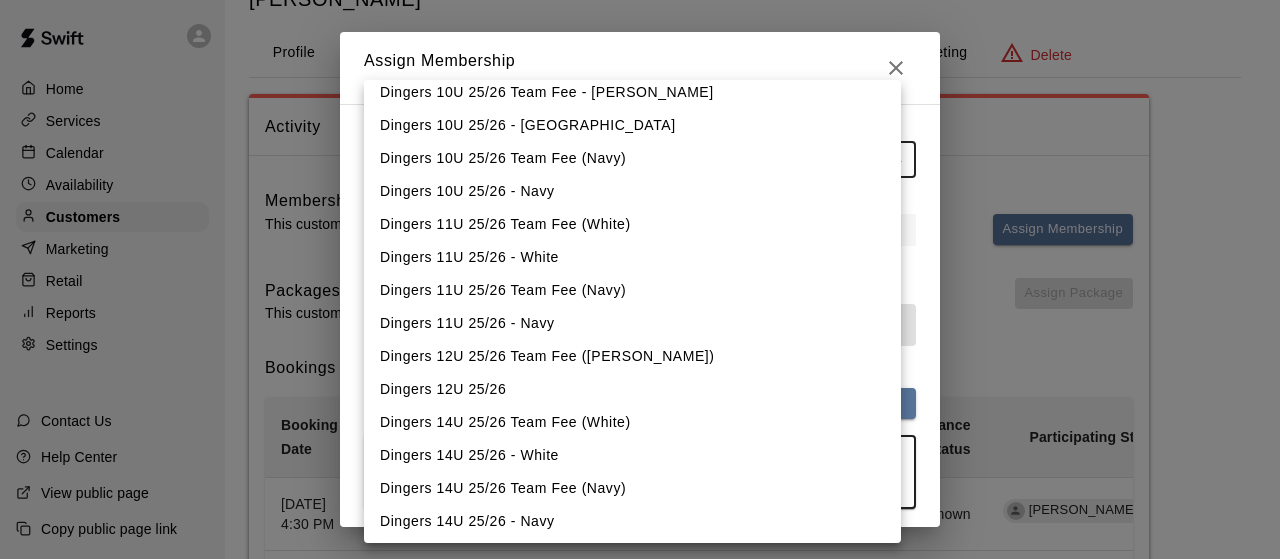 scroll, scrollTop: 1004, scrollLeft: 0, axis: vertical 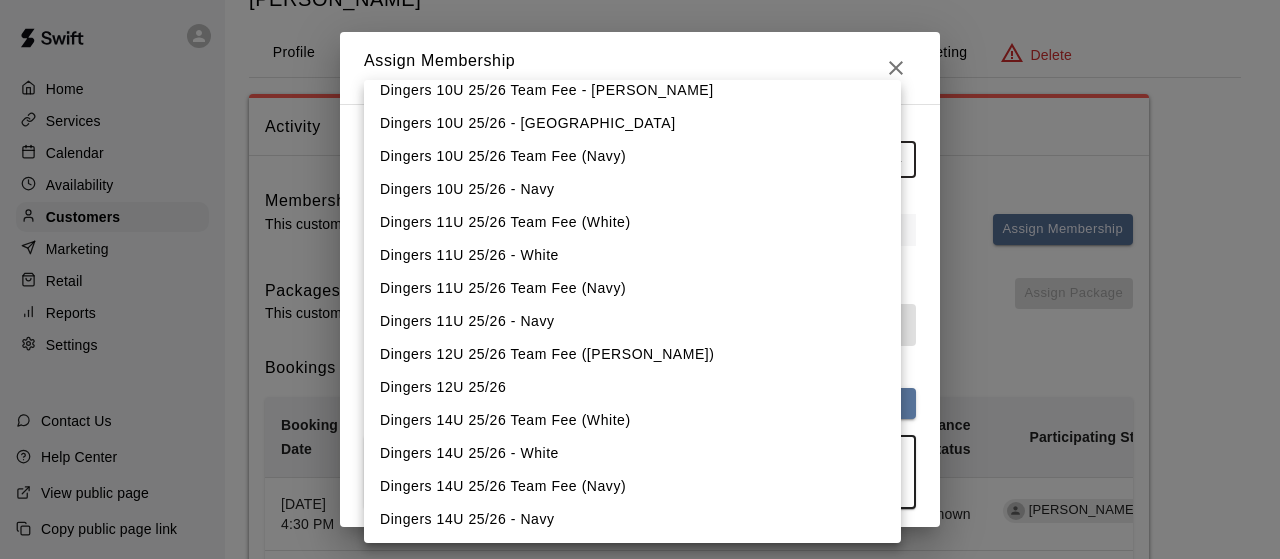 click on "Dingers 11U 25/26 Team Fee (White)" at bounding box center (632, 222) 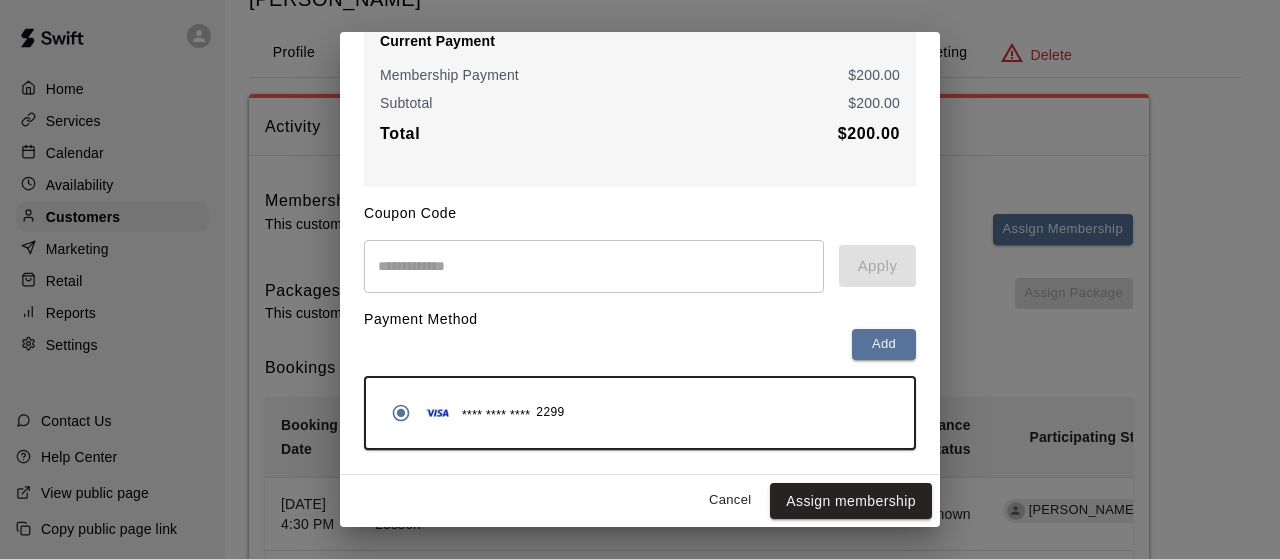 scroll, scrollTop: 316, scrollLeft: 0, axis: vertical 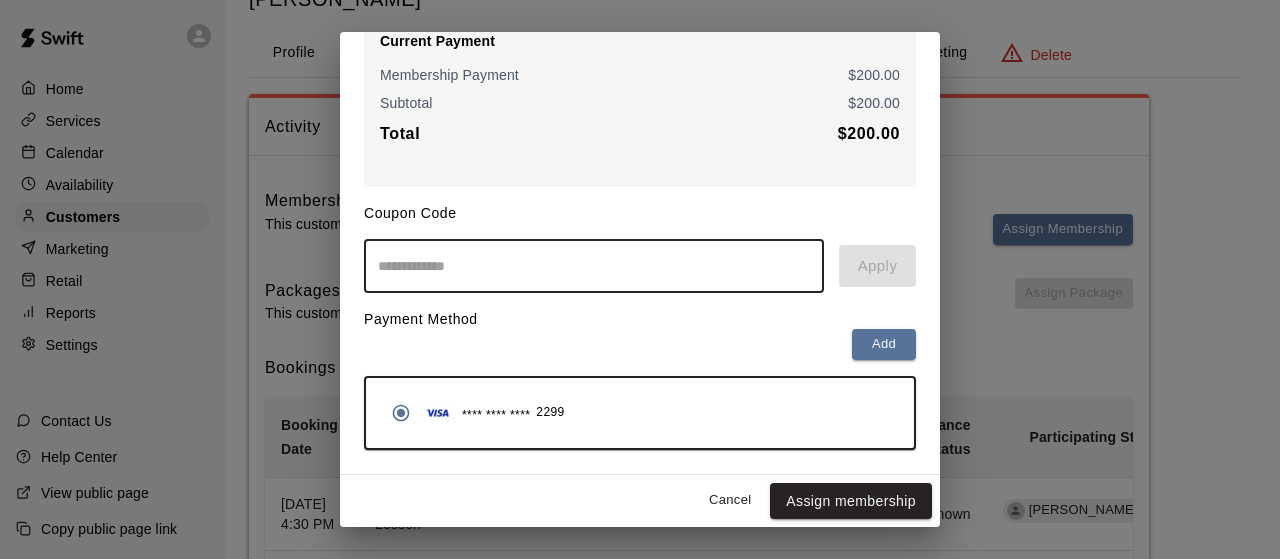 paste on "**********" 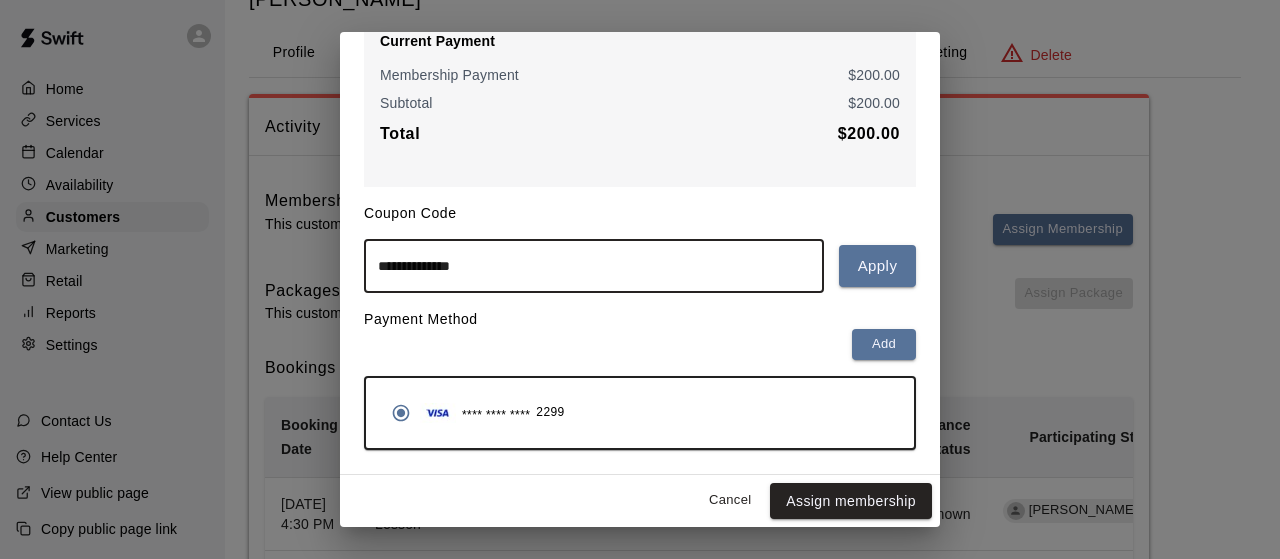 type on "**********" 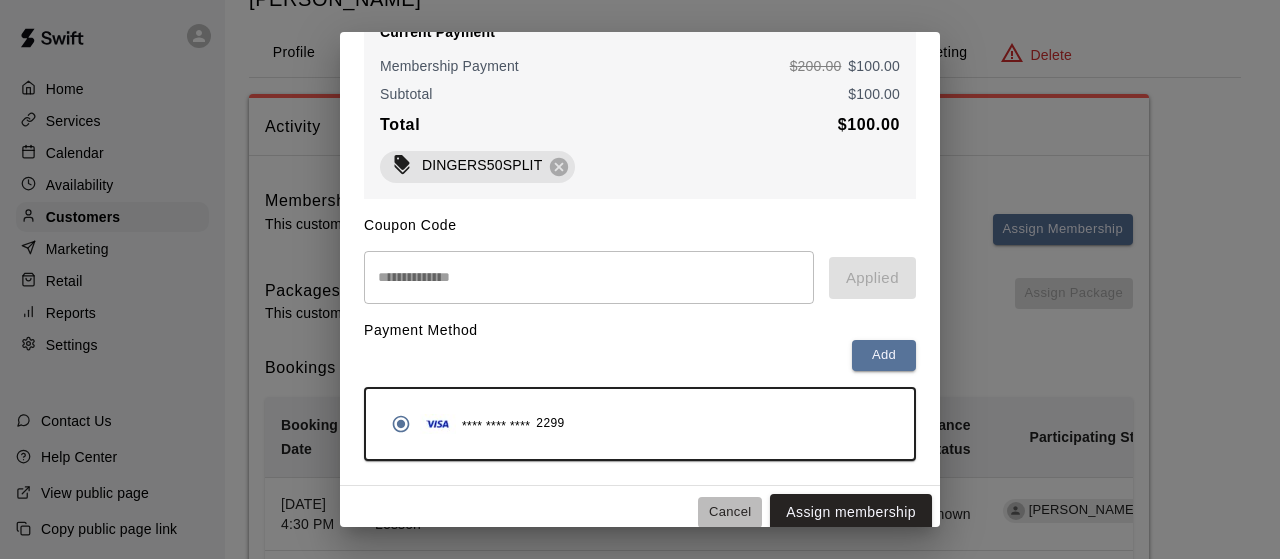 click on "Cancel" at bounding box center (730, 512) 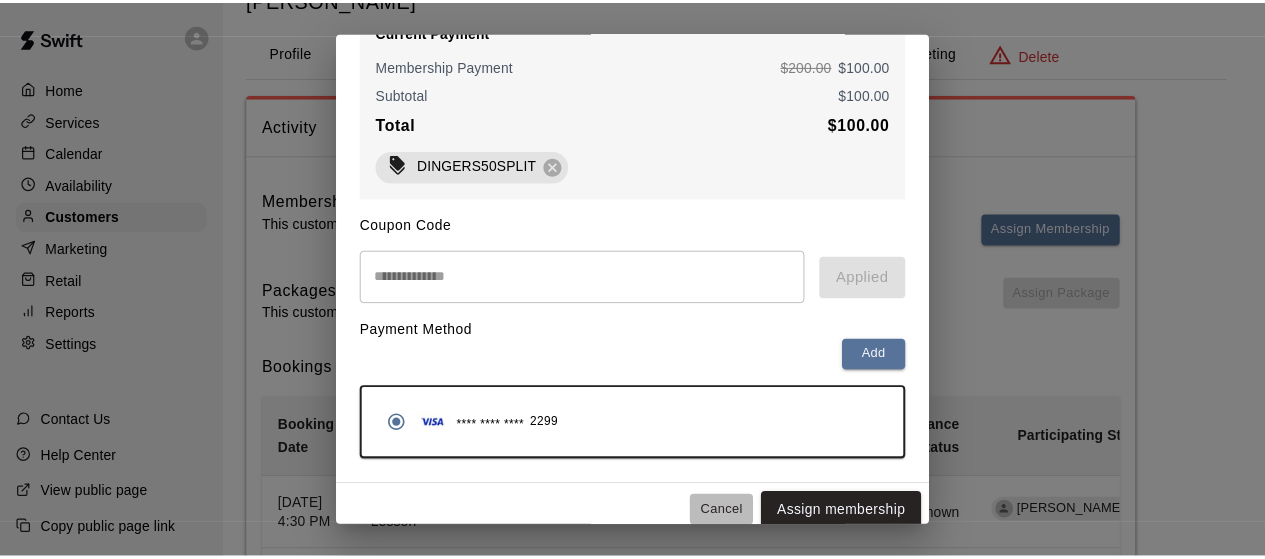 scroll, scrollTop: 64, scrollLeft: 0, axis: vertical 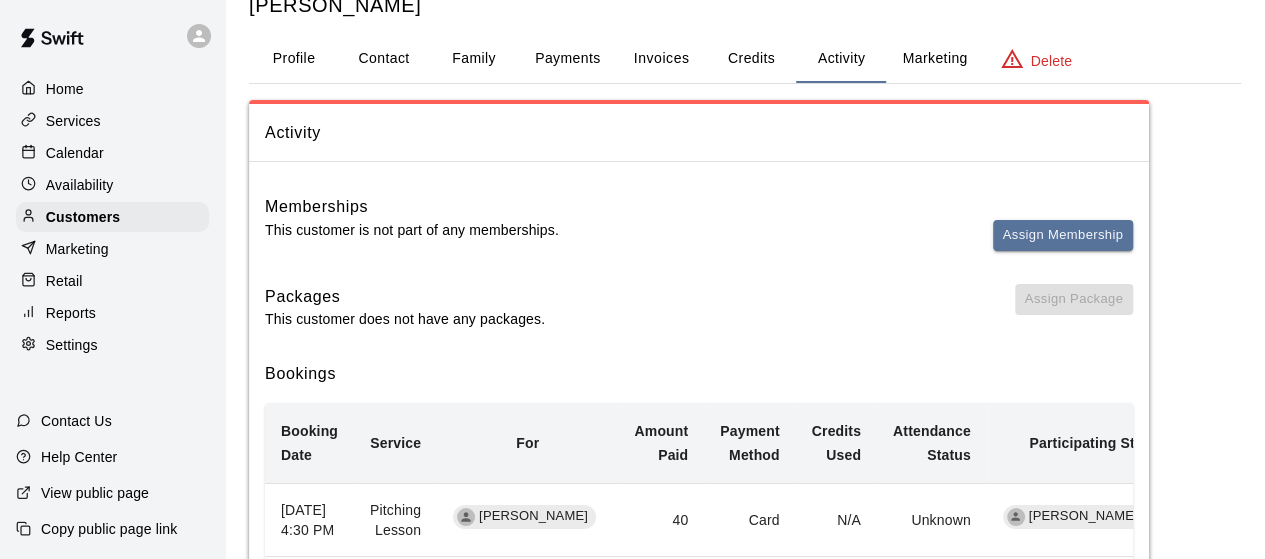 click on "Assign Membership" at bounding box center [1063, 235] 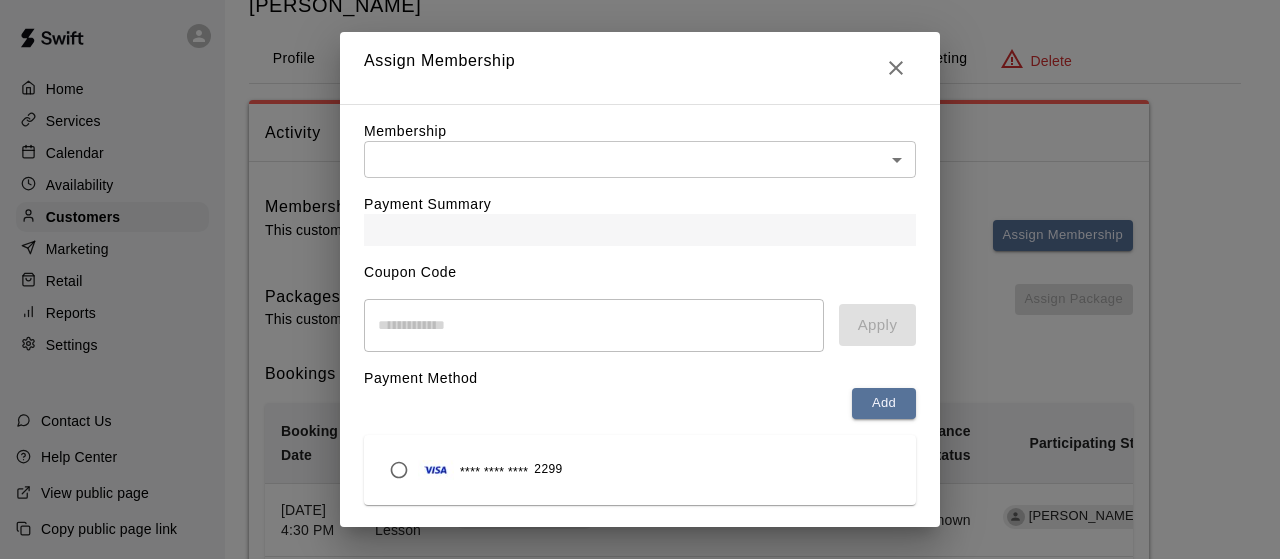 click on "Home Services Calendar Availability Customers Marketing Retail Reports Settings Contact Us Help Center View public page Copy public page link Customers / Dustin  Crosslin Dustin  Crosslin Profile Contact Family Payments Invoices Credits Activity Marketing Delete Activity Memberships This customer is not part of any memberships. Assign Membership Packages This customer does not have any packages. Assign Package Bookings Booking Date   Service For Amount Paid Payment Method Credits Used Attendance Status Participating Staff April 28, 2025 4:30 PM Pitching Lesson Finley Crosslin 40 Card N/A Unknown Eric Harrington February 05, 2025 6:00 PM Pitching Lesson Dustin  Crosslin 40 Card N/A Unknown Eric Harrington January 22, 2025 6:00 PM Pitching Lesson Dustin  Crosslin 40 Card N/A Unknown Eric Harrington December 12, 2024 4:30 PM Pitching Lesson Dustin  Crosslin 40 Card N/A Unknown Eric Harrington November 25, 2024 4:00 PM Pitching Lesson Finley Crosslin 40 Card N/A Unknown Eric Harrington October 30, 2024 7:00 PM 40" at bounding box center (640, 486) 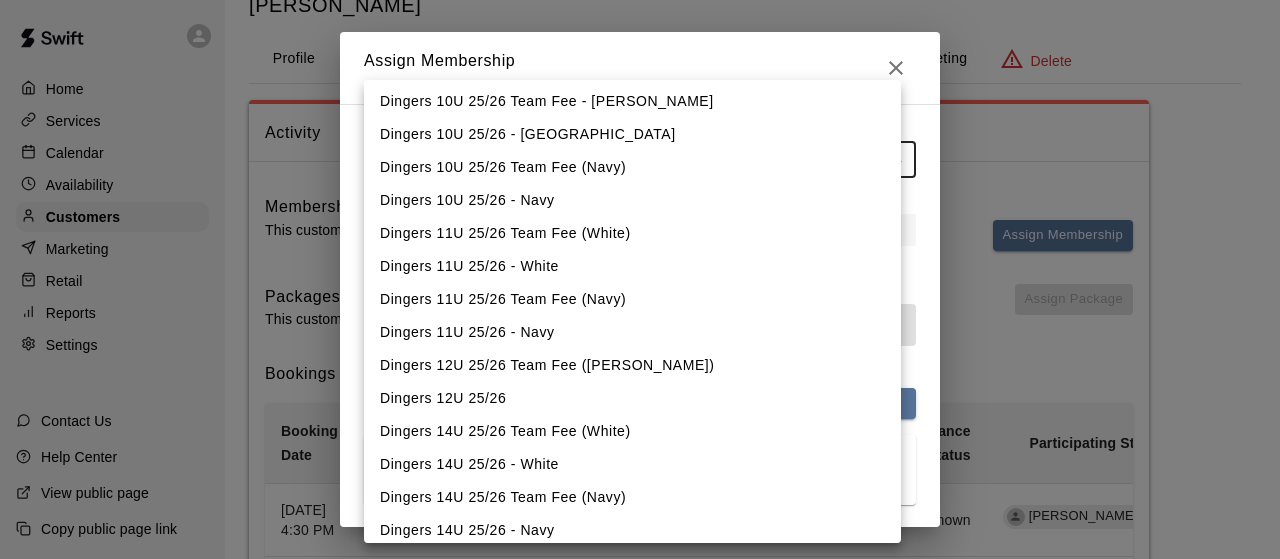 scroll, scrollTop: 1004, scrollLeft: 0, axis: vertical 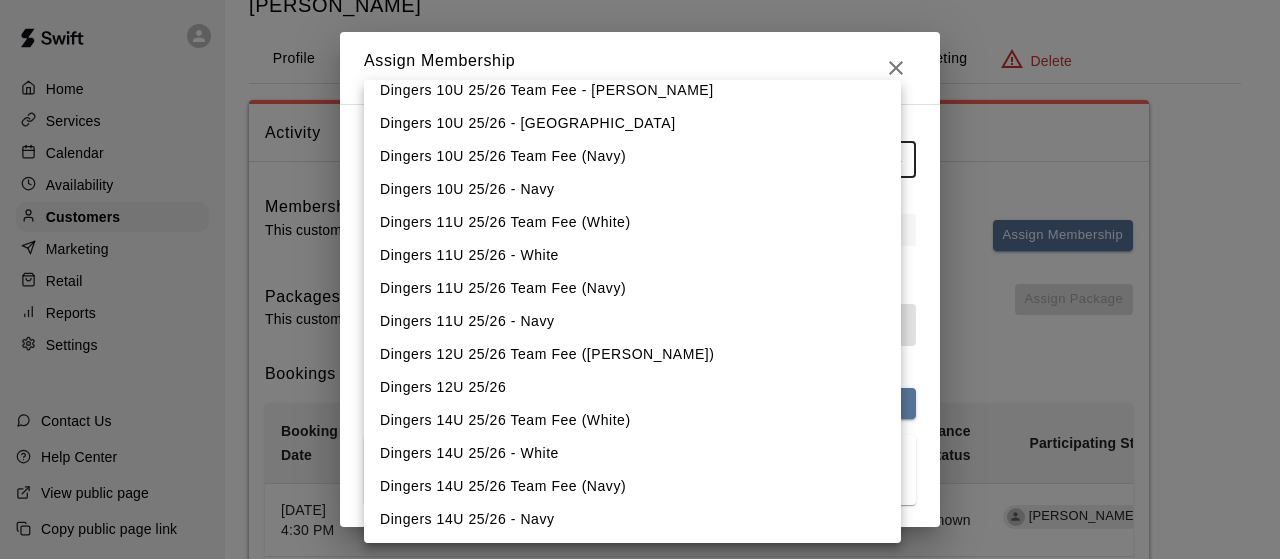 click on "Dingers 11U 25/26 Team Fee (White)" at bounding box center (632, 222) 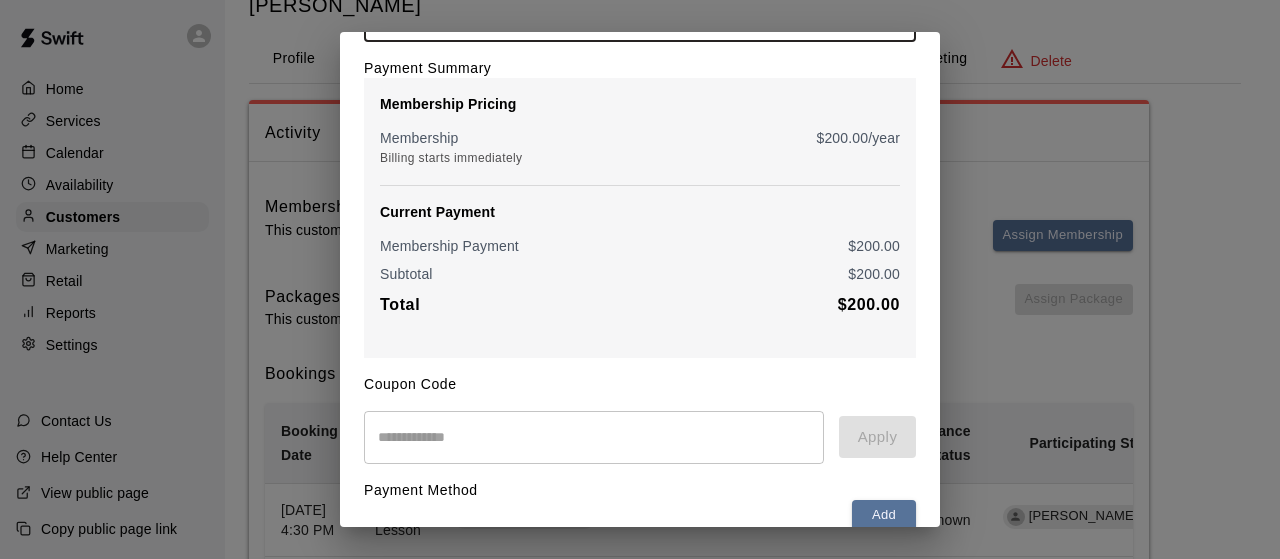 scroll, scrollTop: 225, scrollLeft: 0, axis: vertical 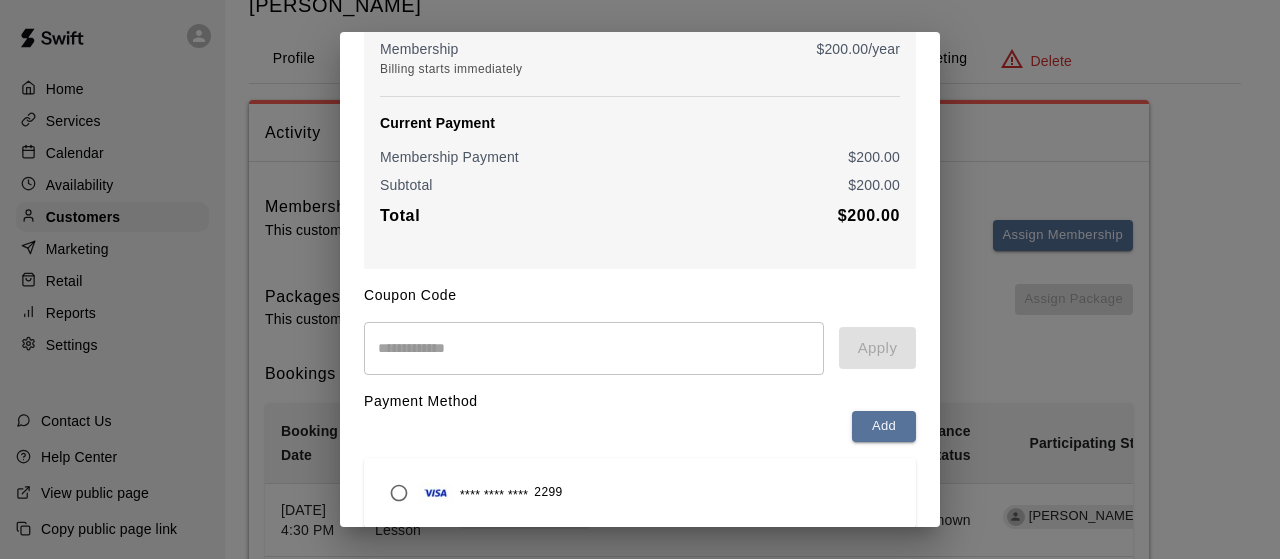 click at bounding box center [594, 348] 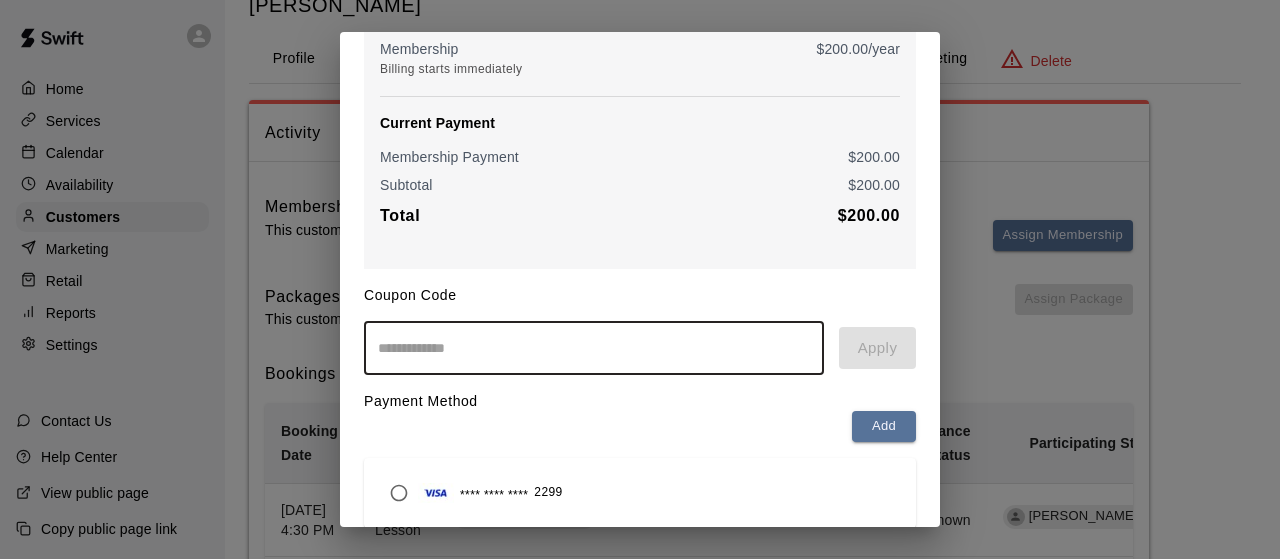 paste on "**********" 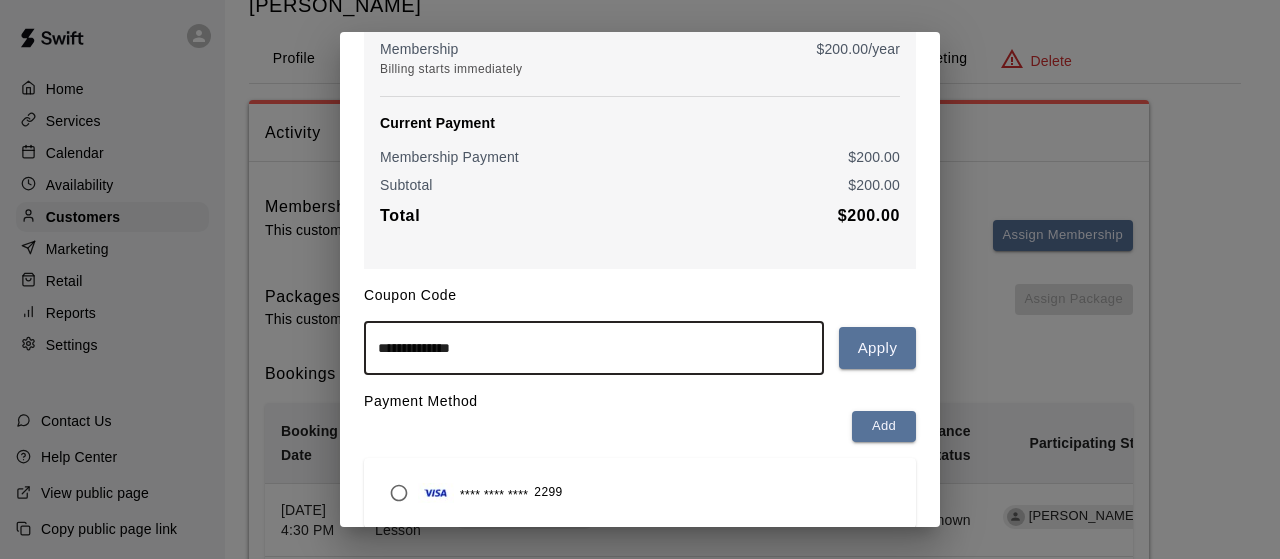 type on "**********" 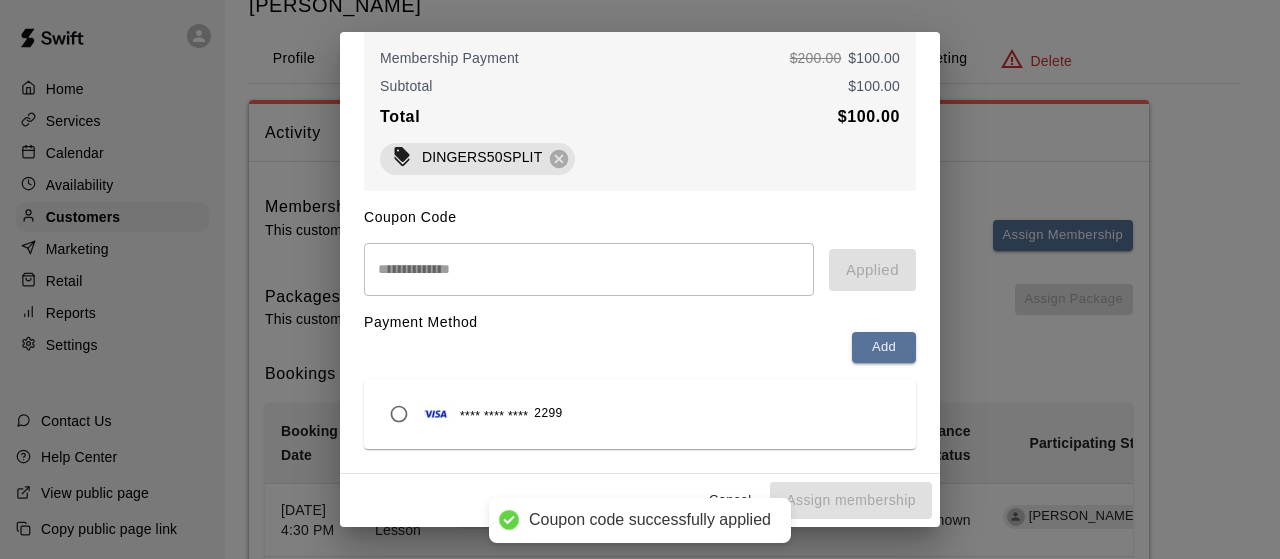 scroll, scrollTop: 336, scrollLeft: 0, axis: vertical 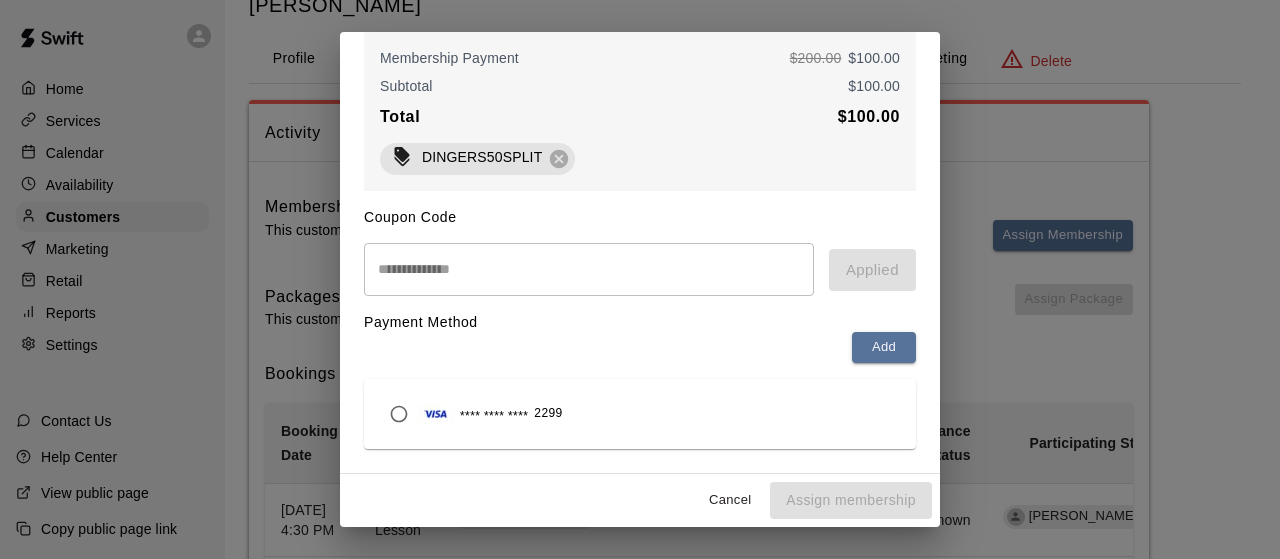 click on "**** **** **** 2299" at bounding box center (640, 414) 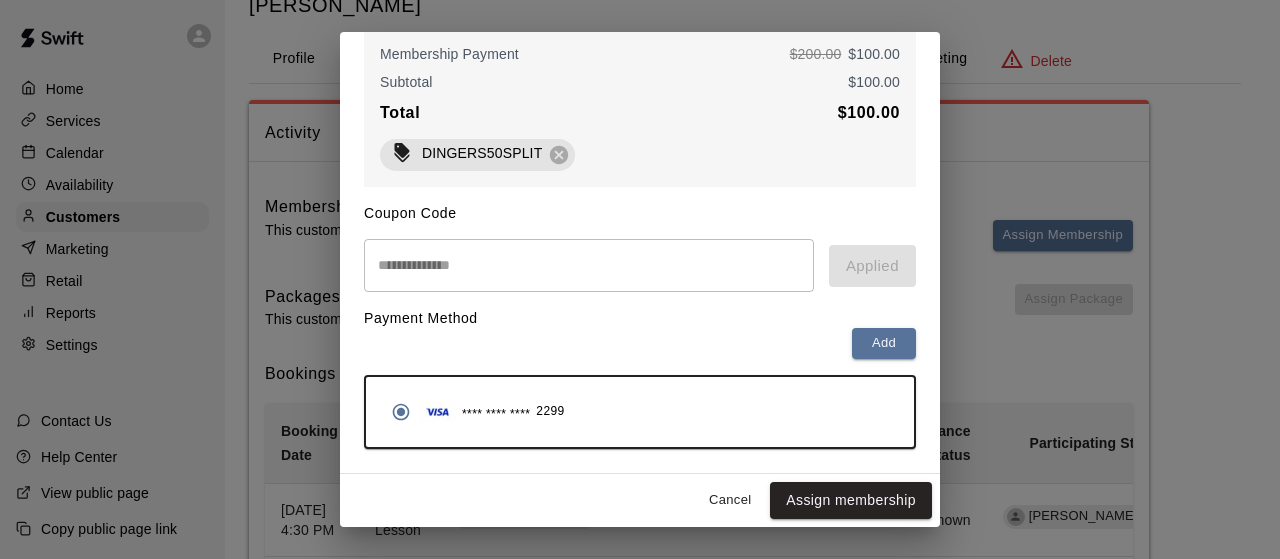 click on "Assign membership" at bounding box center (851, 500) 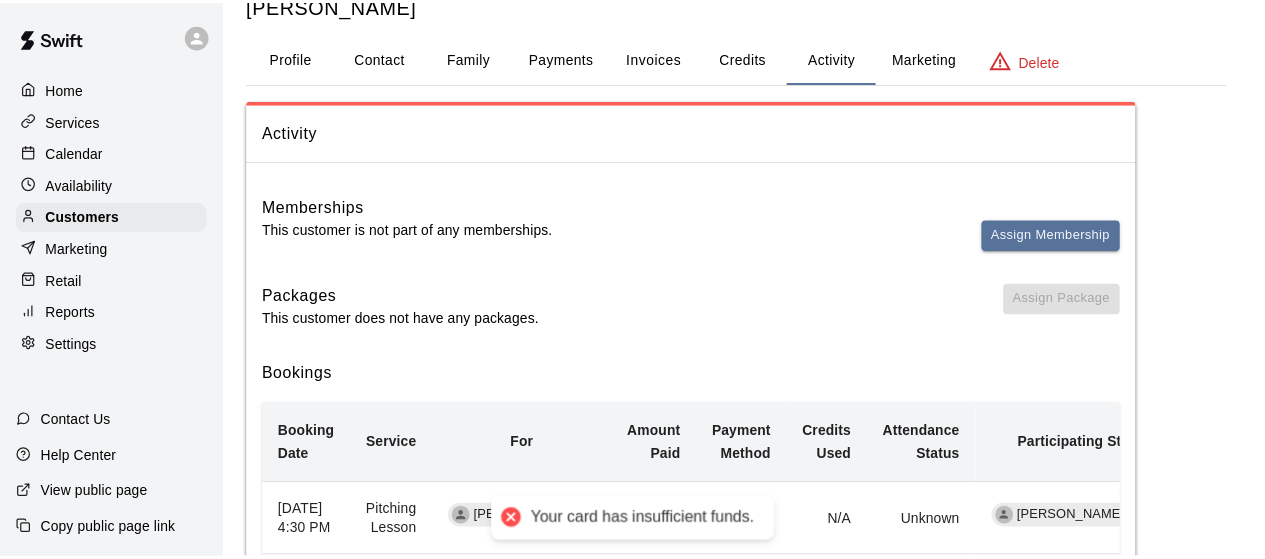 scroll, scrollTop: 64, scrollLeft: 0, axis: vertical 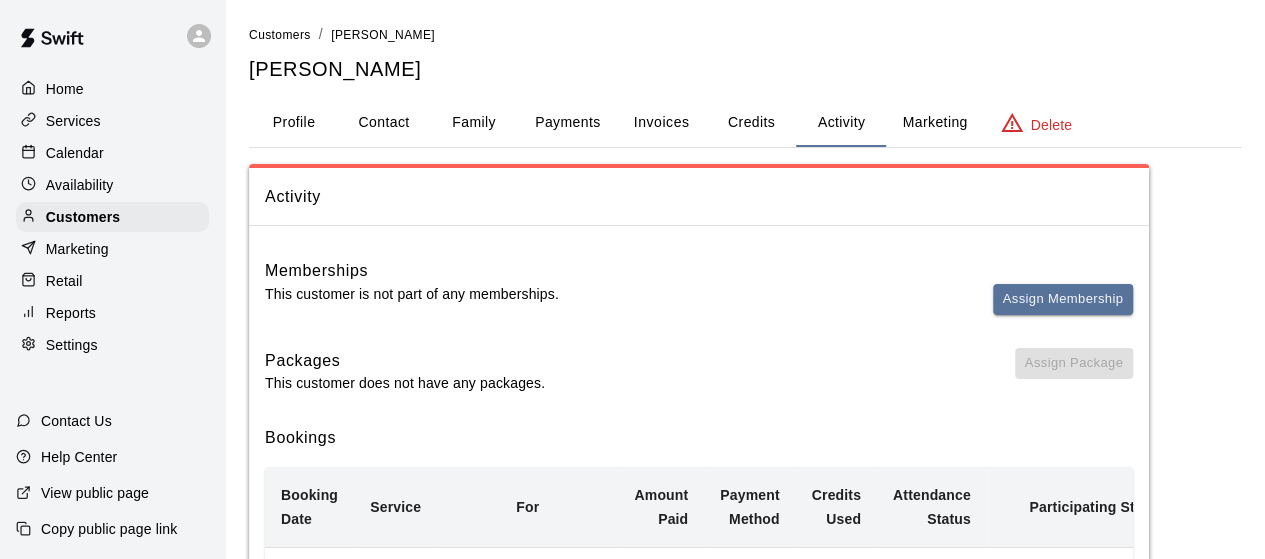 click on "Customers" at bounding box center (83, 217) 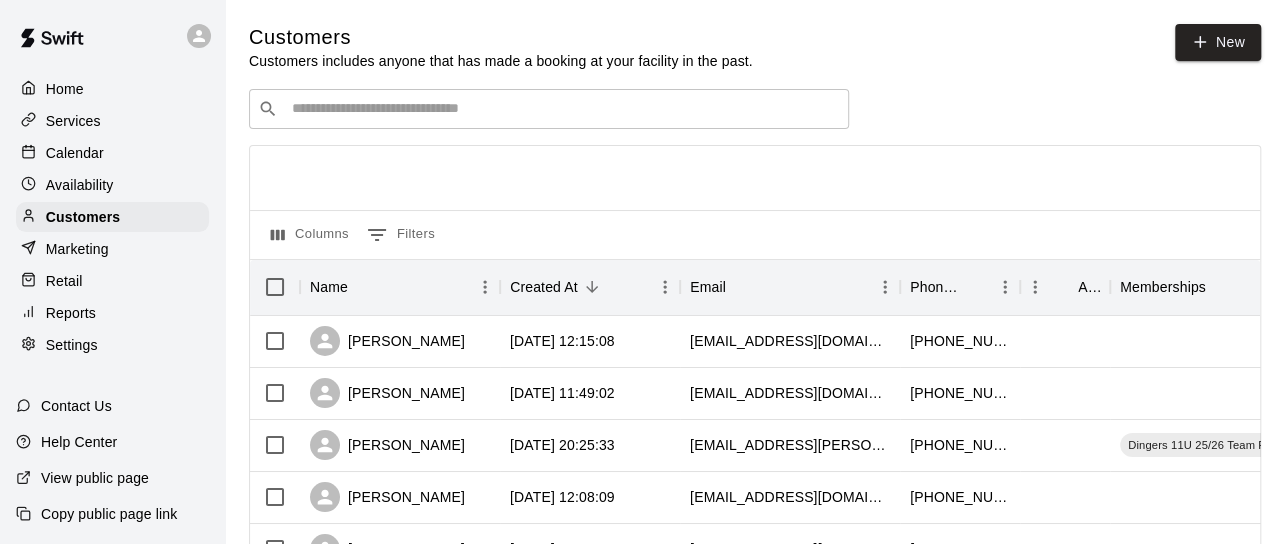 click at bounding box center [563, 109] 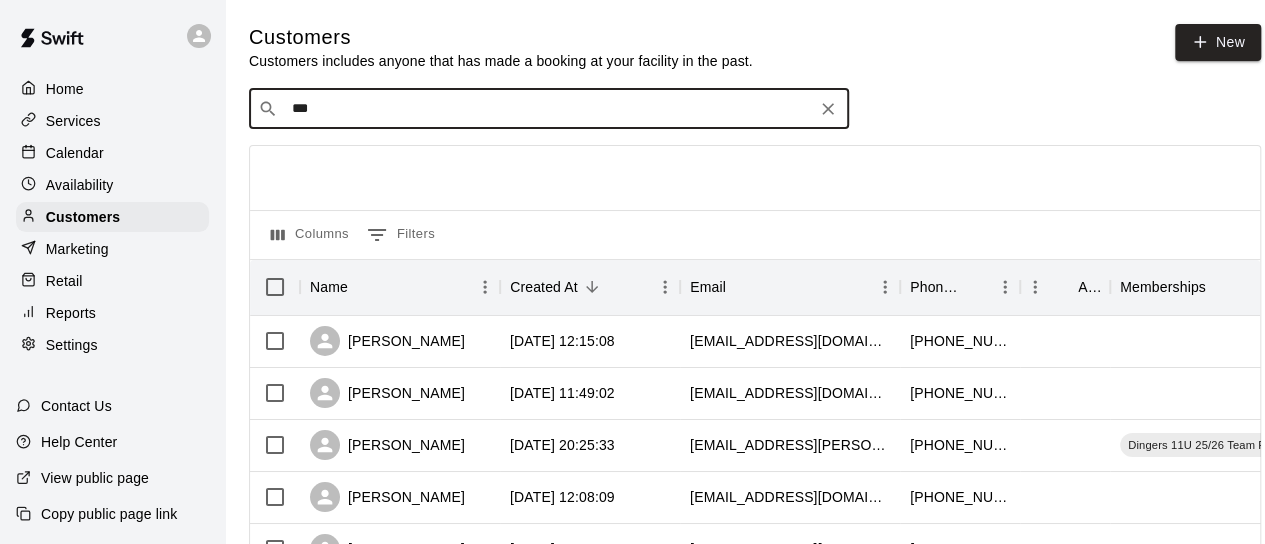 type on "****" 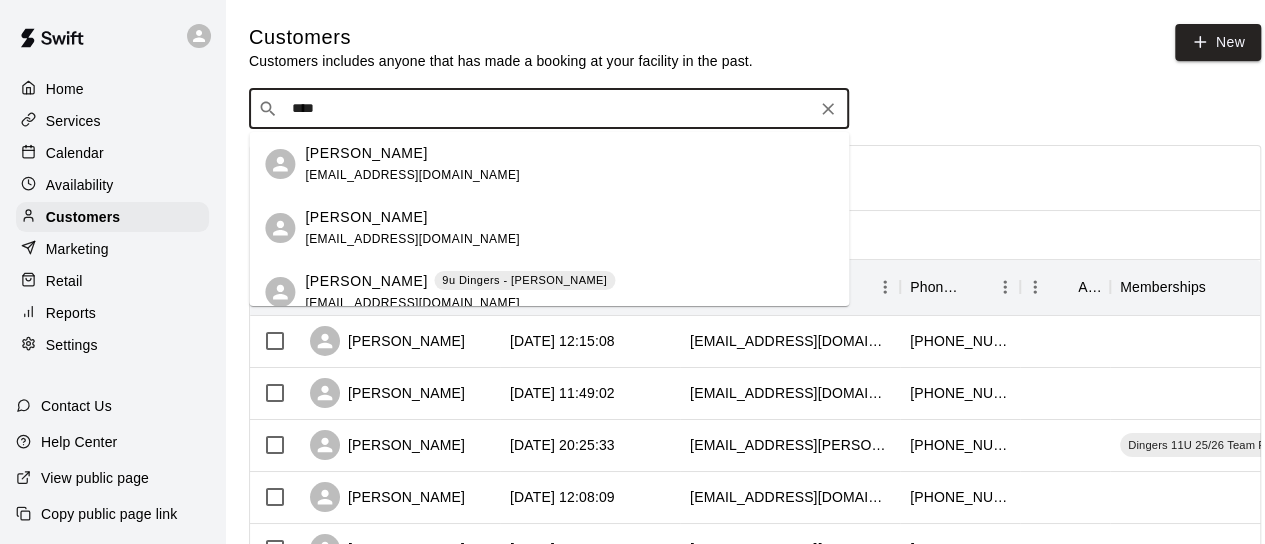 click on "Maricruz Orozco" at bounding box center (366, 281) 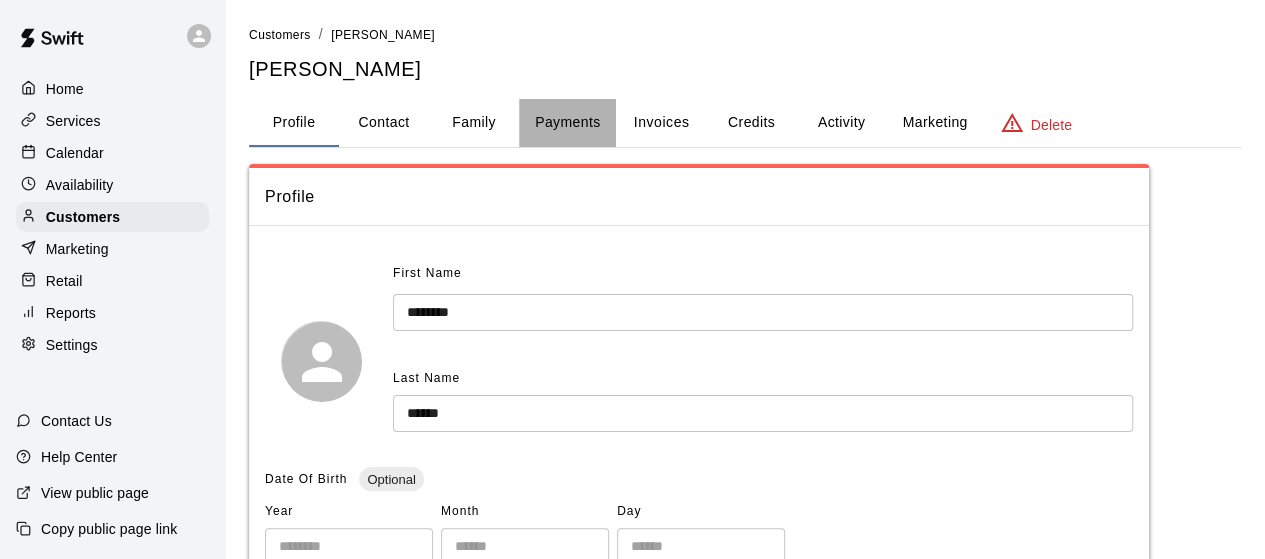 click on "Payments" at bounding box center [567, 123] 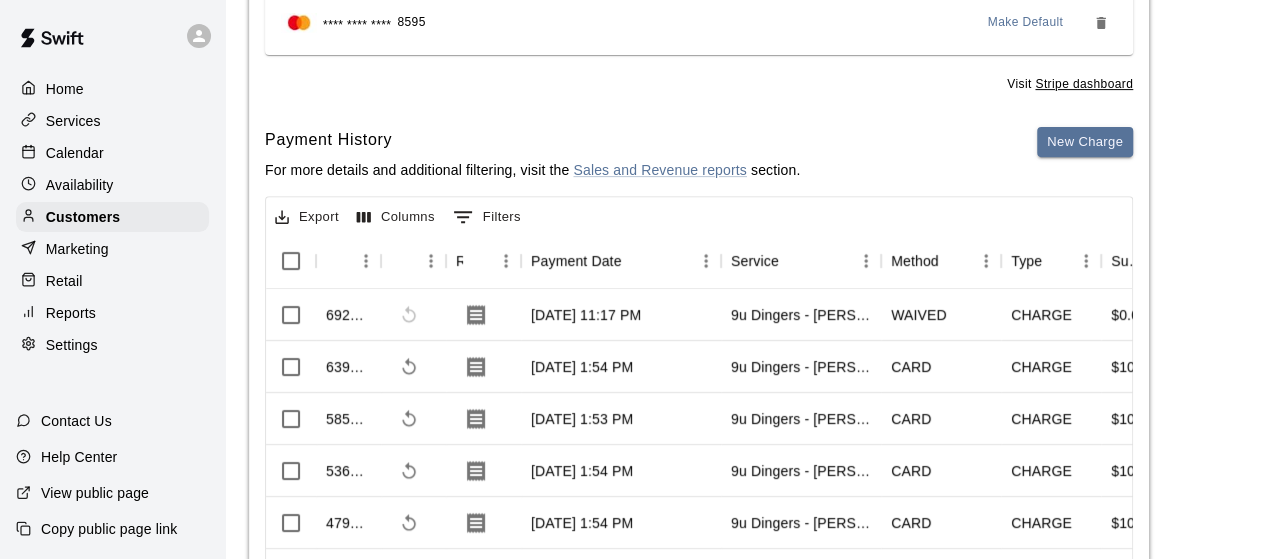 scroll, scrollTop: 342, scrollLeft: 0, axis: vertical 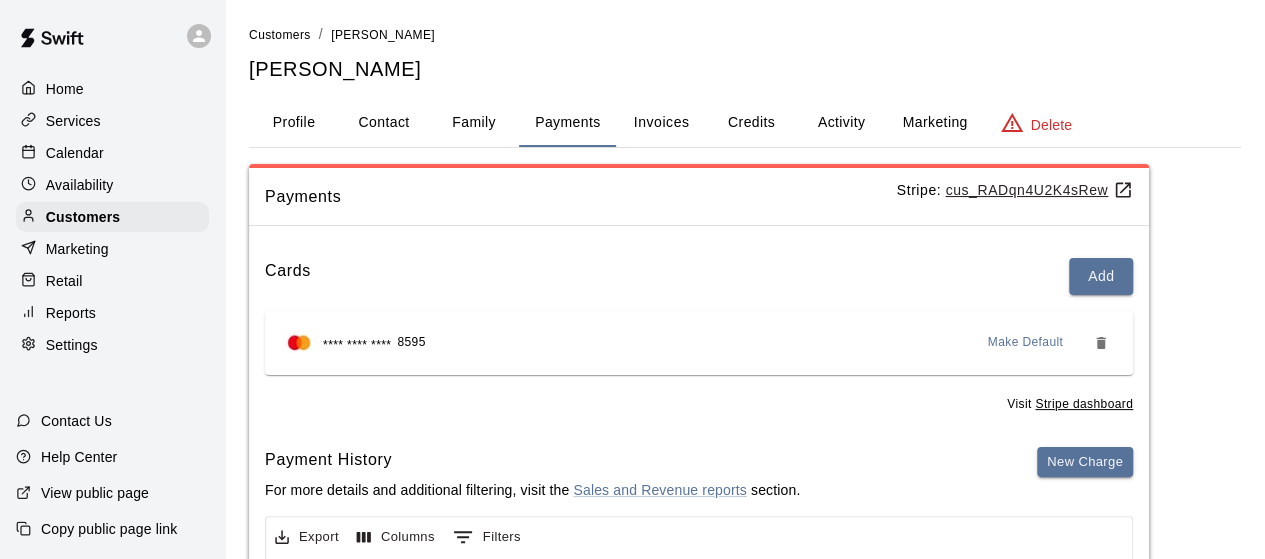 click on "Activity" at bounding box center [841, 123] 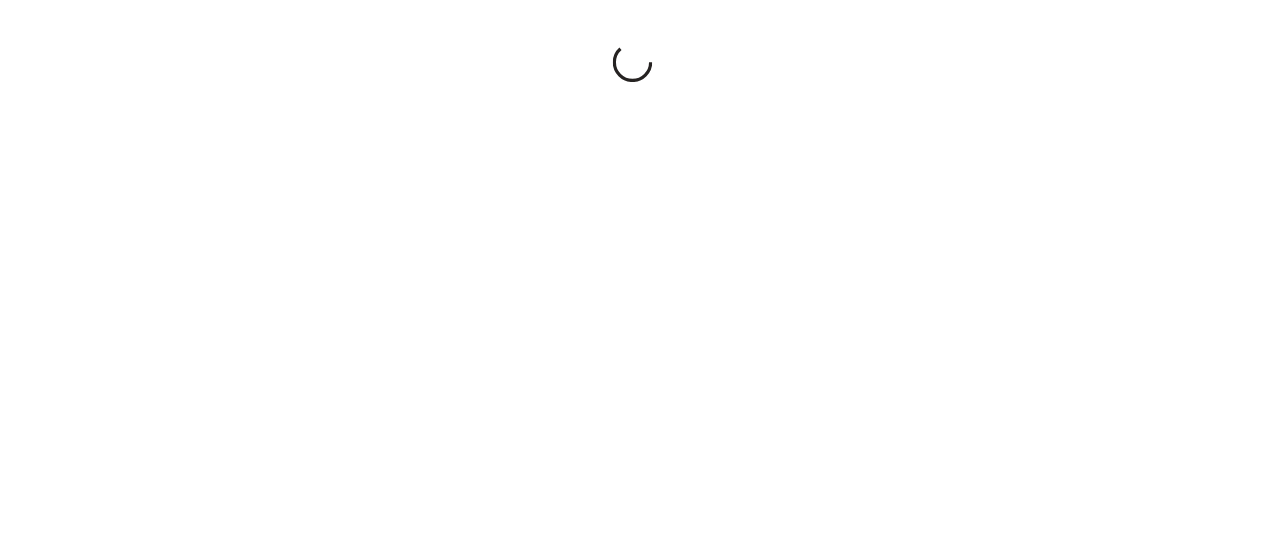 scroll, scrollTop: 0, scrollLeft: 0, axis: both 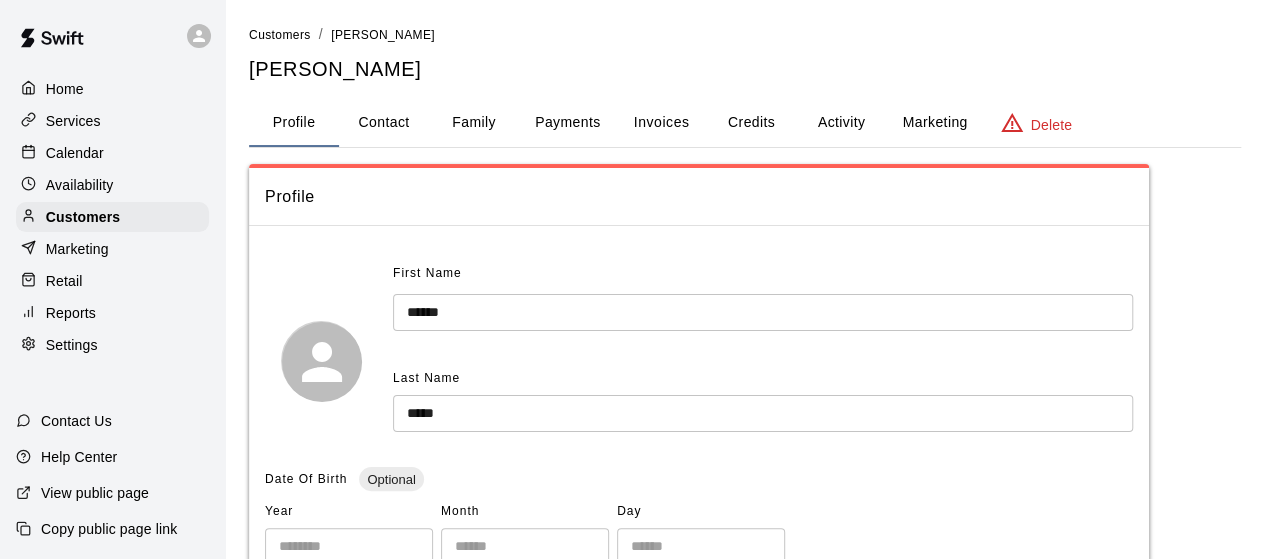 click on "Activity" at bounding box center [841, 123] 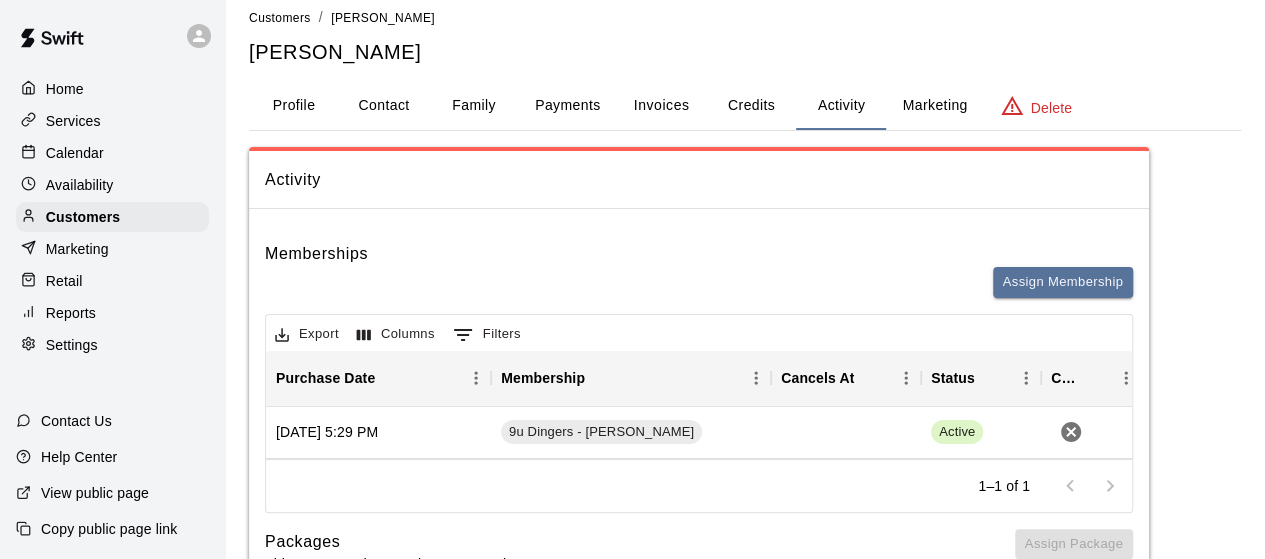scroll, scrollTop: 0, scrollLeft: 0, axis: both 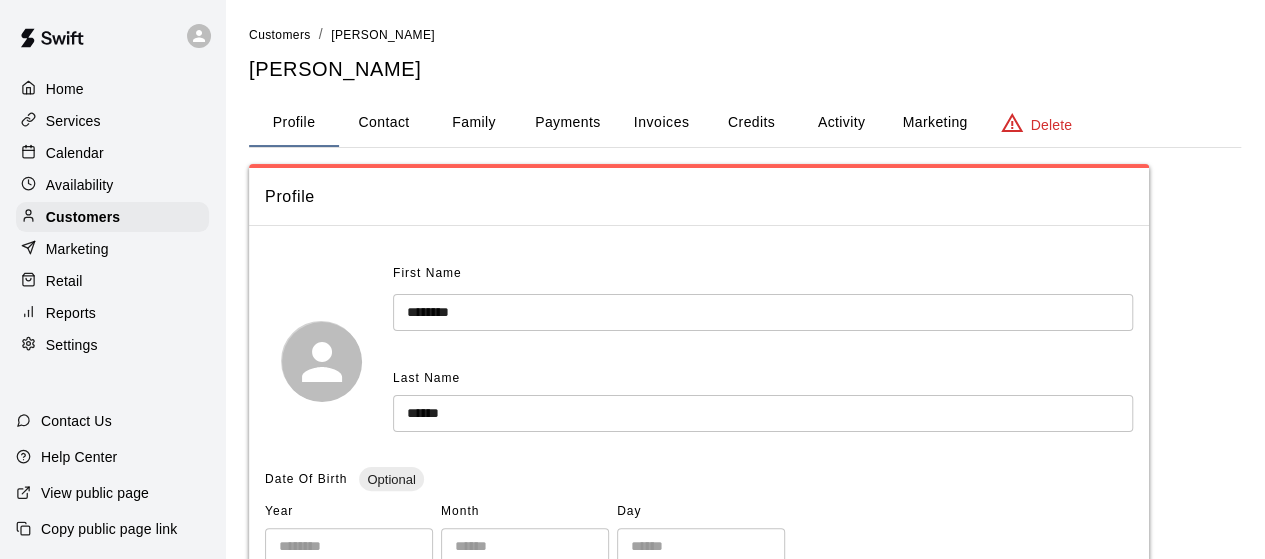 click on "Activity" at bounding box center [841, 123] 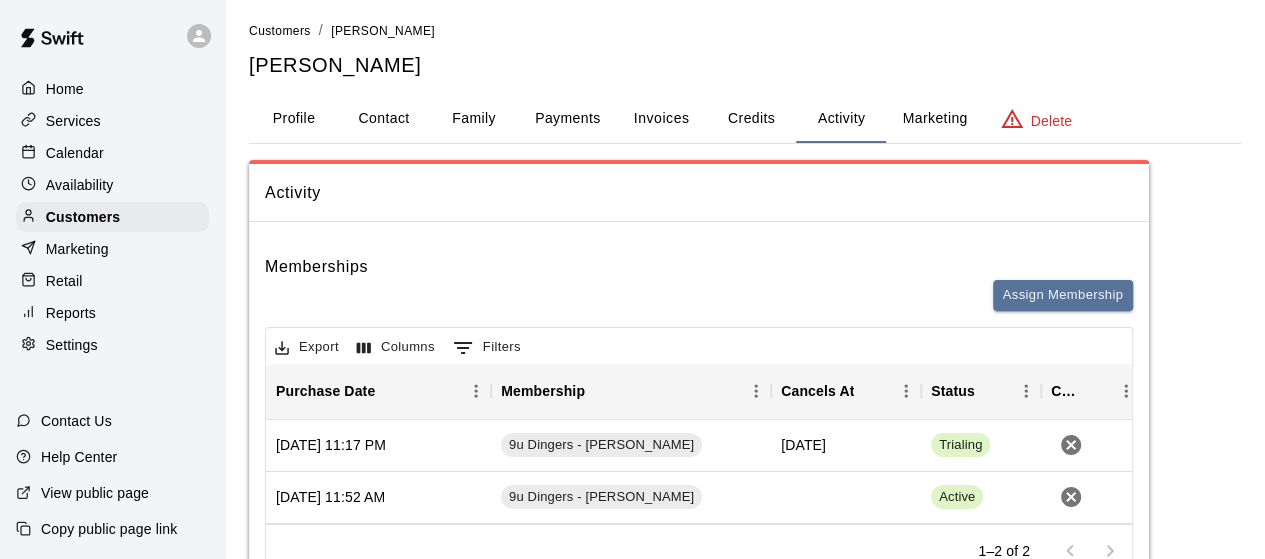scroll, scrollTop: 0, scrollLeft: 0, axis: both 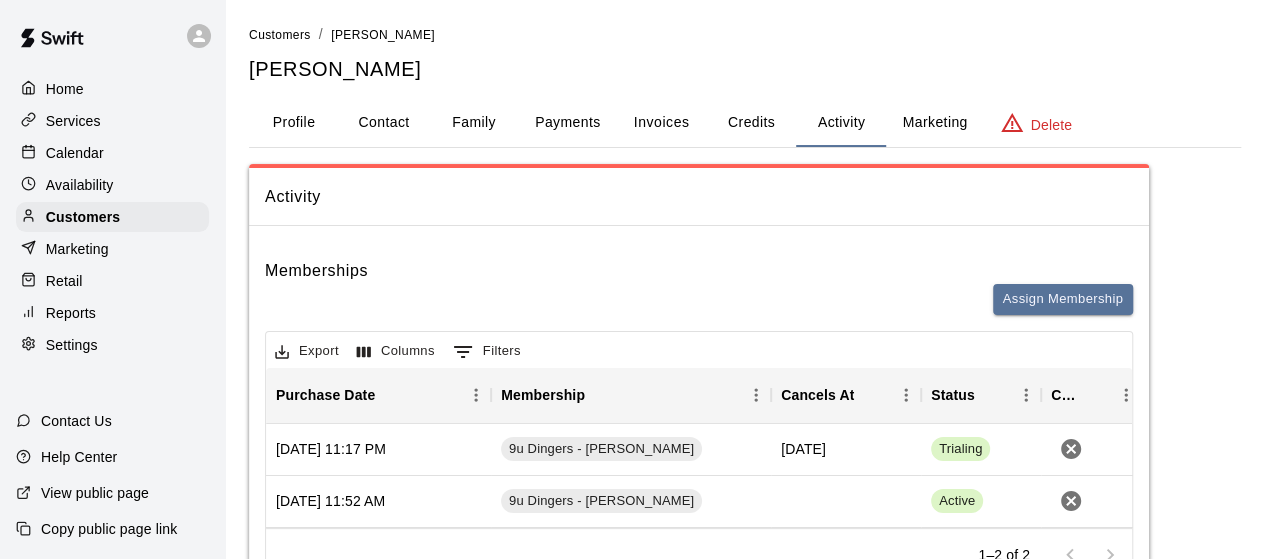 click on "Payments" at bounding box center (567, 123) 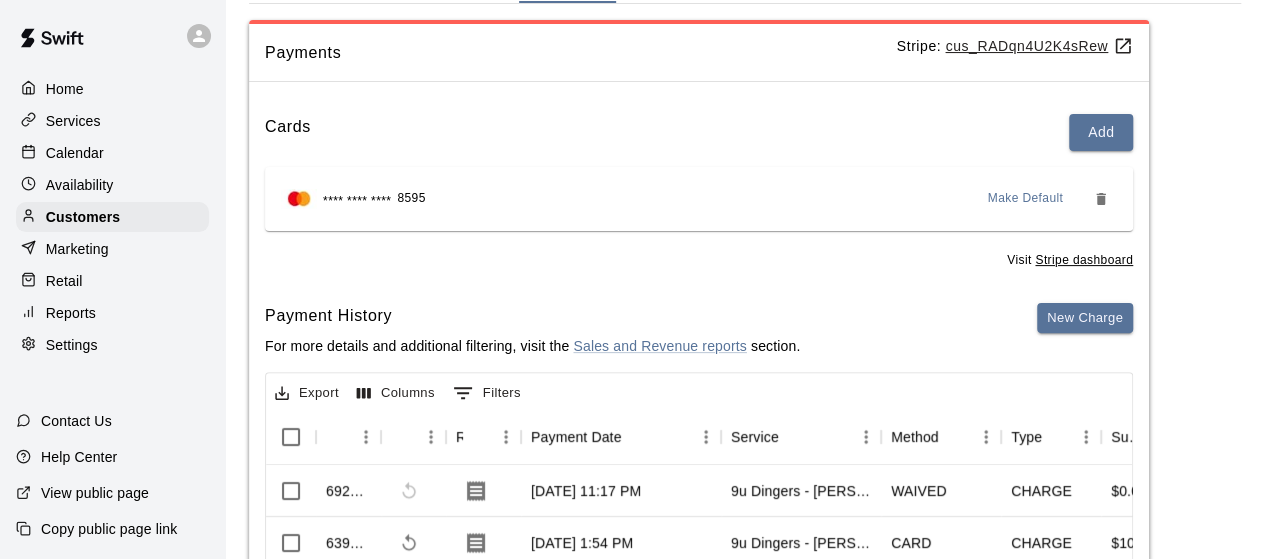 scroll, scrollTop: 300, scrollLeft: 0, axis: vertical 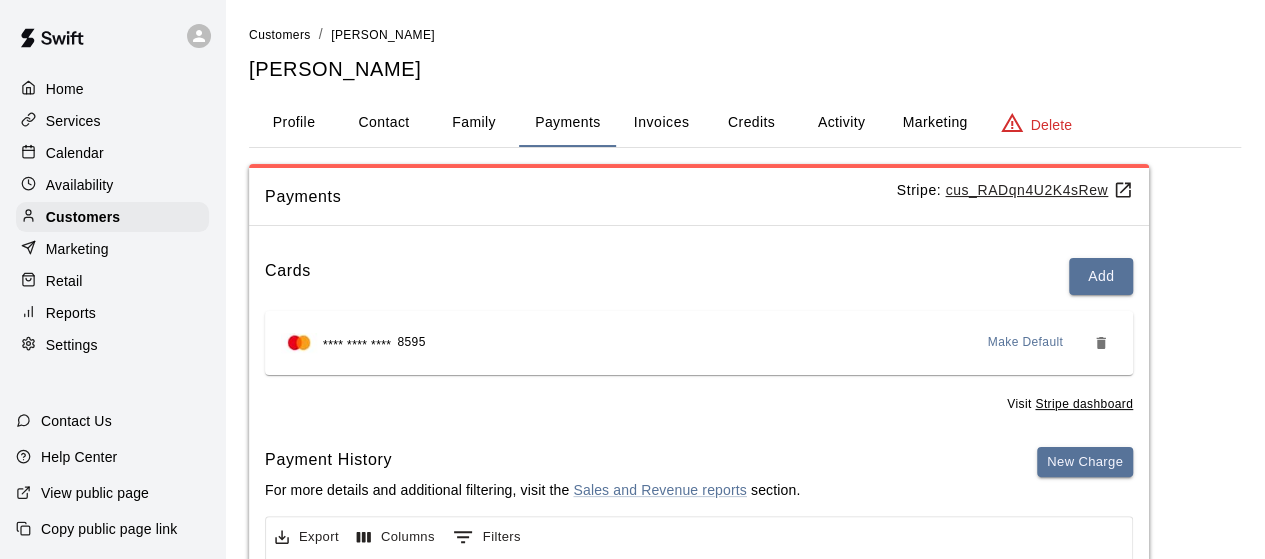 click on "Activity" at bounding box center (841, 123) 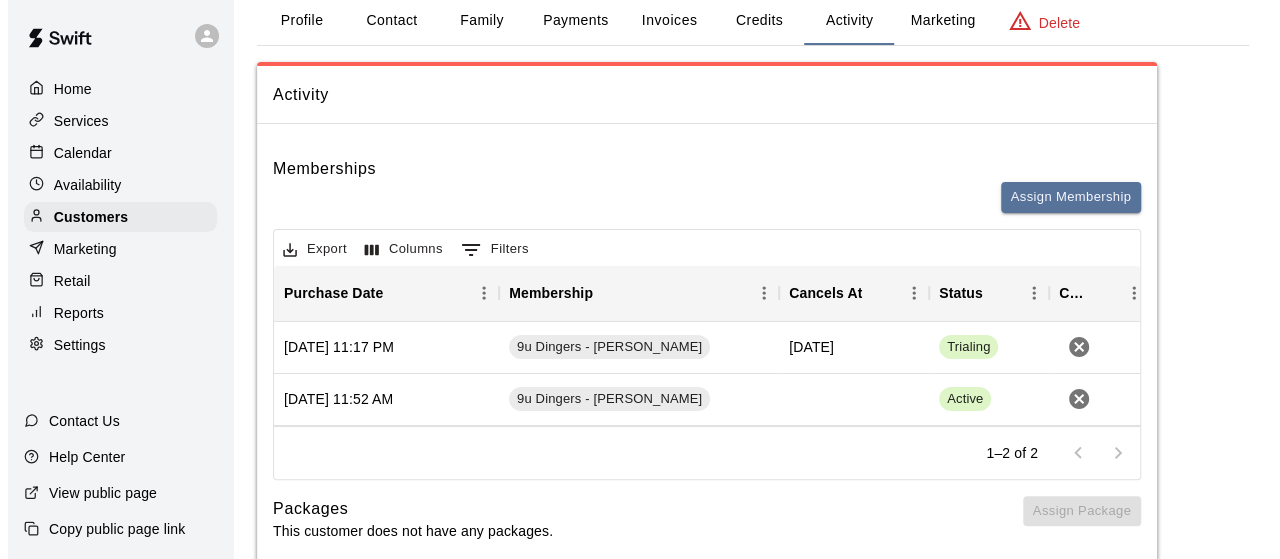 scroll, scrollTop: 126, scrollLeft: 0, axis: vertical 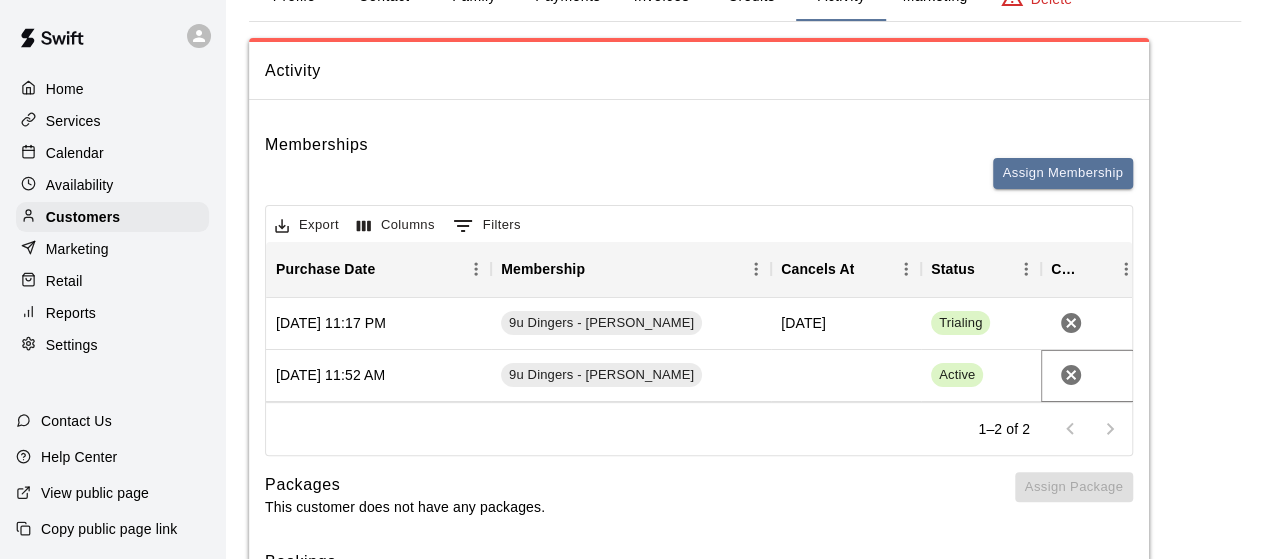 click 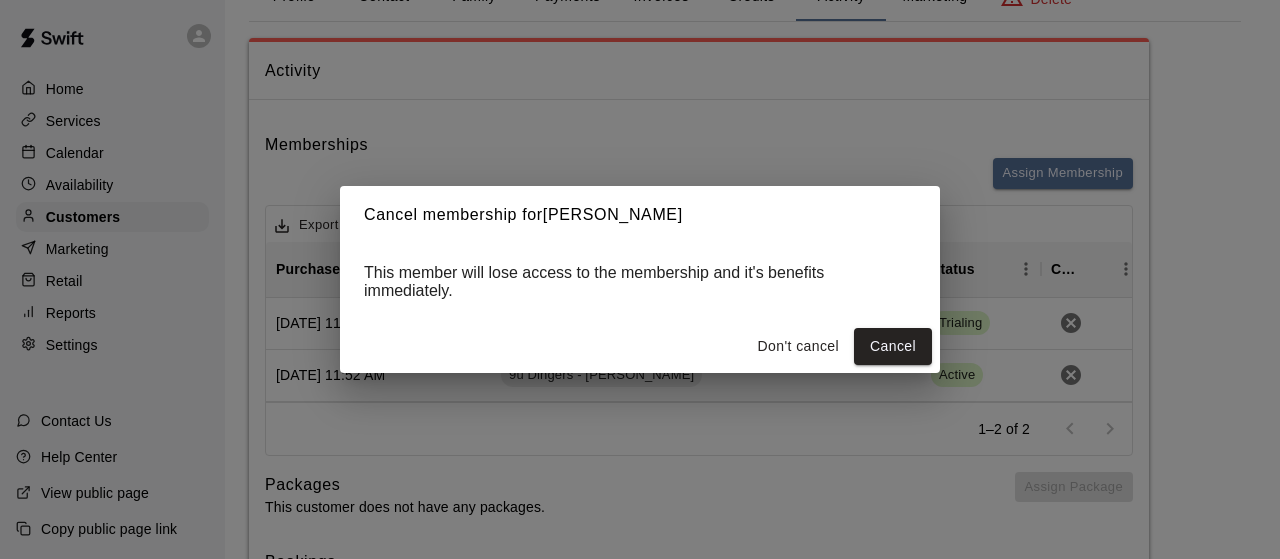 click on "Cancel" at bounding box center (893, 346) 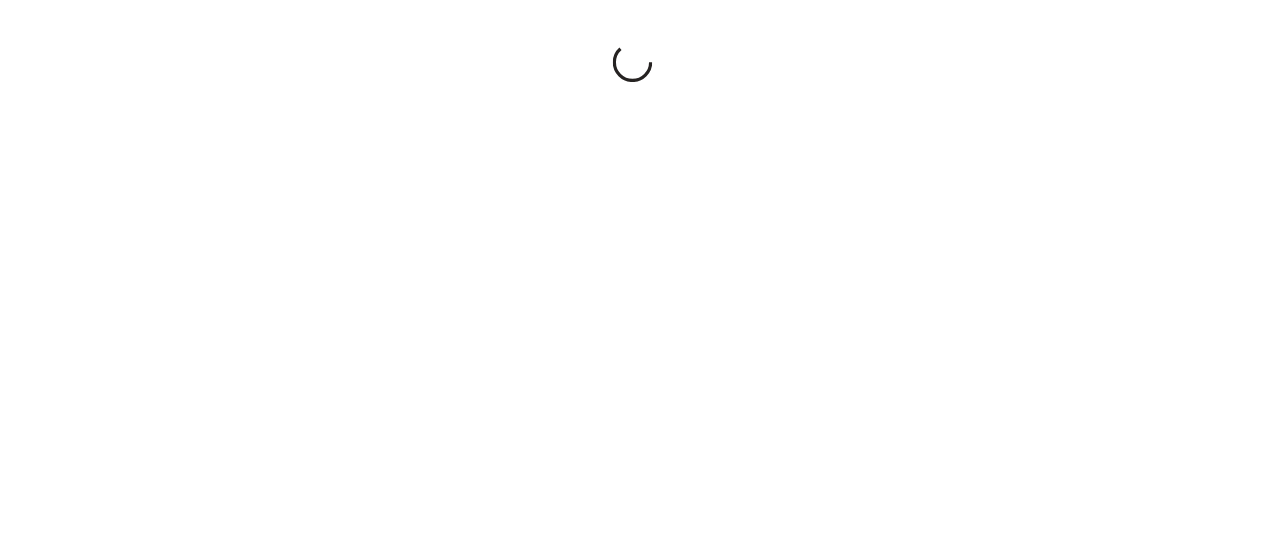 scroll, scrollTop: 0, scrollLeft: 0, axis: both 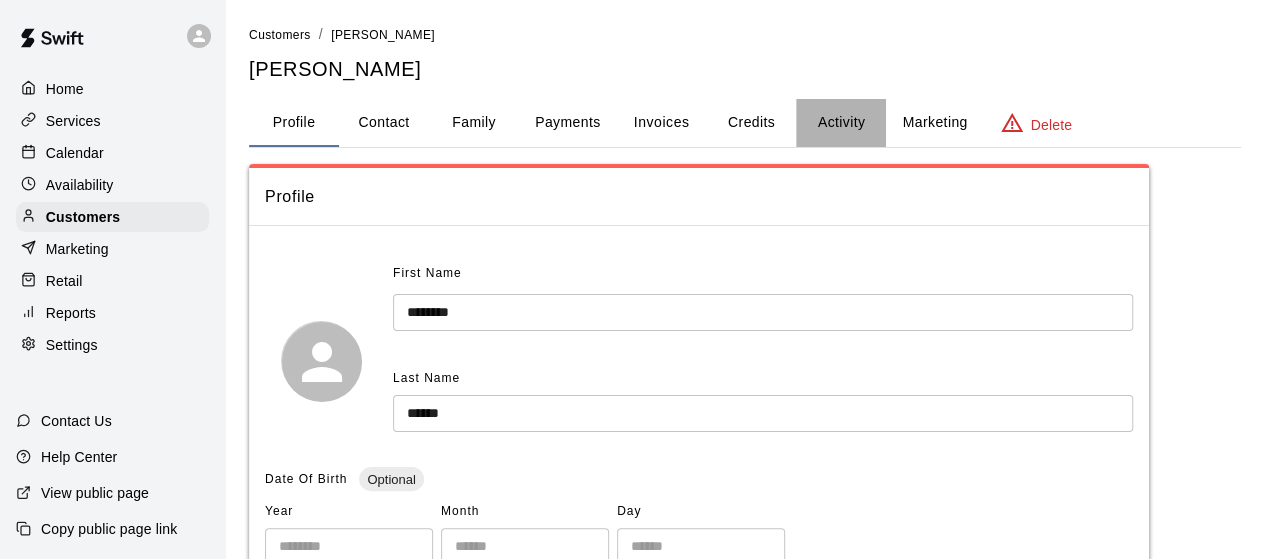 click on "Activity" at bounding box center [841, 123] 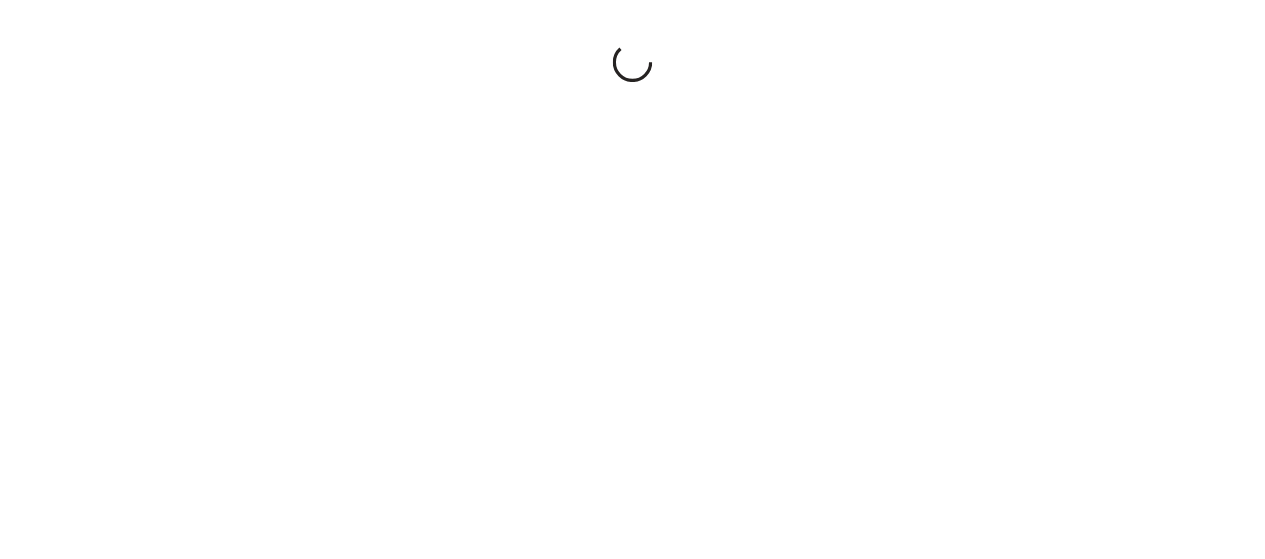 scroll, scrollTop: 0, scrollLeft: 0, axis: both 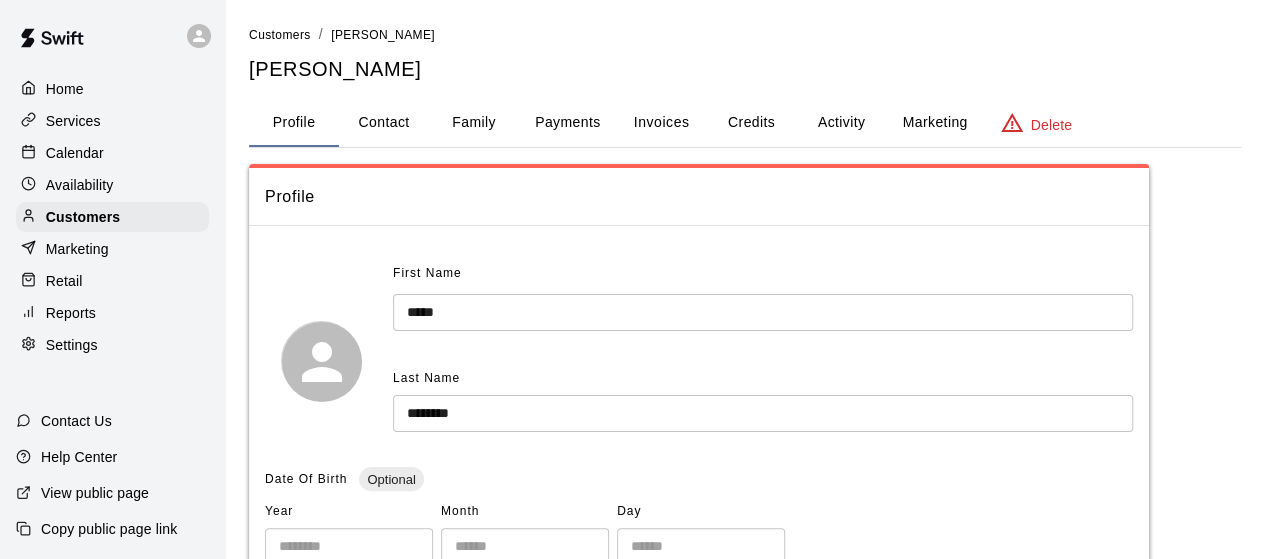 click on "Activity" at bounding box center (841, 123) 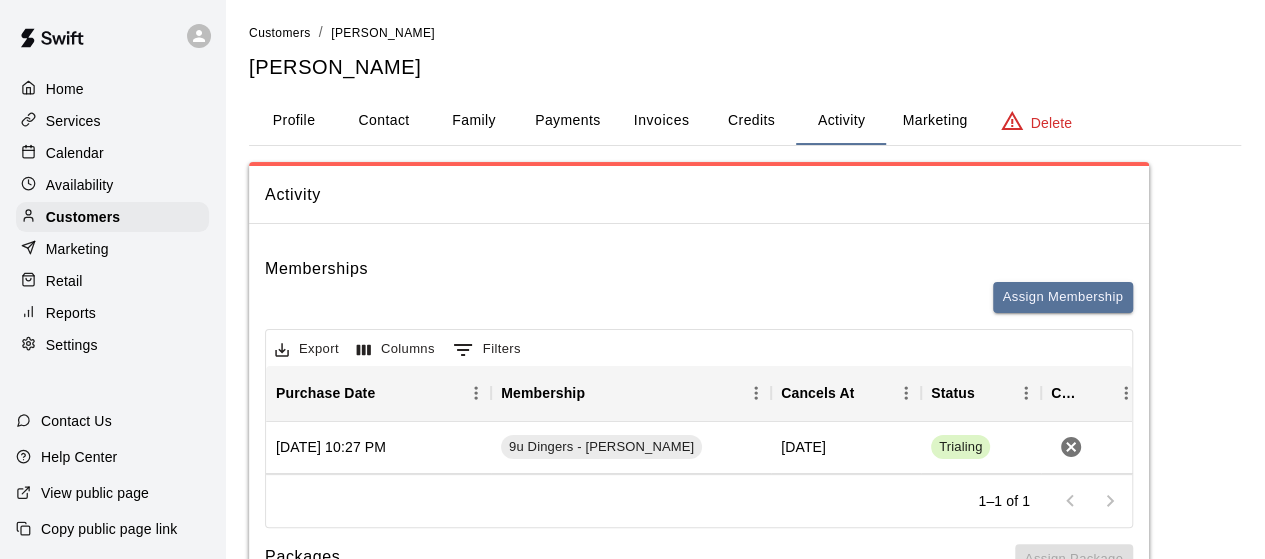 scroll, scrollTop: 0, scrollLeft: 0, axis: both 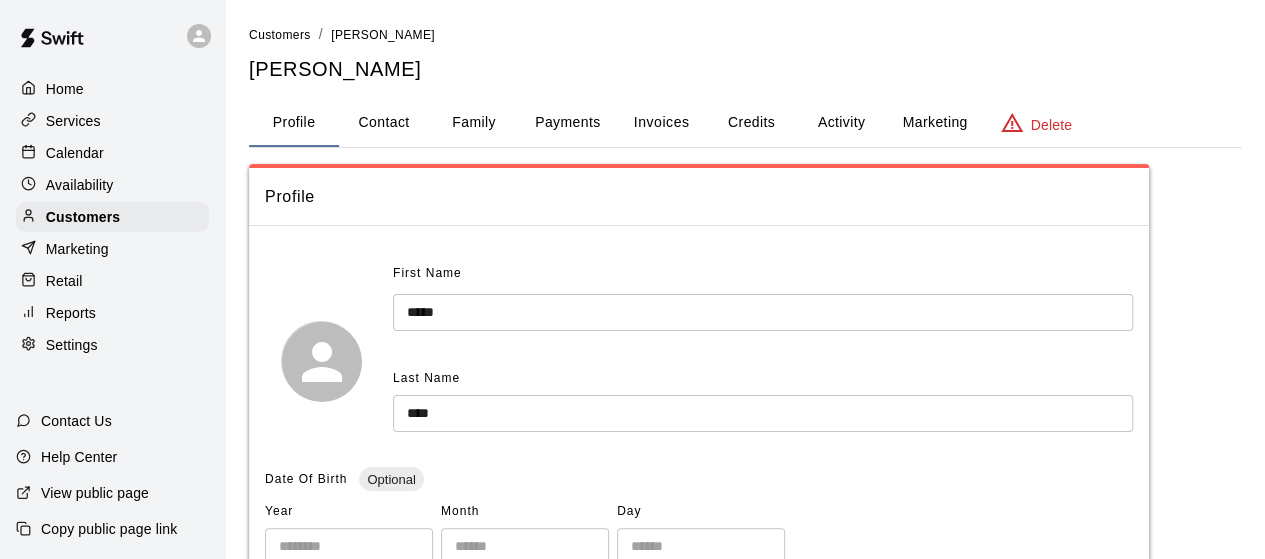 click on "Activity" at bounding box center [841, 123] 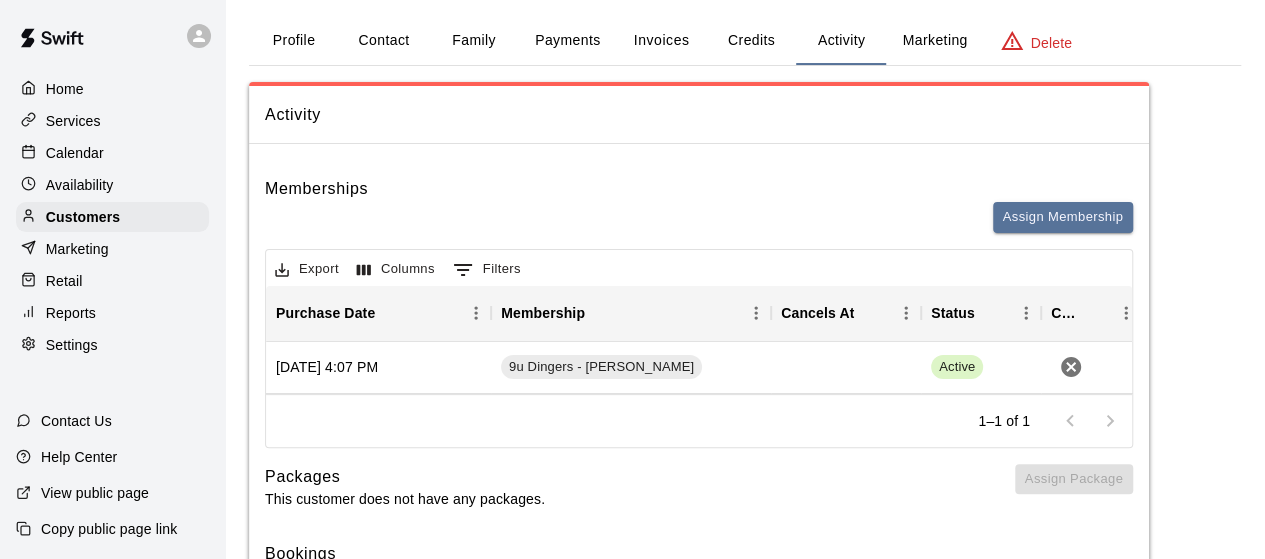 scroll, scrollTop: 97, scrollLeft: 0, axis: vertical 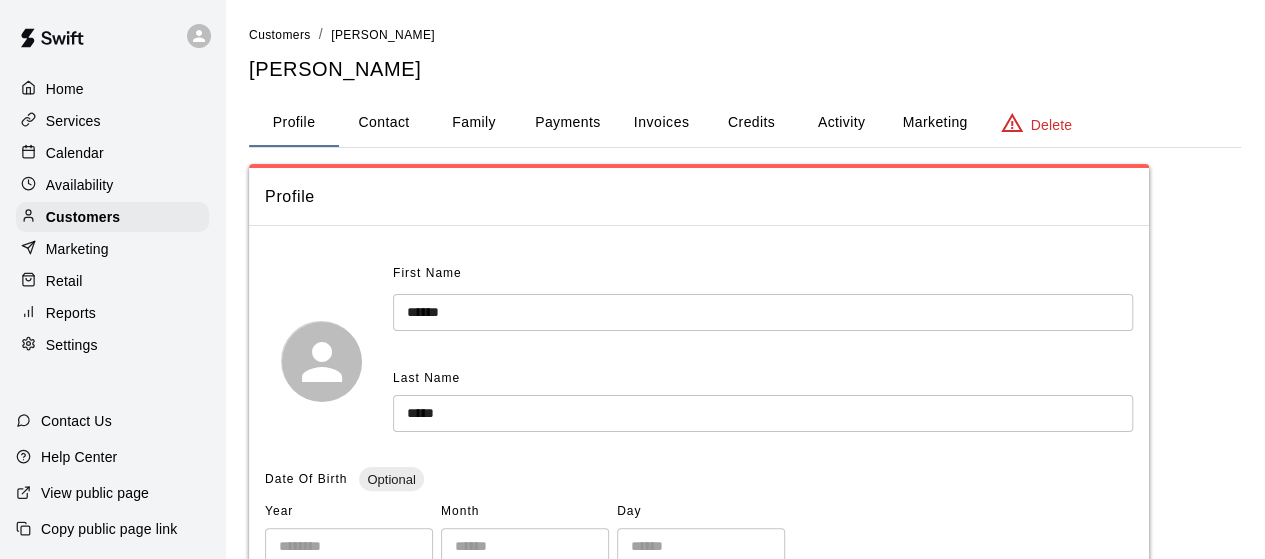 click on "Profile Contact Family Payments Invoices Credits Activity Marketing Delete" at bounding box center [745, 123] 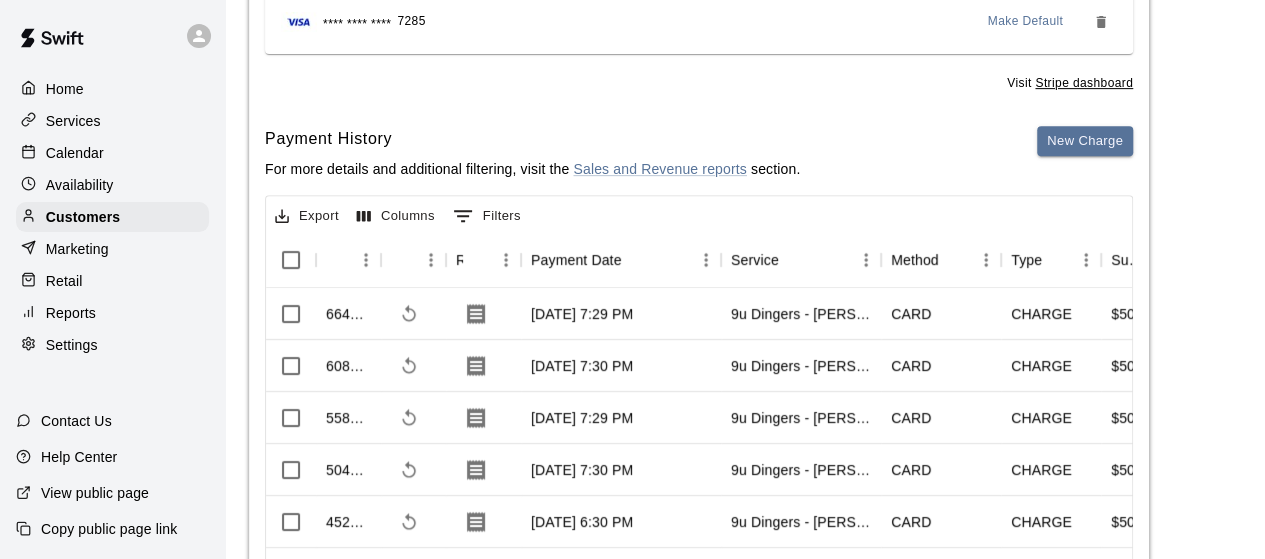 scroll, scrollTop: 402, scrollLeft: 0, axis: vertical 